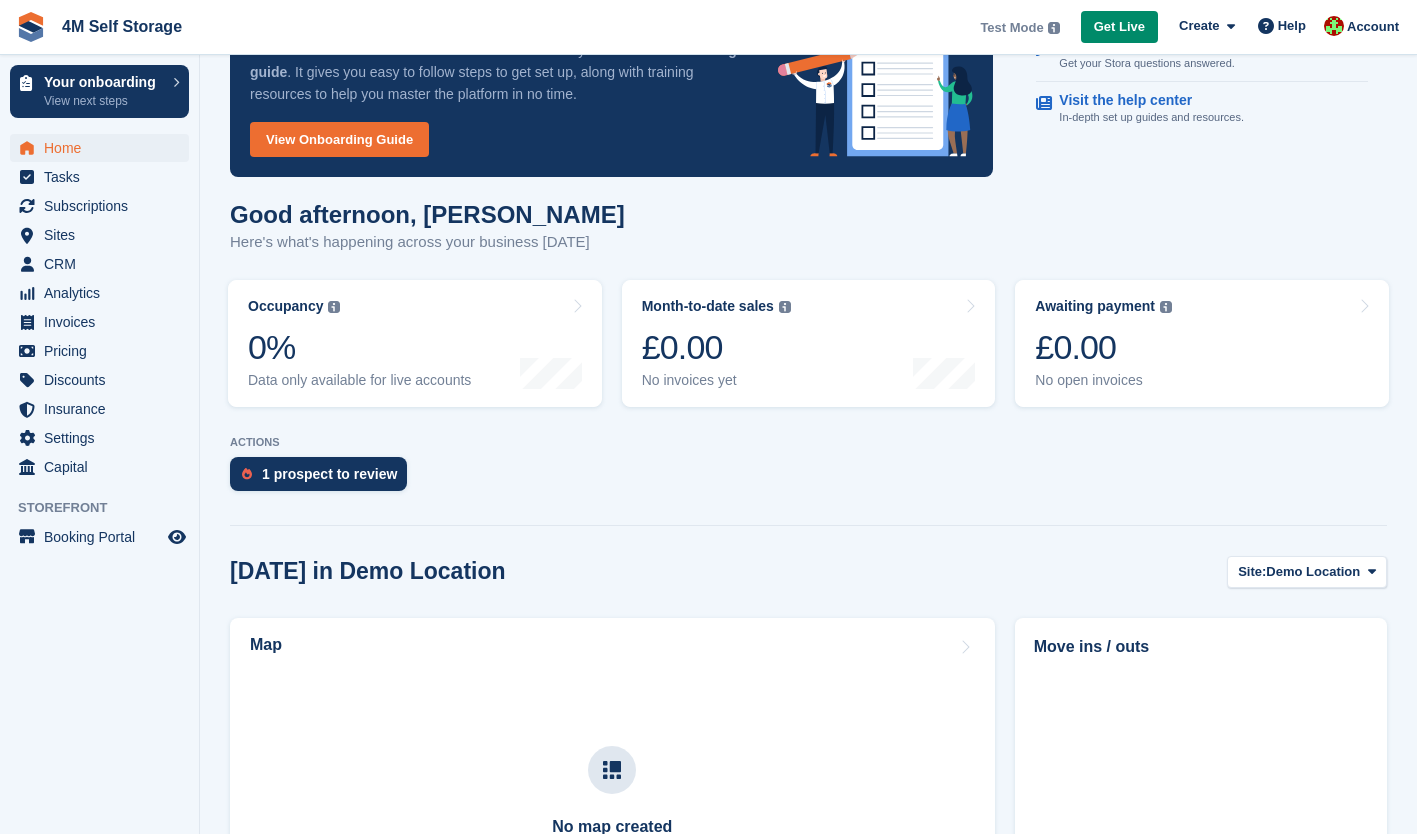 scroll, scrollTop: 0, scrollLeft: 0, axis: both 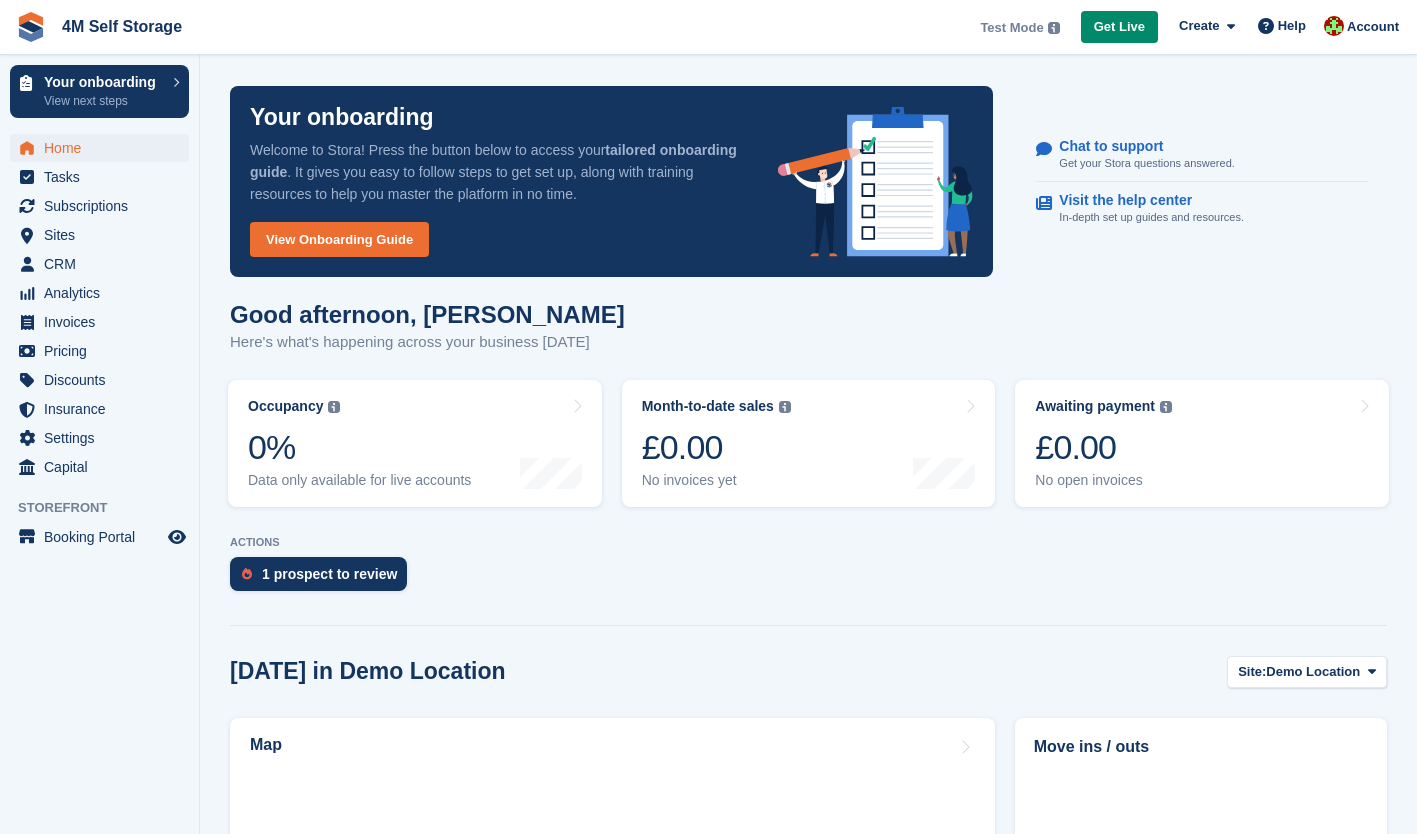 click on "View next steps" at bounding box center [103, 101] 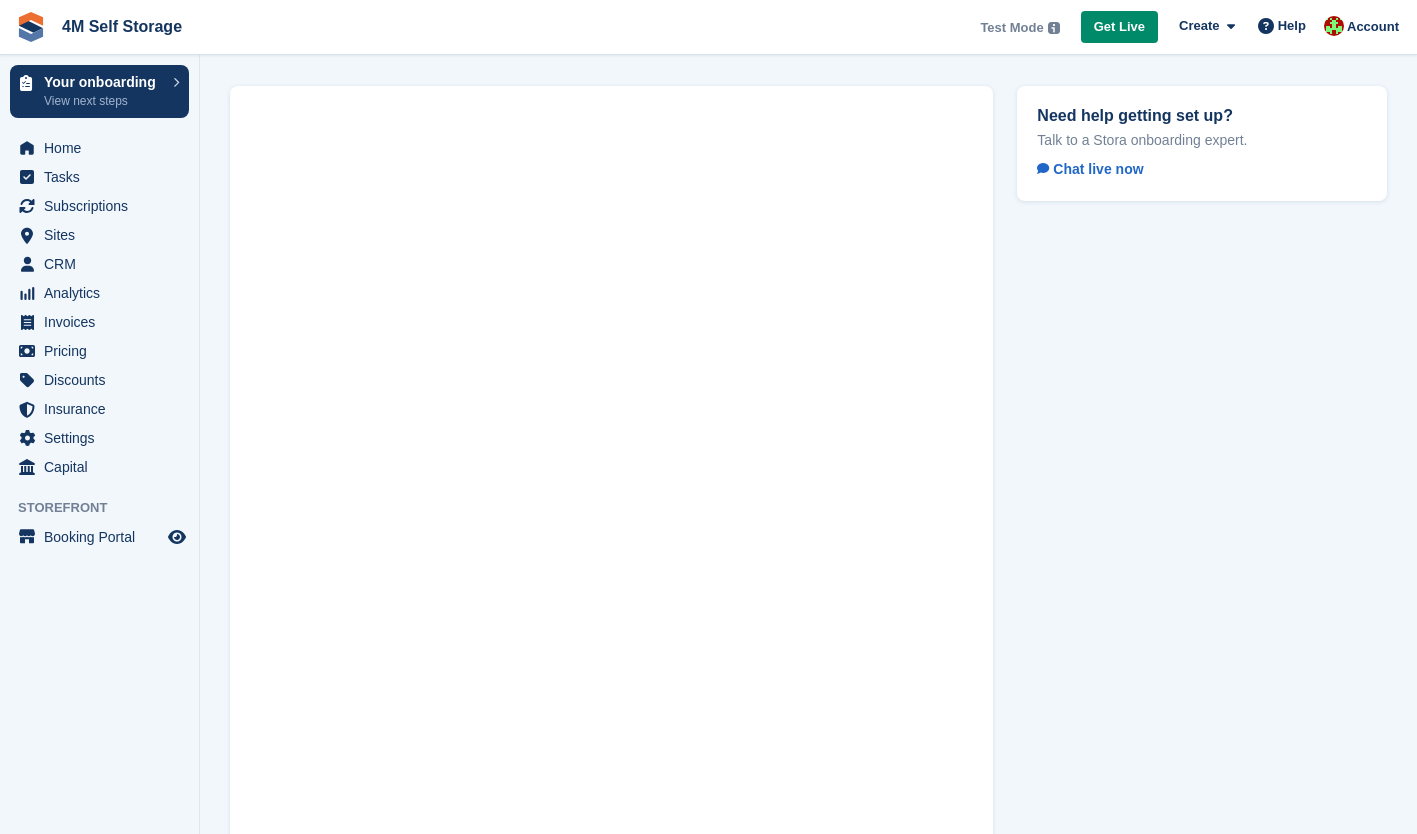 scroll, scrollTop: 0, scrollLeft: 0, axis: both 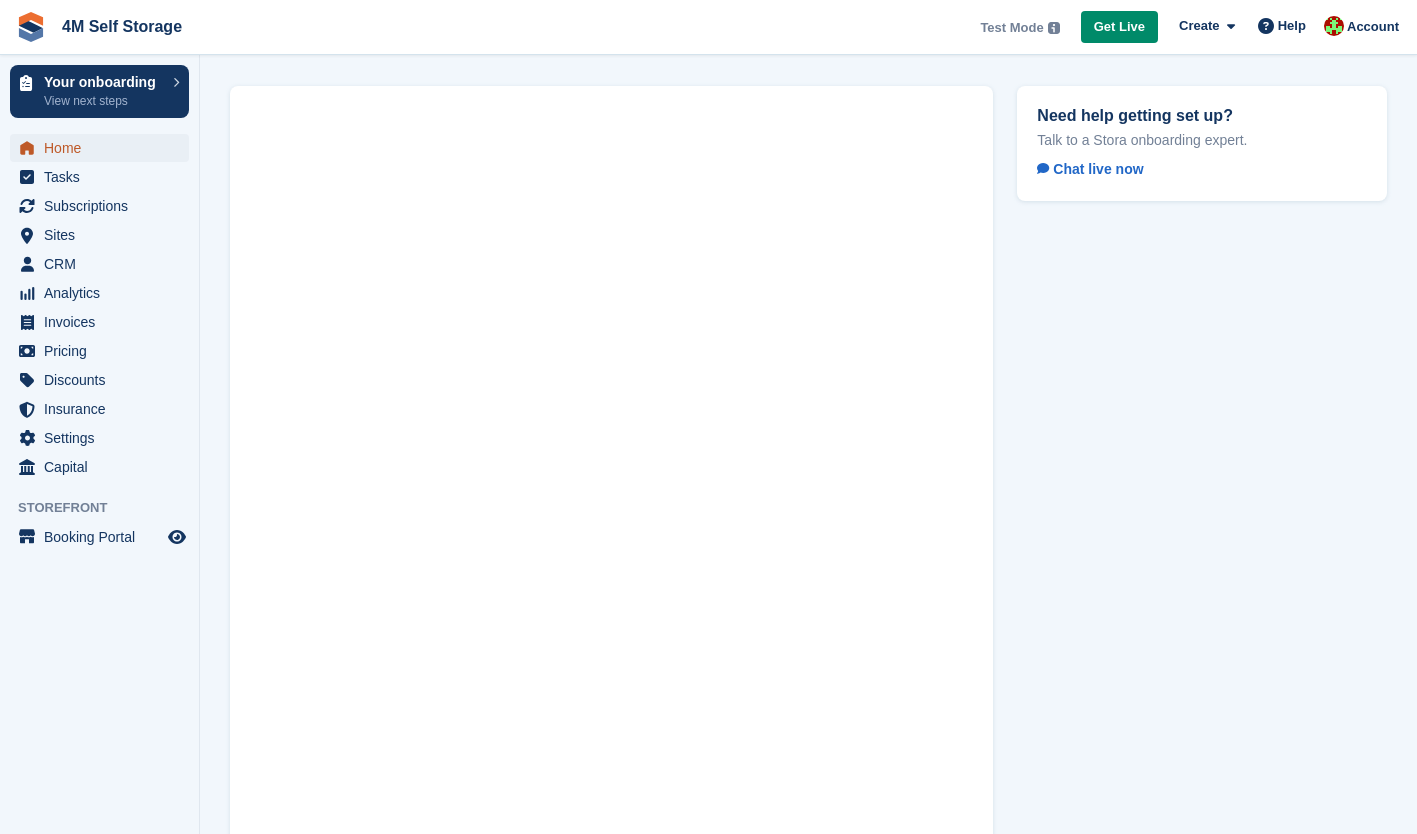 click on "Home" at bounding box center [104, 148] 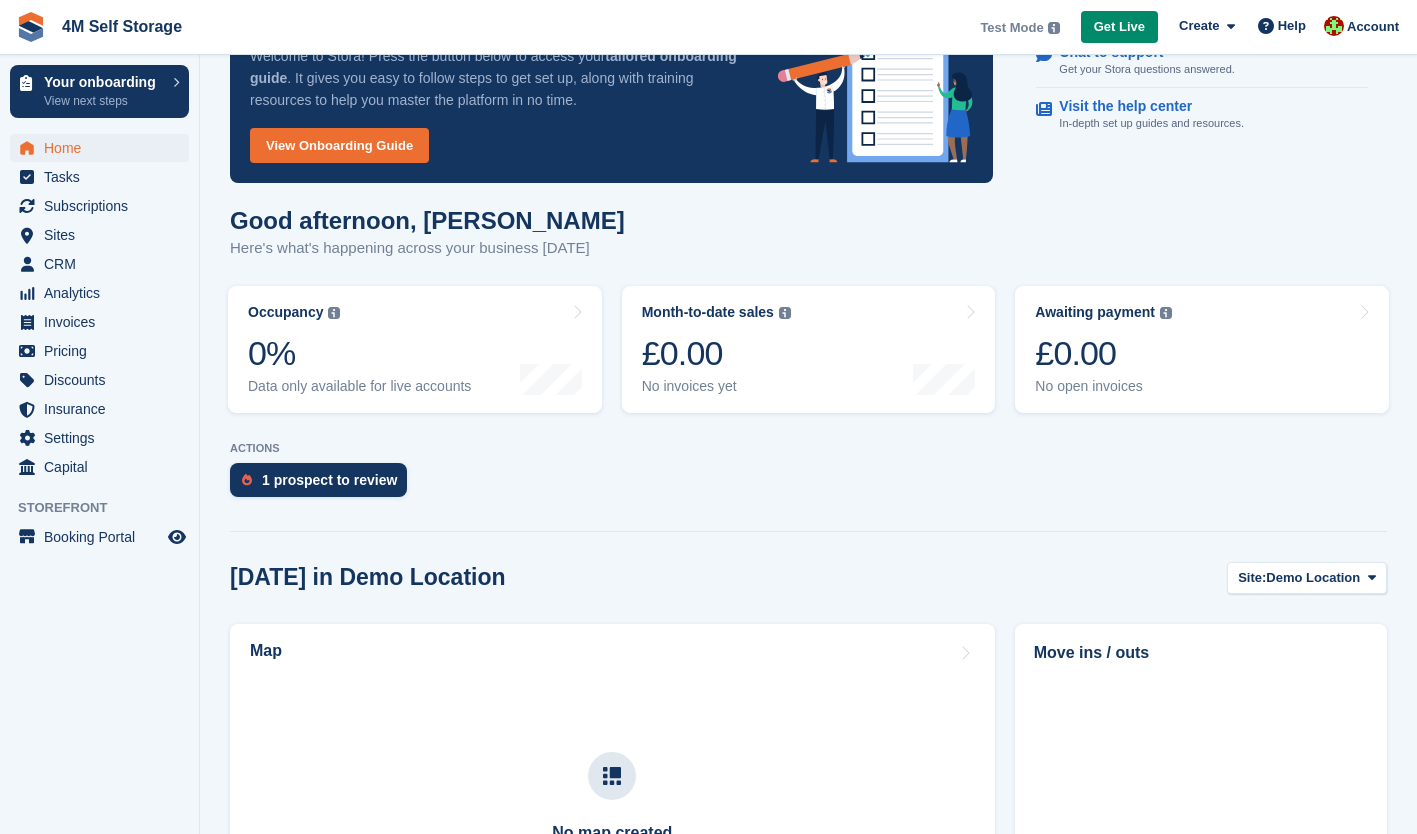 scroll, scrollTop: 0, scrollLeft: 0, axis: both 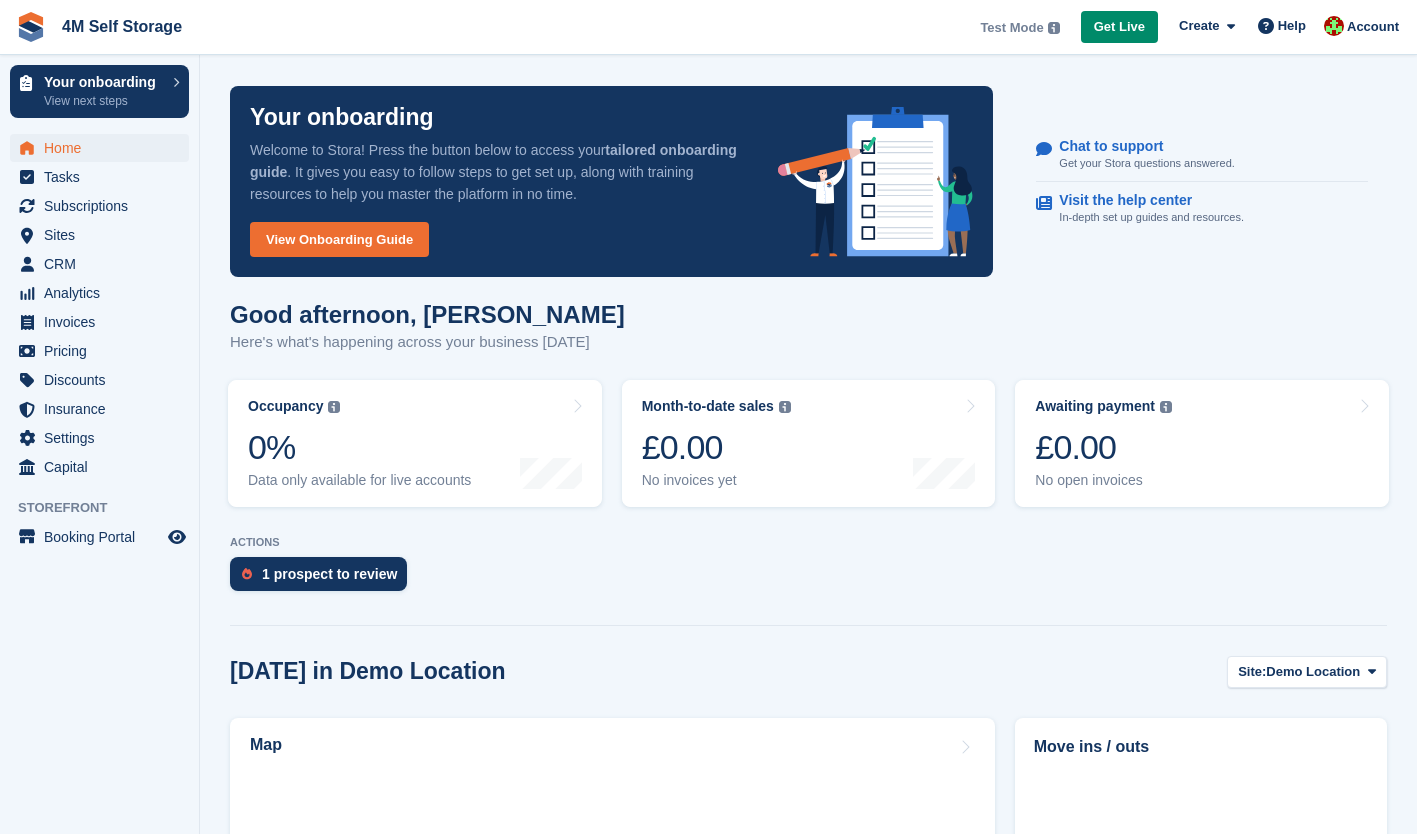 click on "View Onboarding Guide" at bounding box center [339, 239] 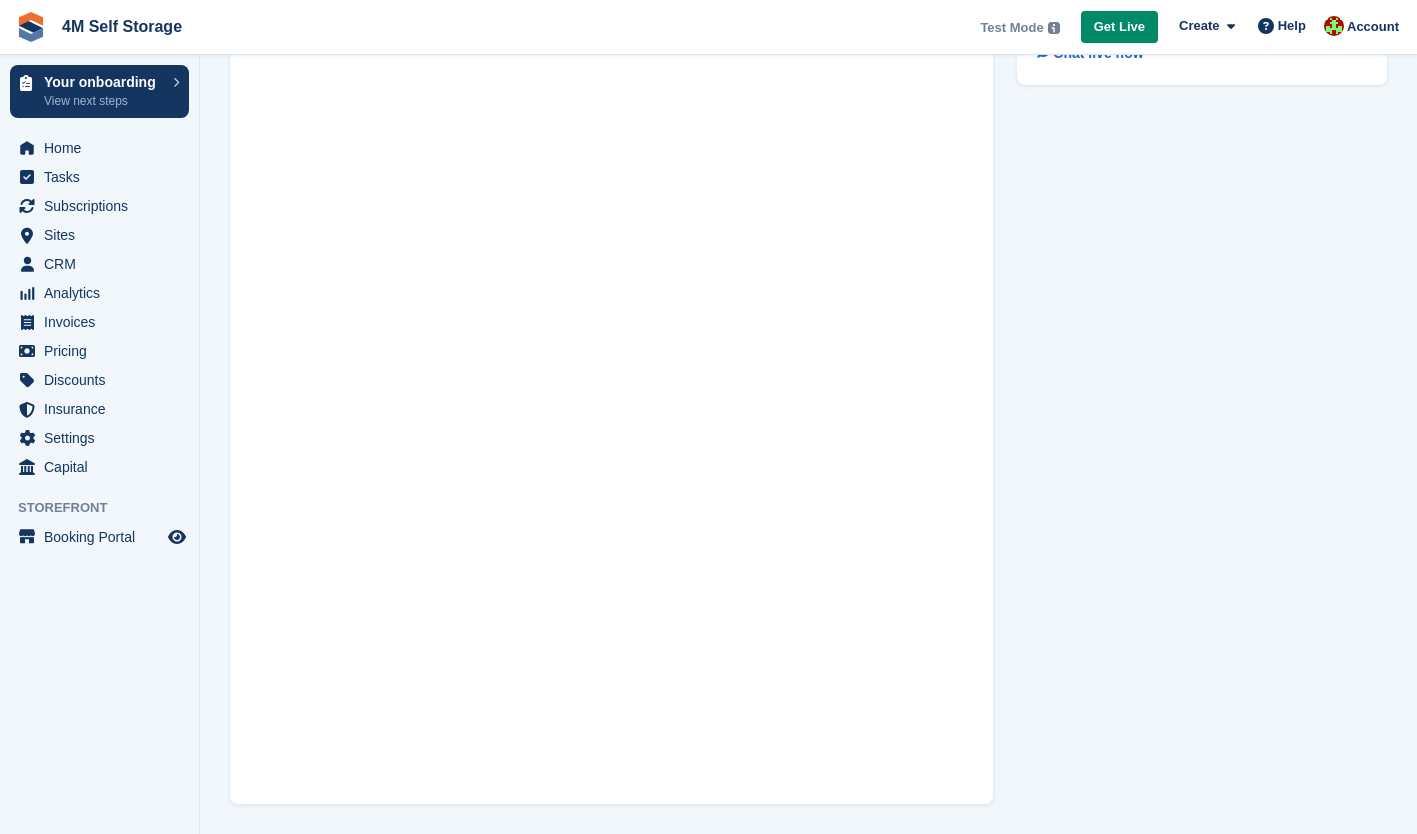 scroll, scrollTop: 0, scrollLeft: 0, axis: both 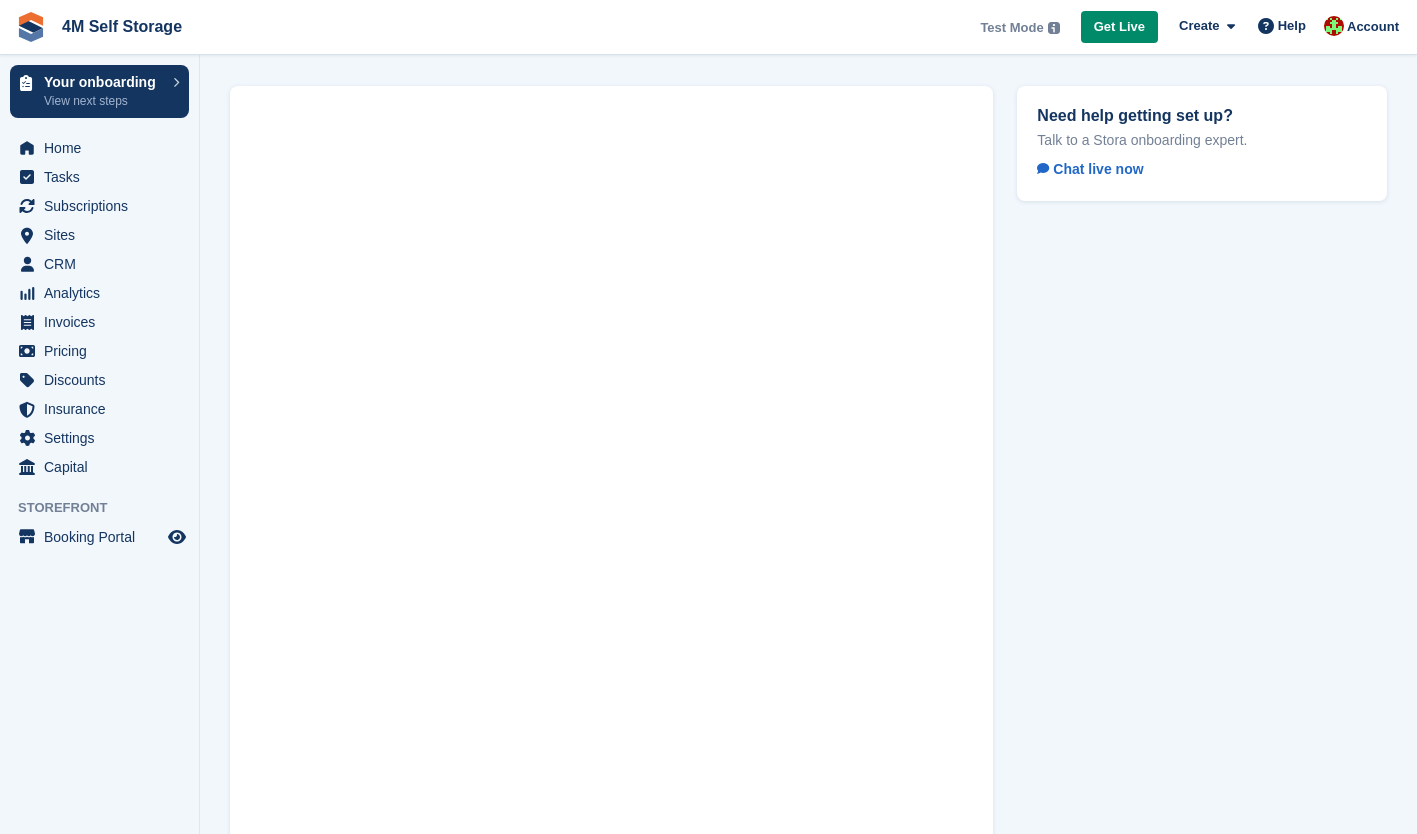 click on "Your onboarding" at bounding box center [103, 82] 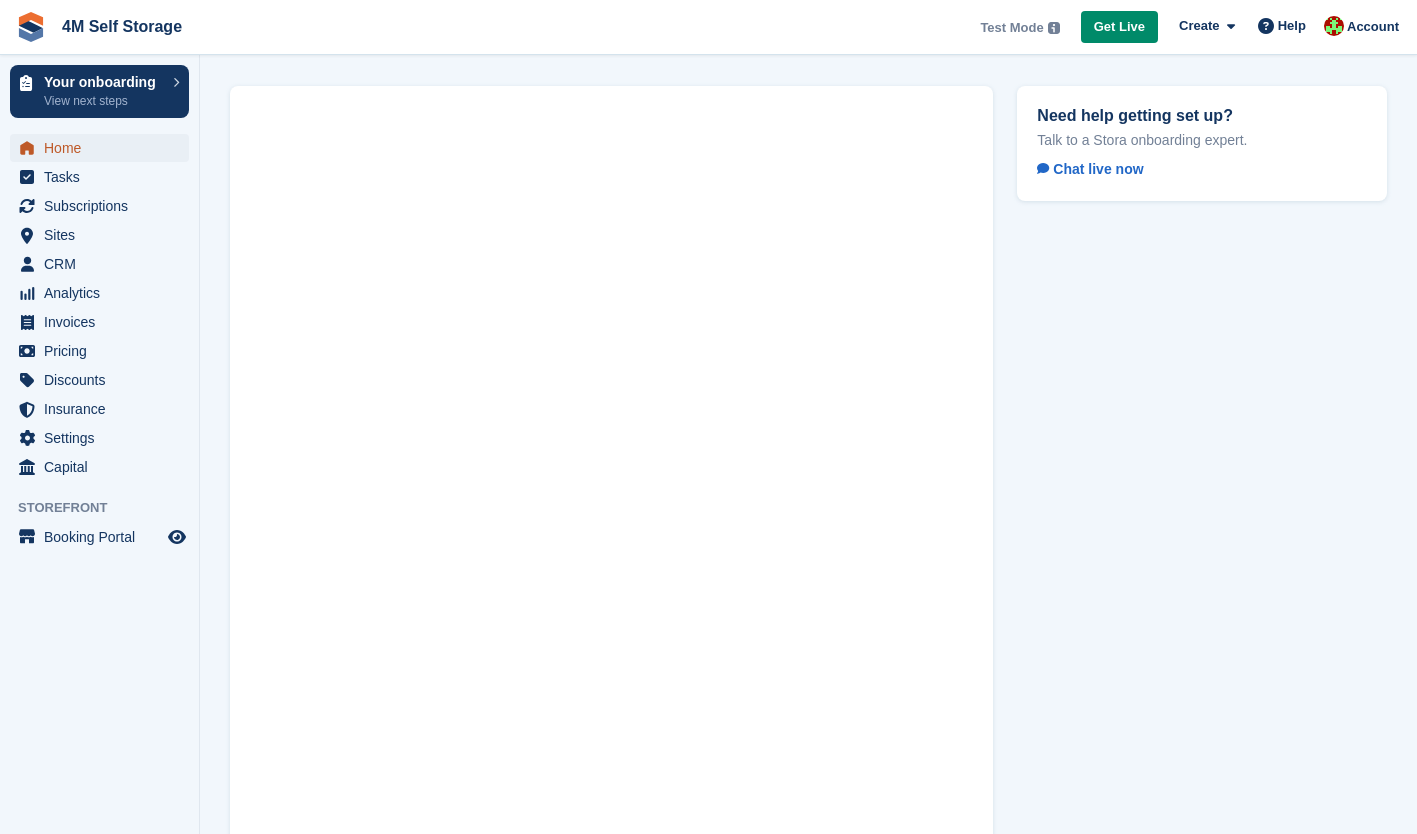 click on "Home" at bounding box center (104, 148) 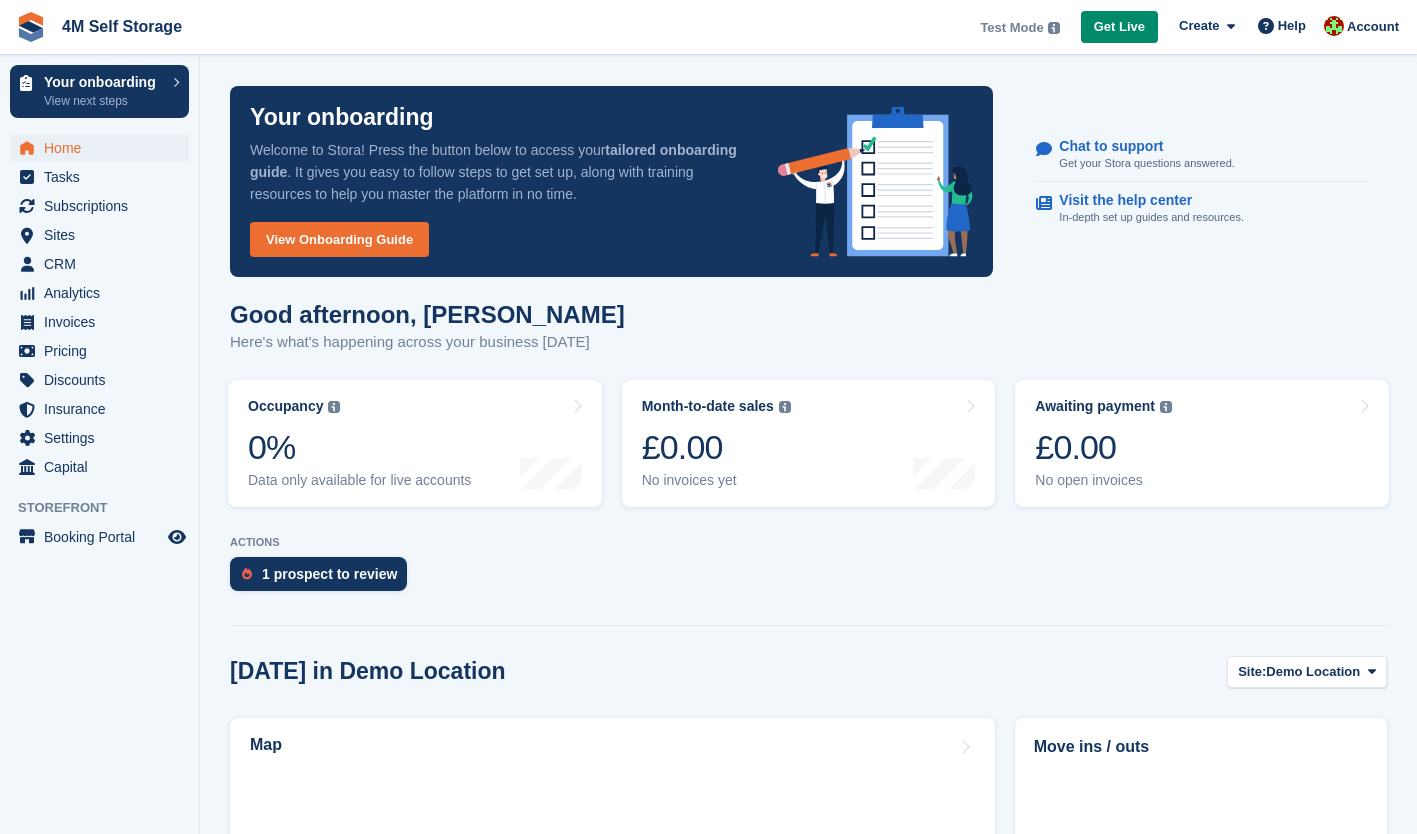 scroll, scrollTop: 0, scrollLeft: 0, axis: both 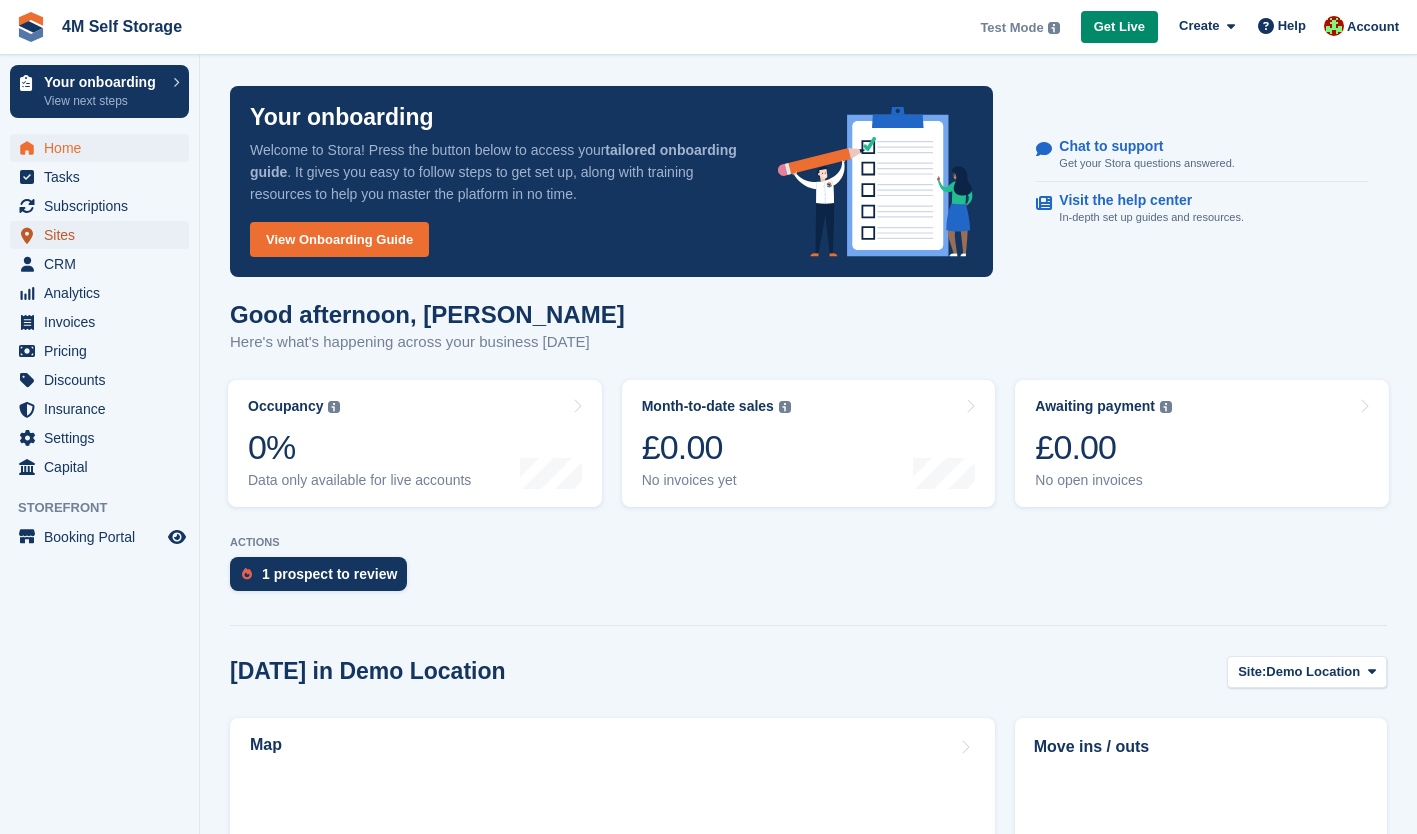click on "Sites" at bounding box center [104, 235] 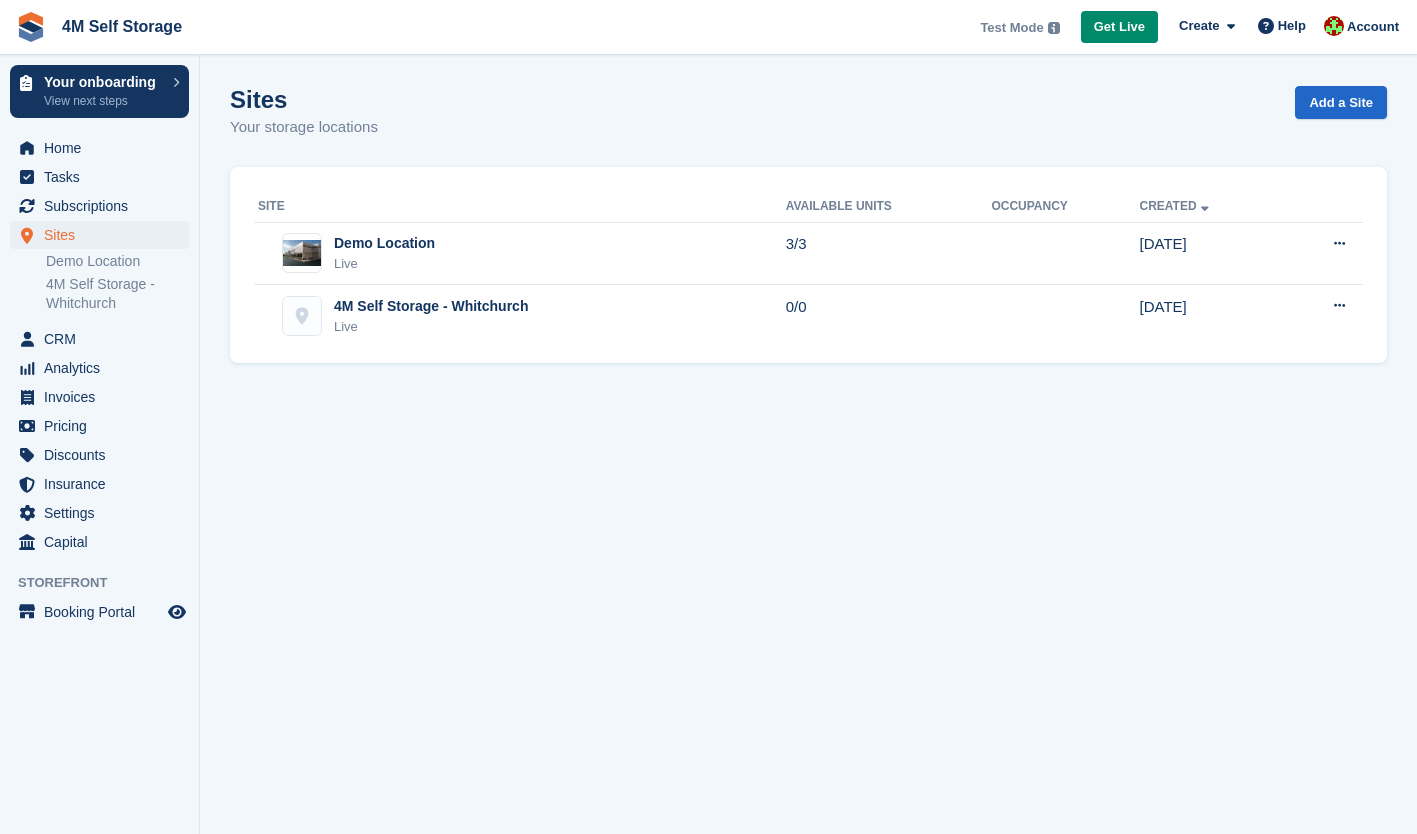 scroll, scrollTop: 0, scrollLeft: 0, axis: both 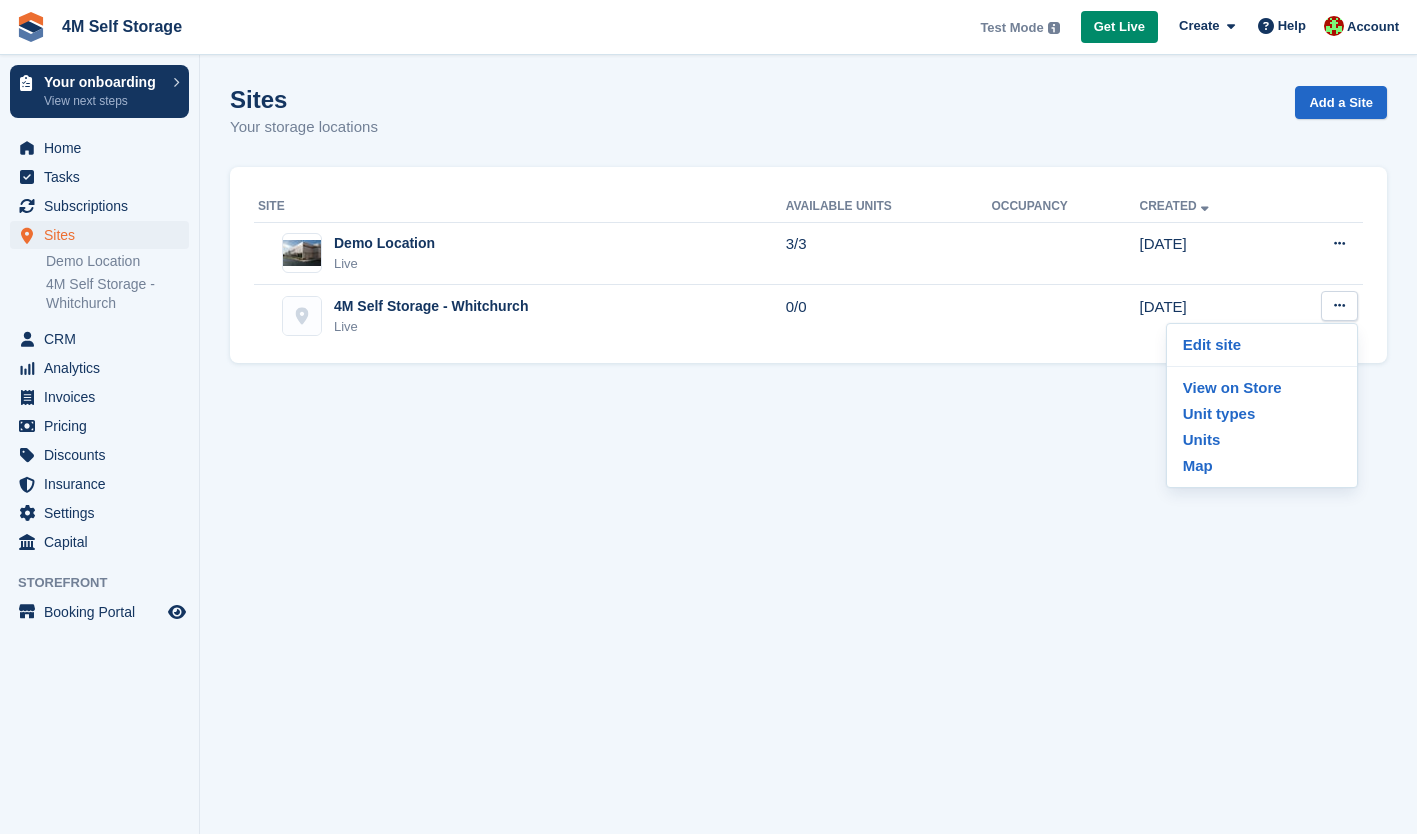 click on "Edit site" at bounding box center (1262, 345) 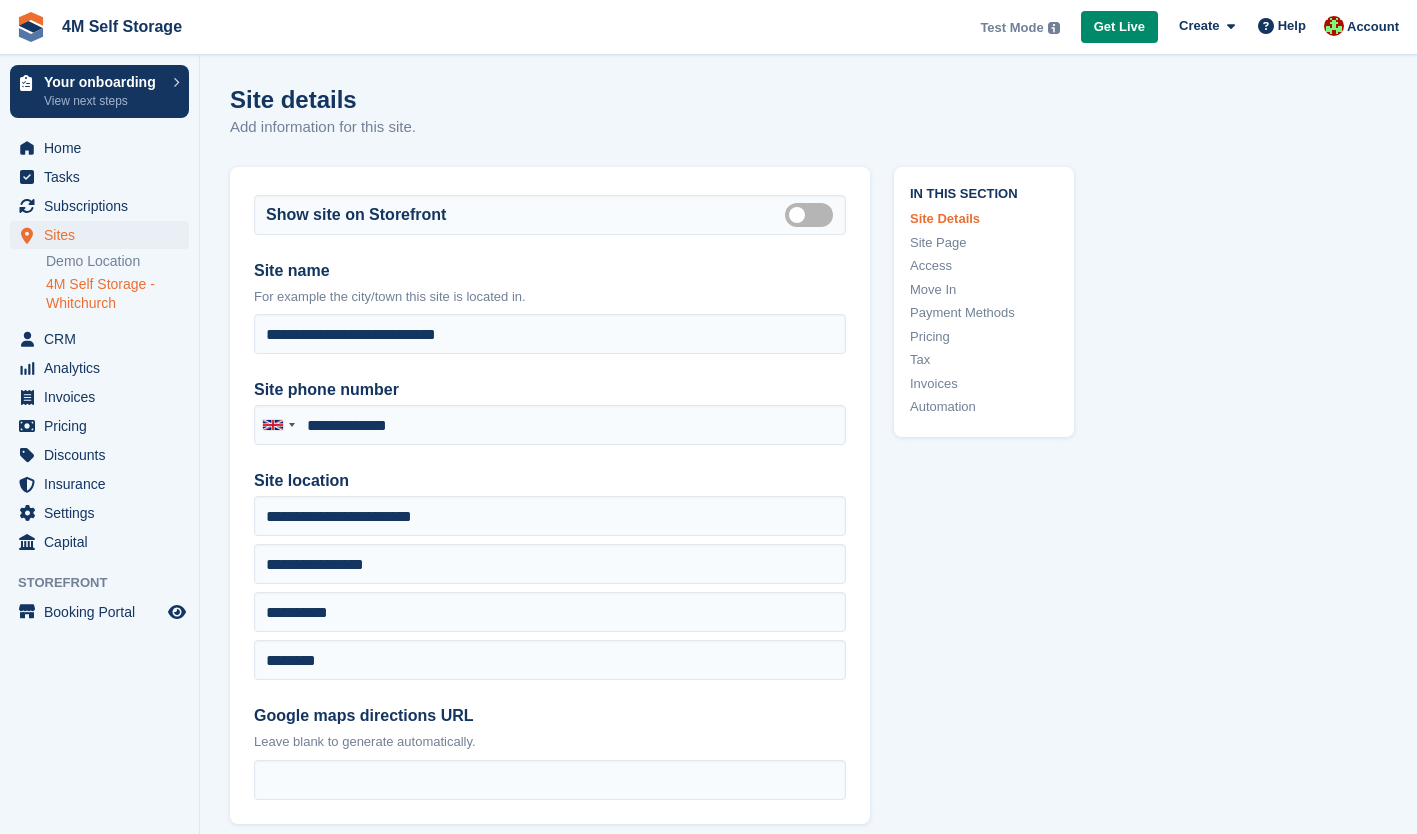 type on "**********" 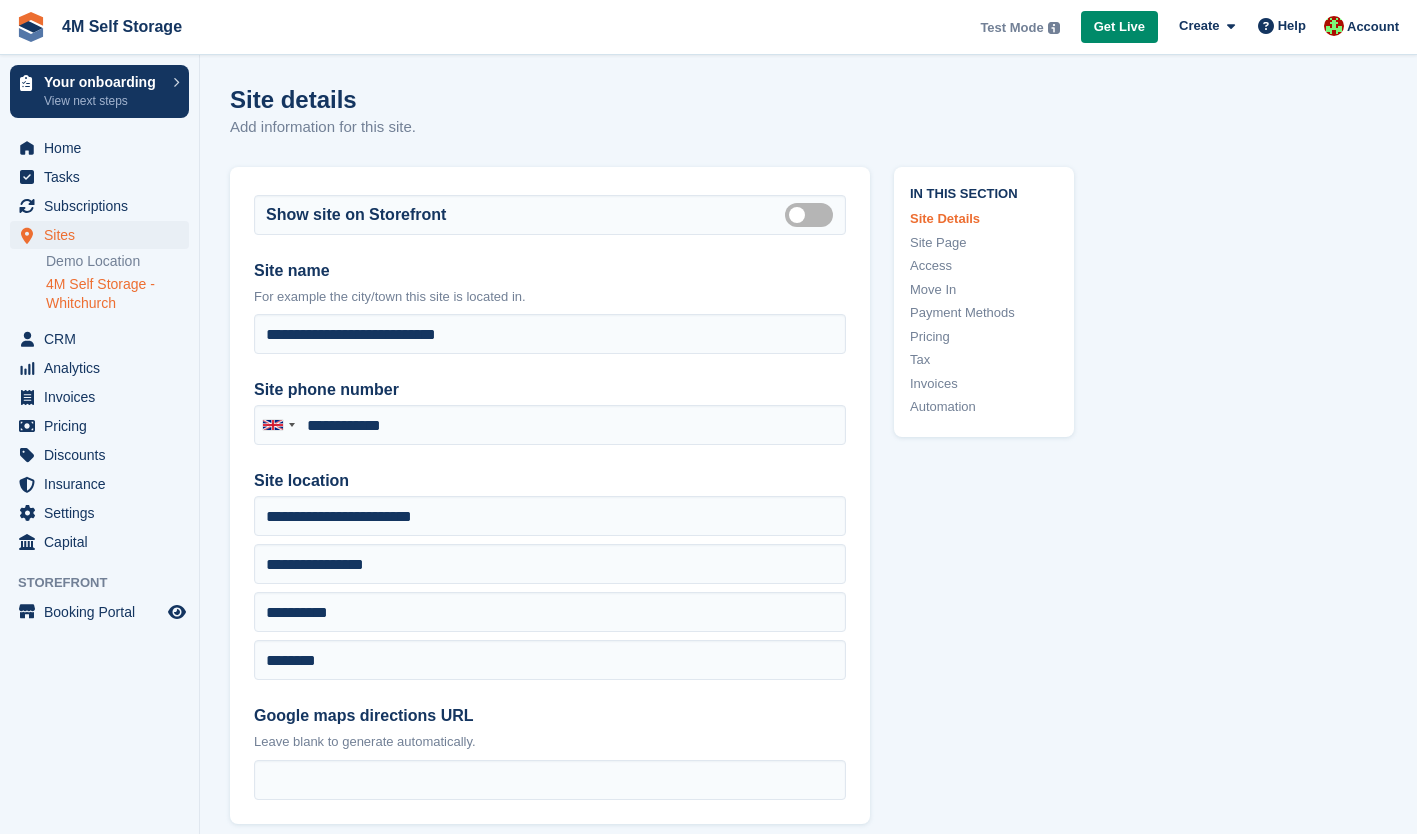 scroll, scrollTop: 100, scrollLeft: 0, axis: vertical 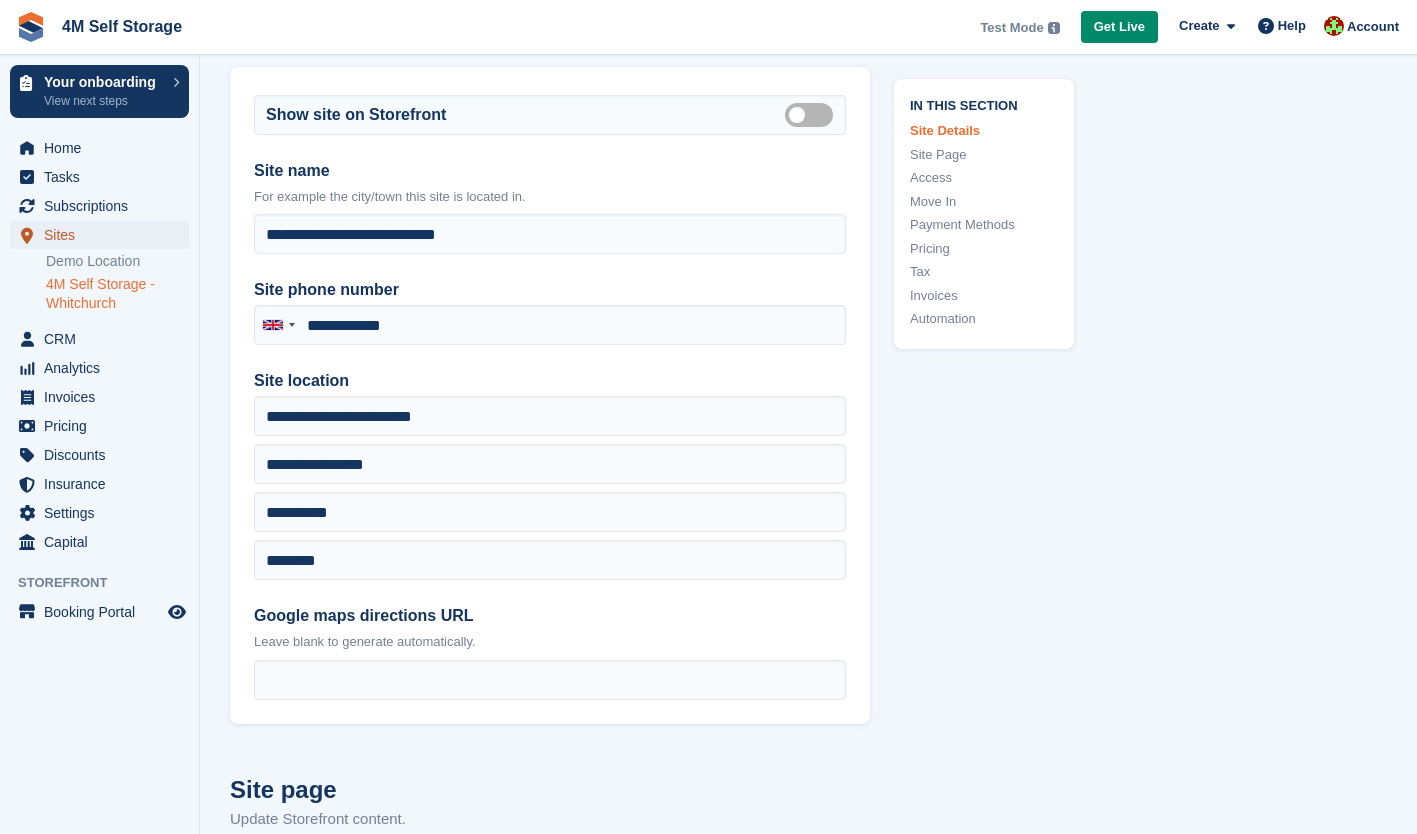 click on "Sites" at bounding box center (104, 235) 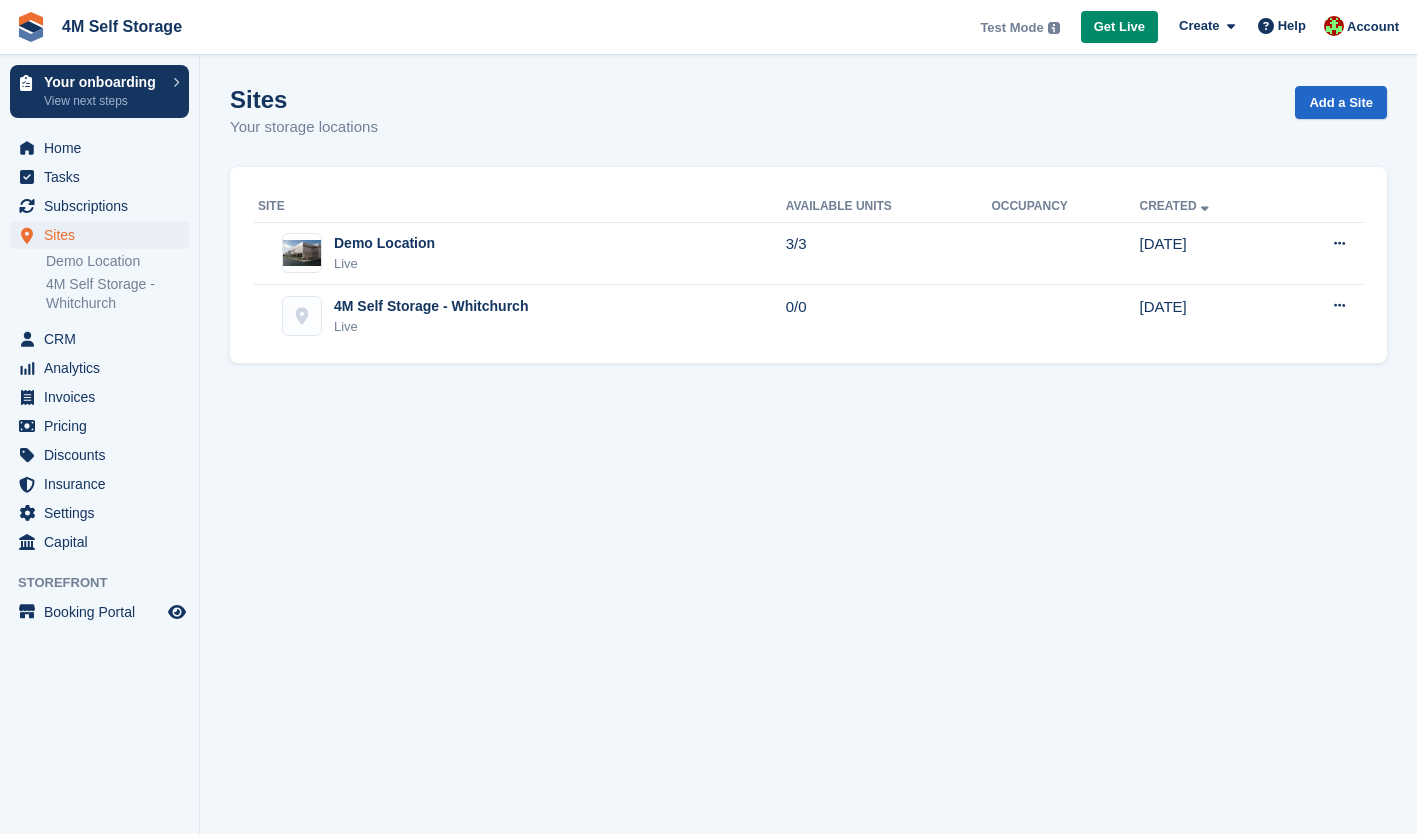 scroll, scrollTop: 0, scrollLeft: 0, axis: both 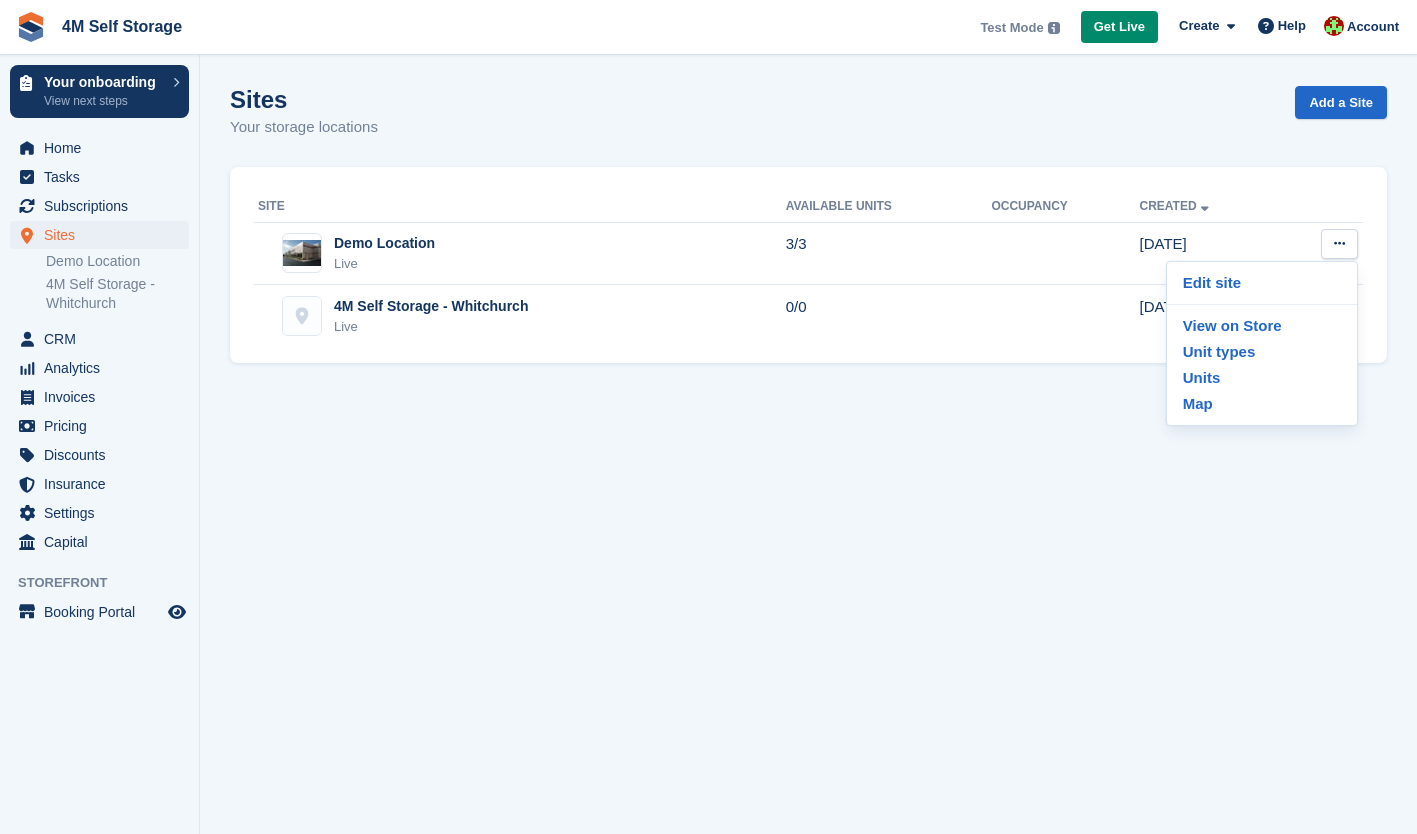 click on "Sites
Your storage locations
Add a Site
Site
Available Units
Occupancy
Created
Demo Location
Live
3/3
[DATE]
Edit site
View on Store
Unit types
Units
Map" at bounding box center (808, 417) 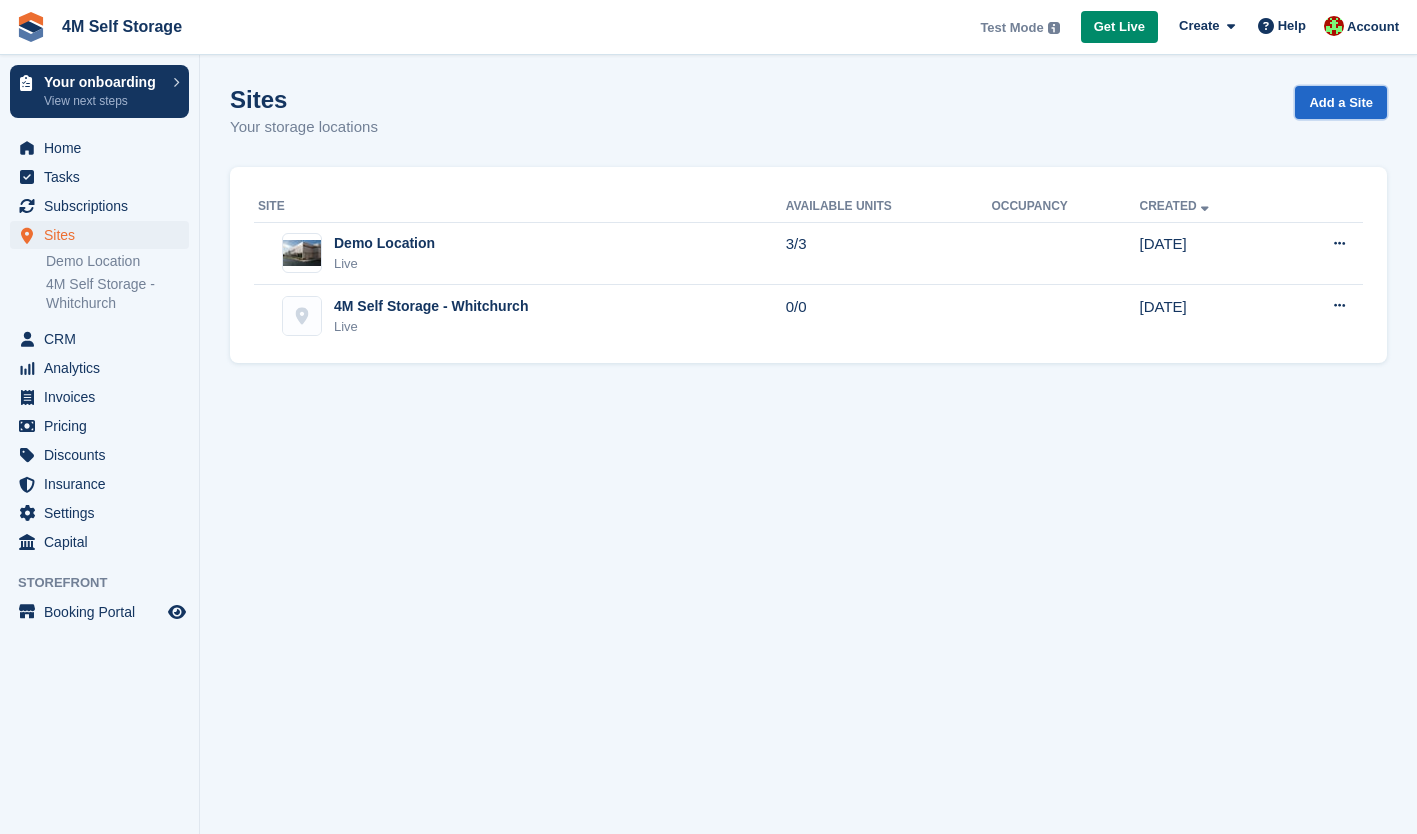 click on "Add a Site" at bounding box center (1341, 102) 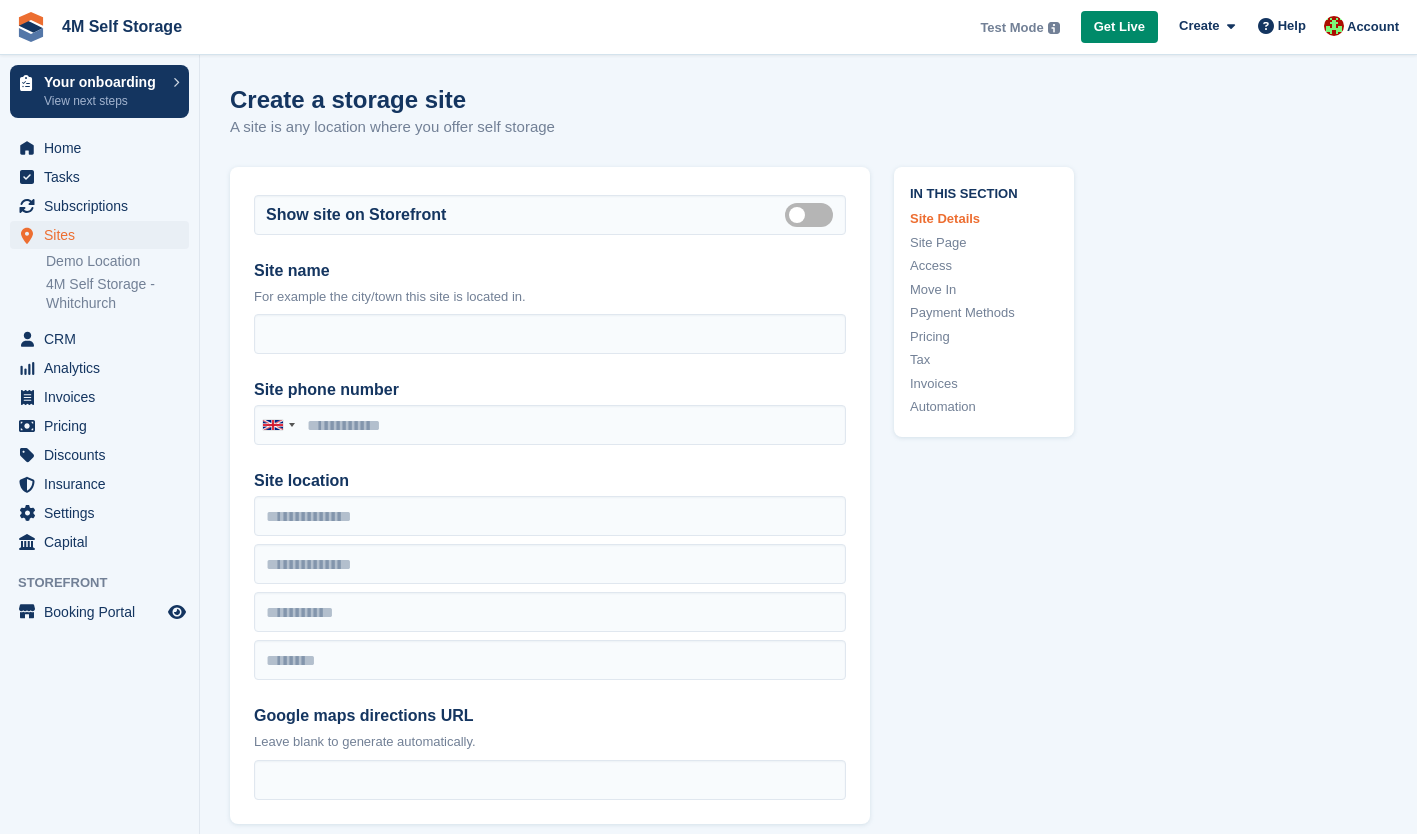 click on "Show site on Storefront
Is public" at bounding box center [550, 215] 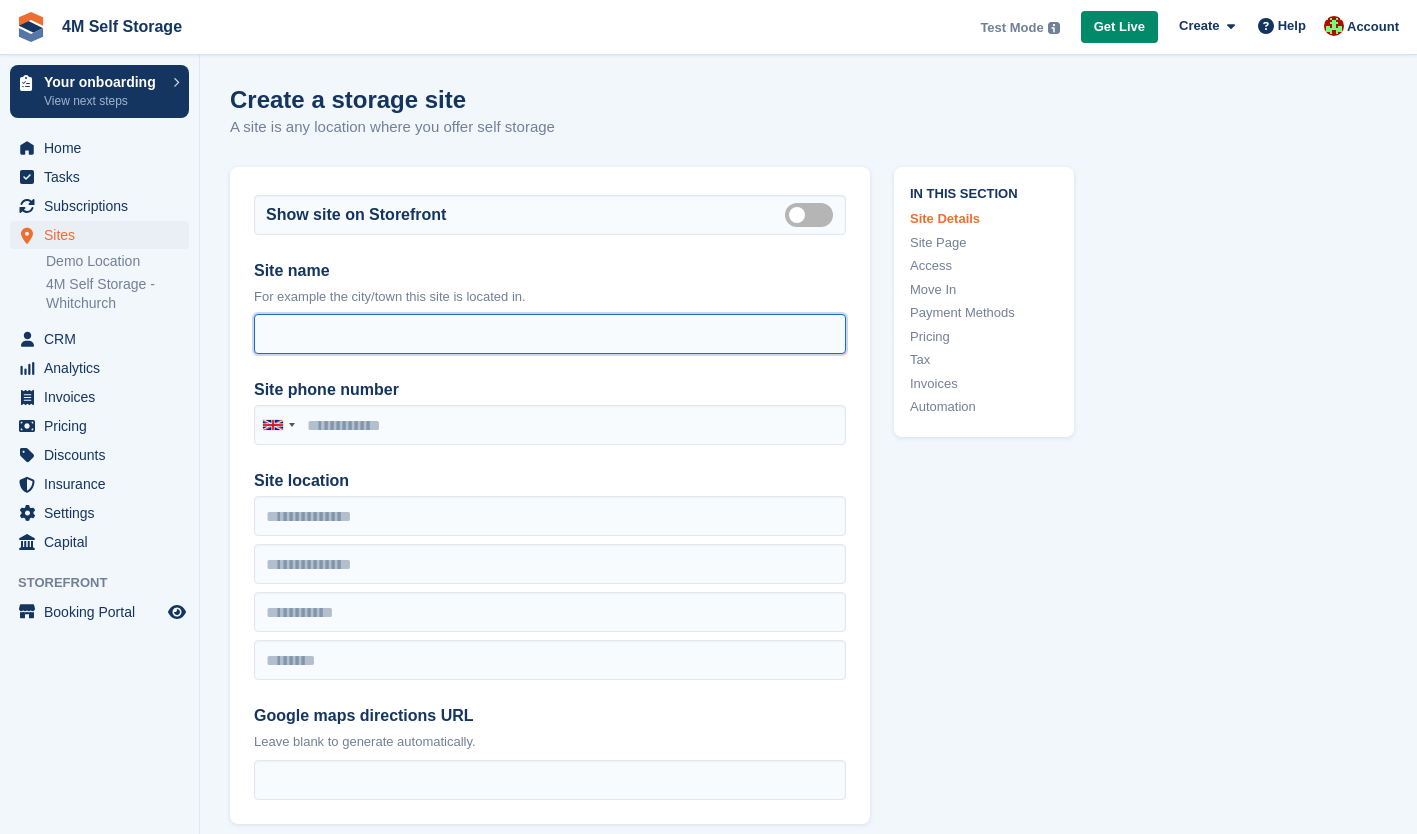 click on "Site access hours" at bounding box center [550, 334] 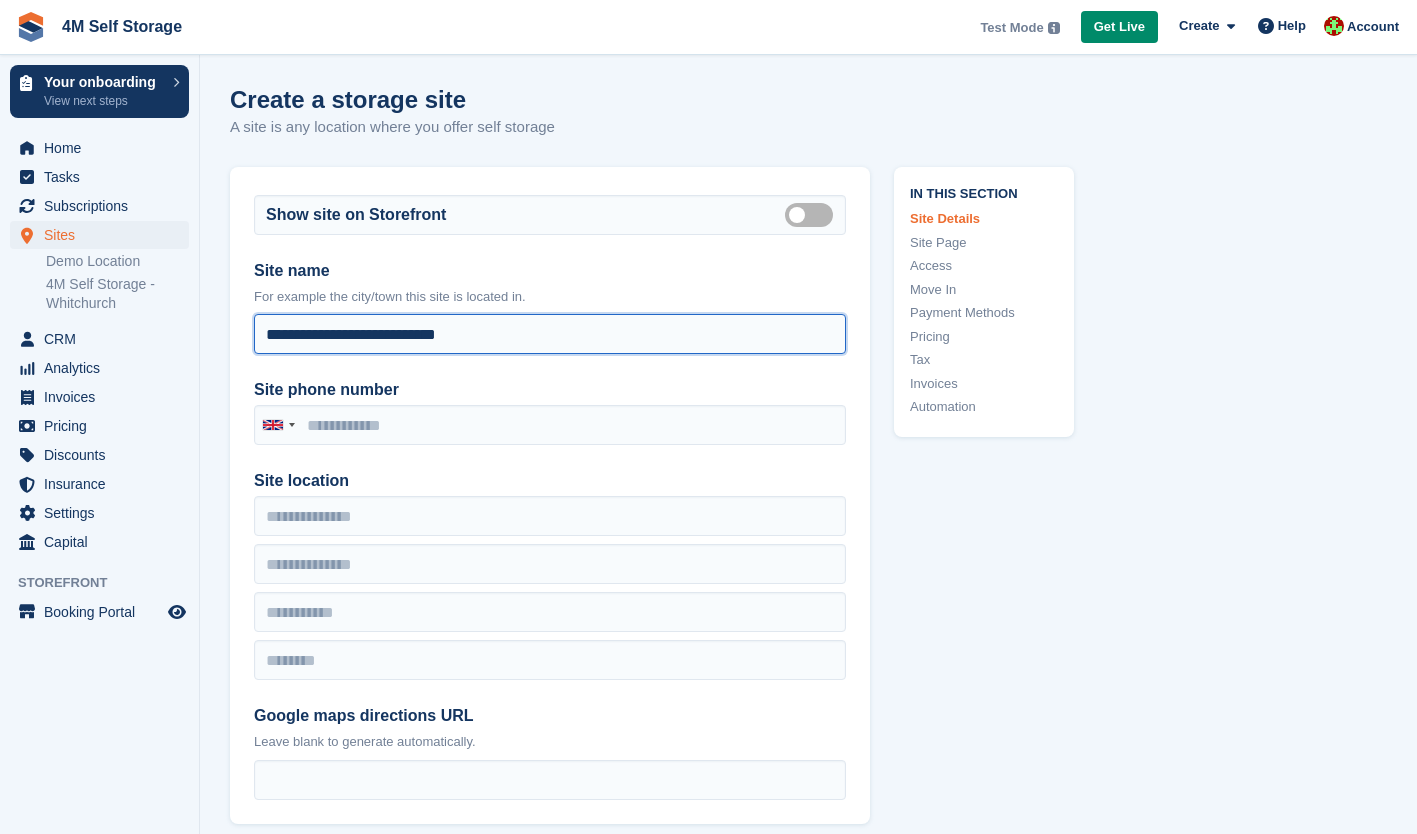 click on "**********" at bounding box center [550, 334] 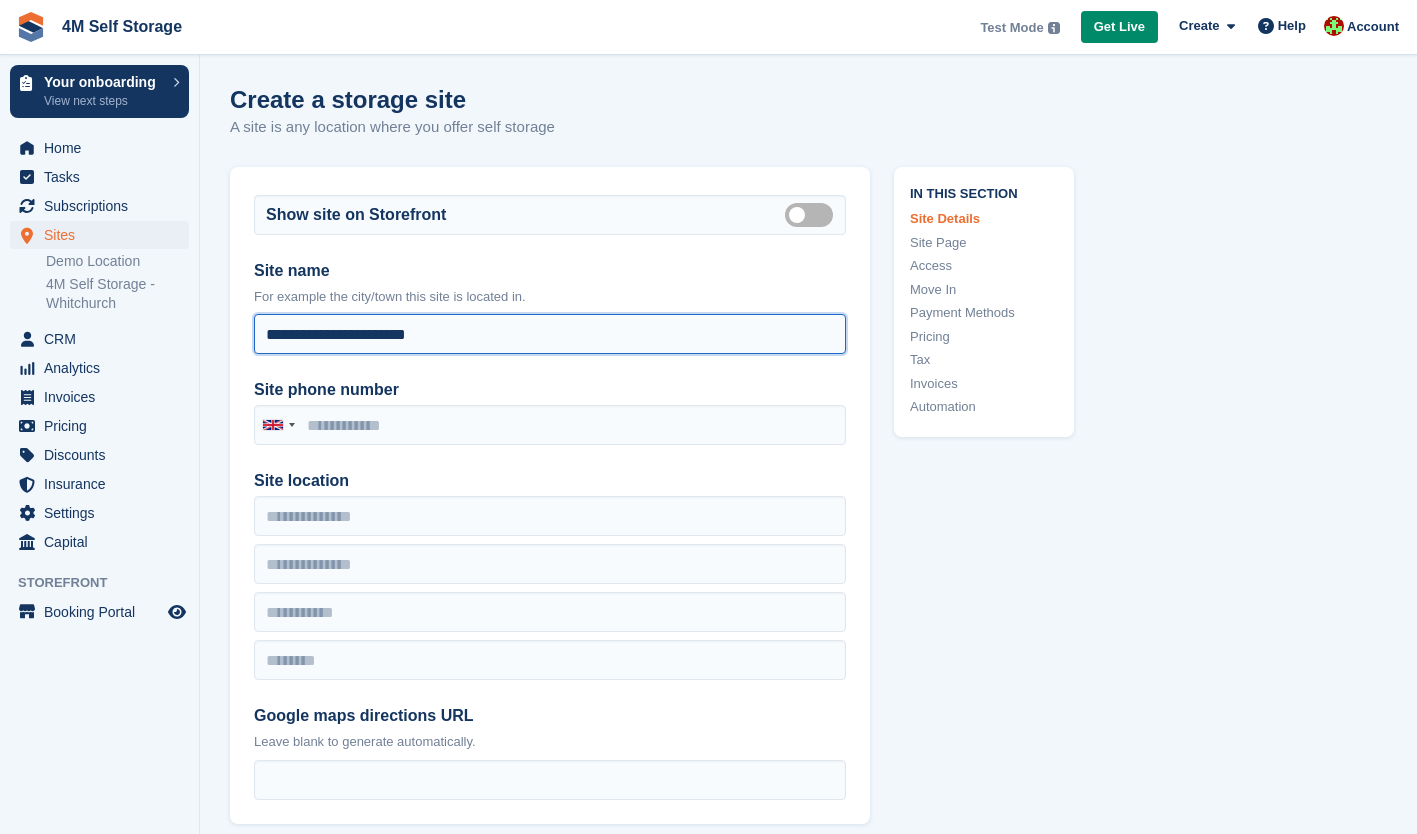 type on "**********" 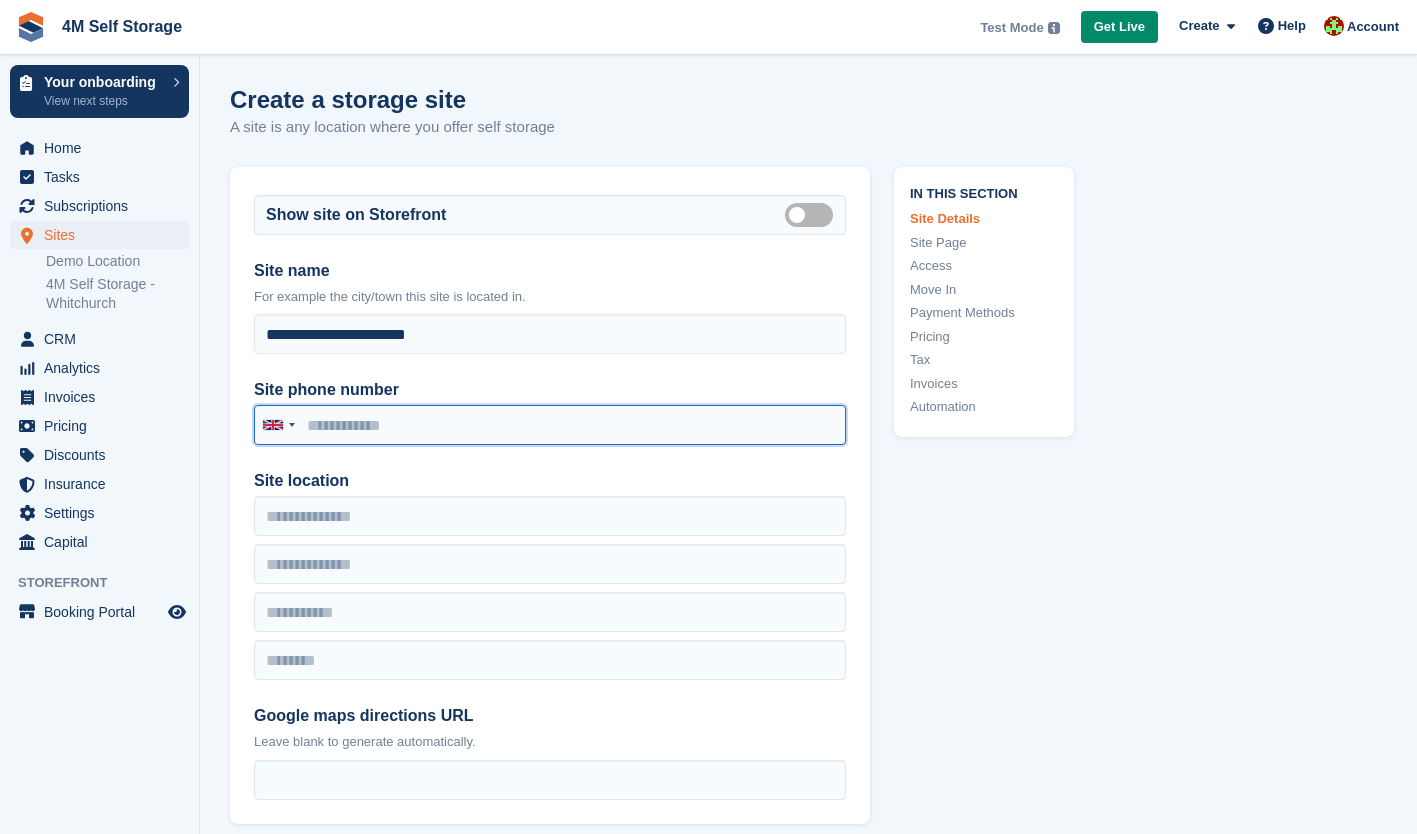 click on "Site phone number" at bounding box center (550, 425) 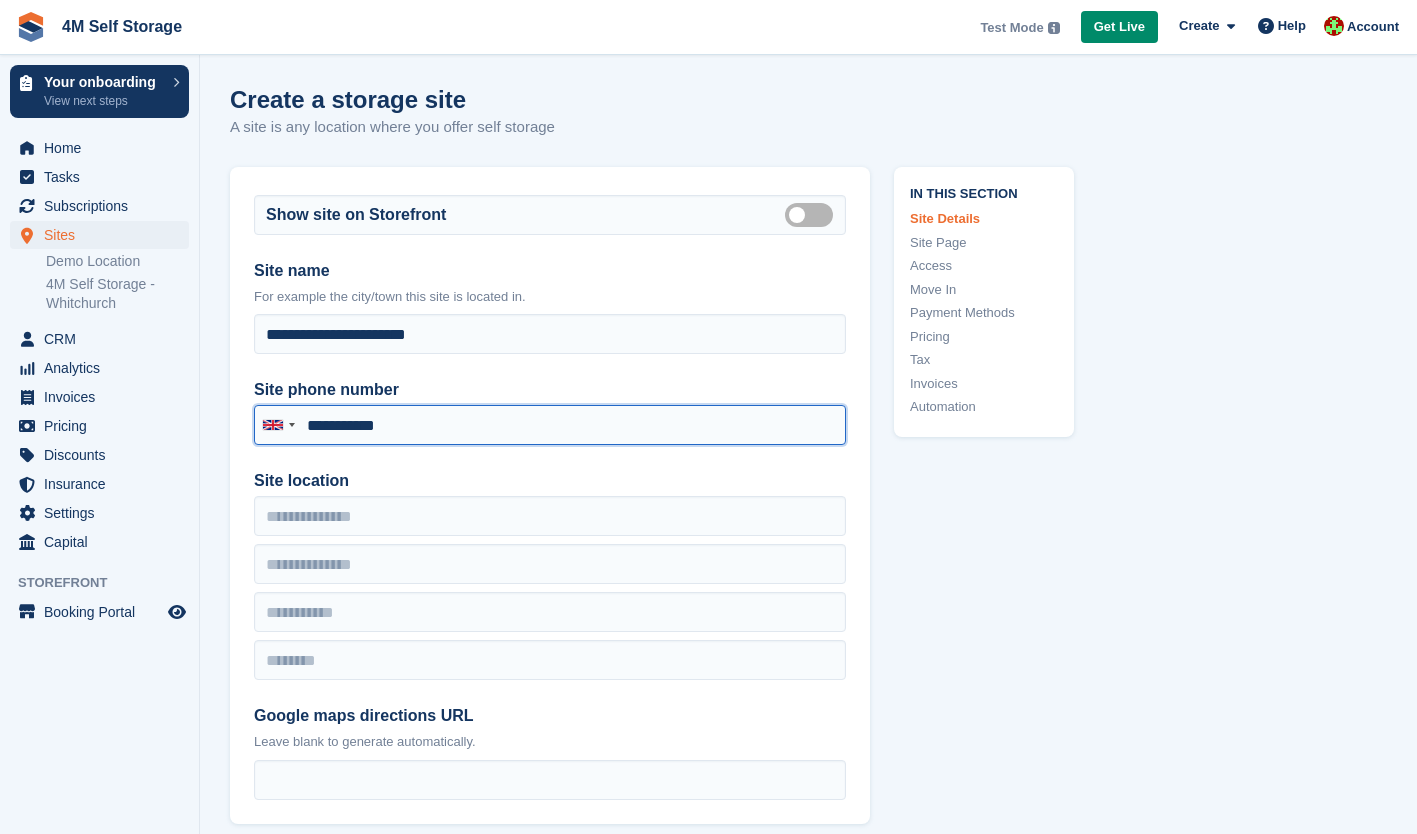 click on "**********" at bounding box center (550, 425) 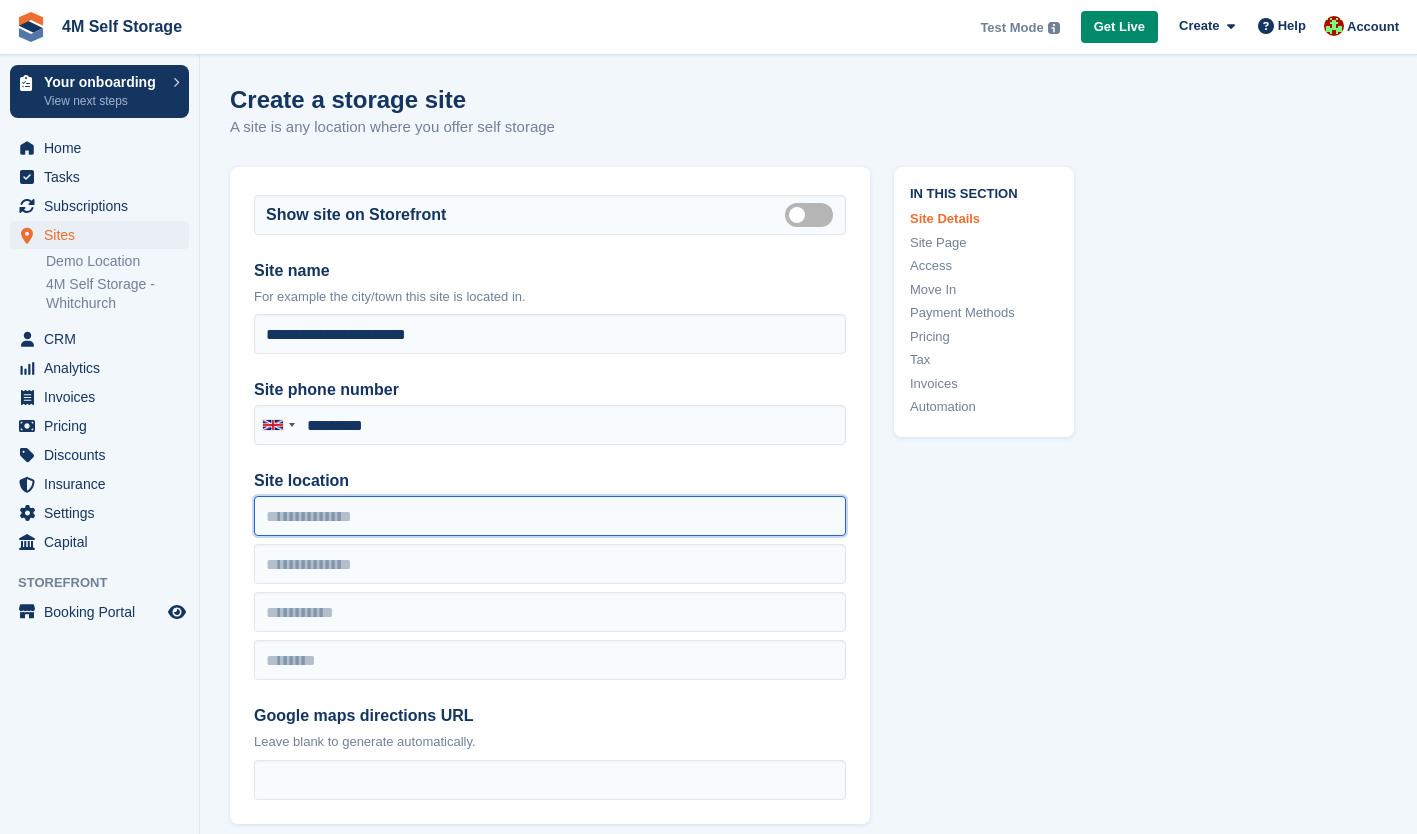 click on "Site location" at bounding box center [550, 516] 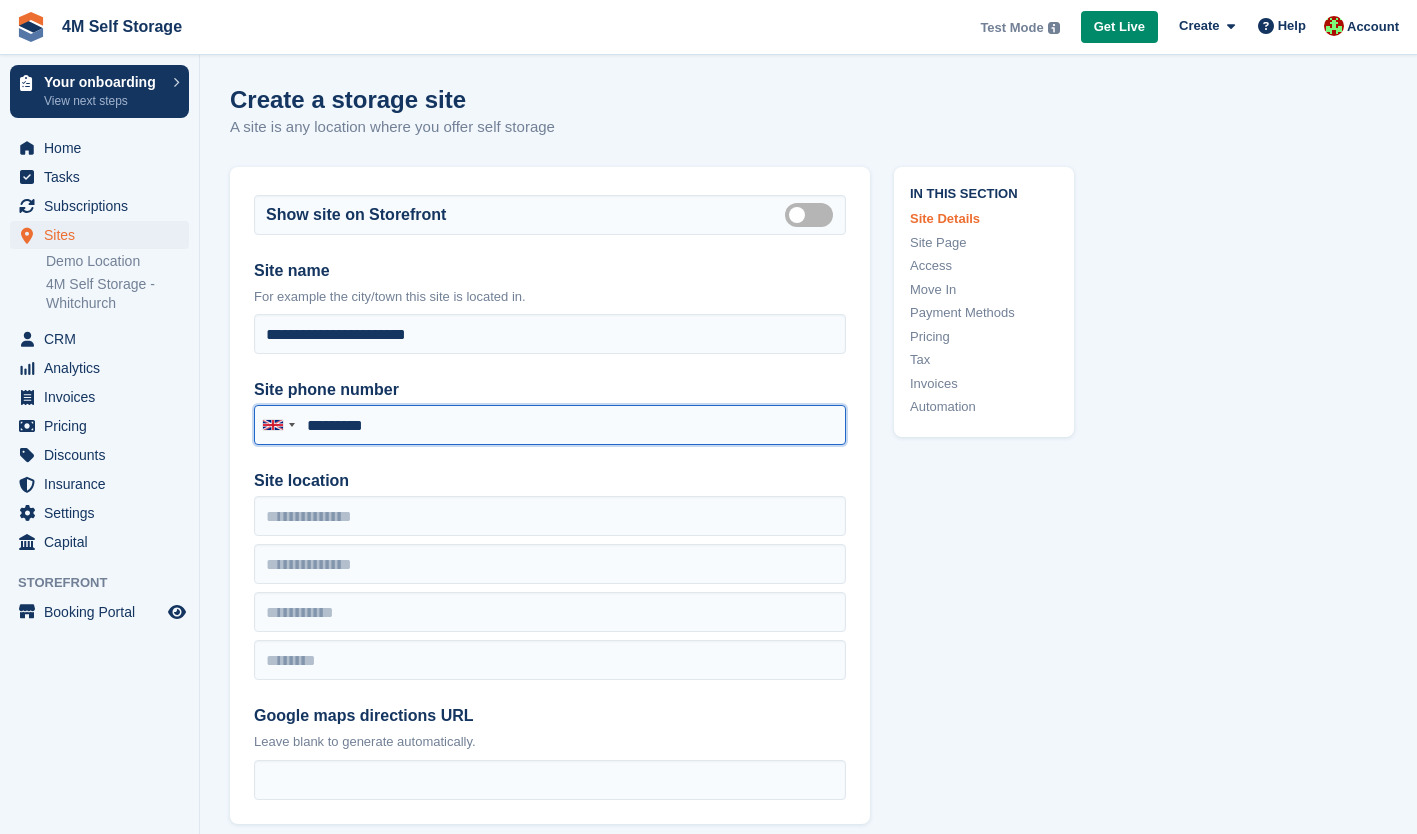 click on "*********" at bounding box center (550, 425) 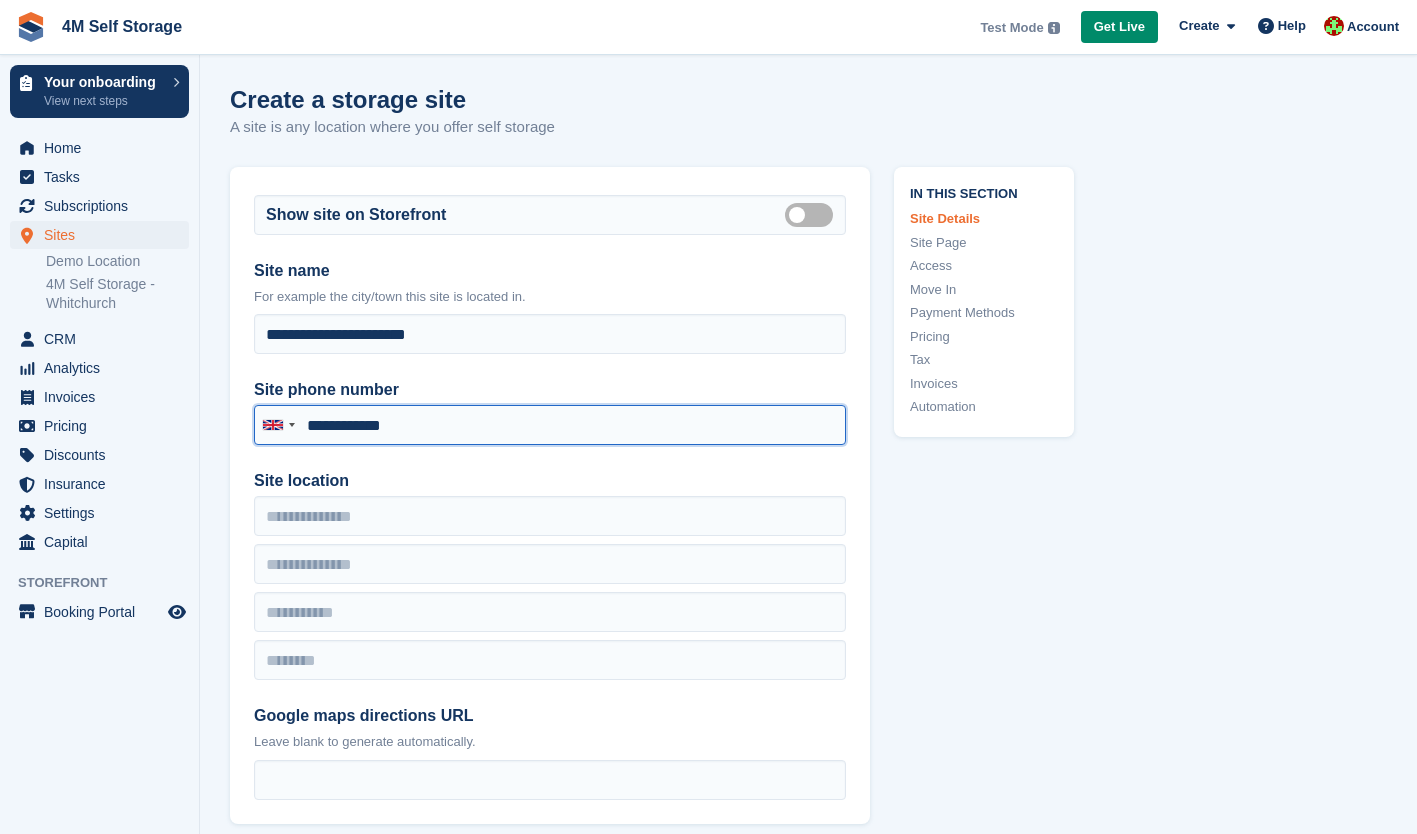 type on "**********" 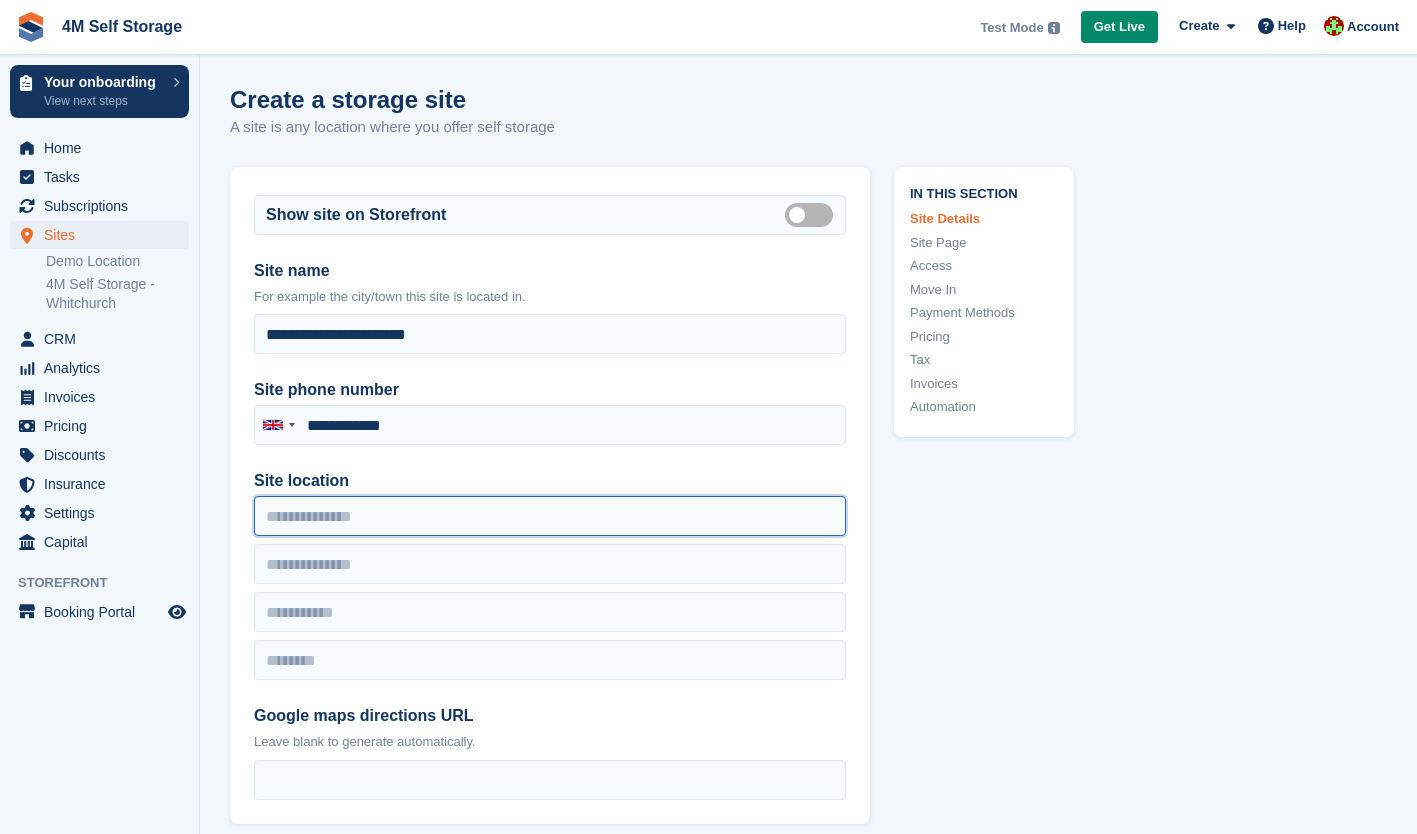 click on "Site location" at bounding box center (550, 516) 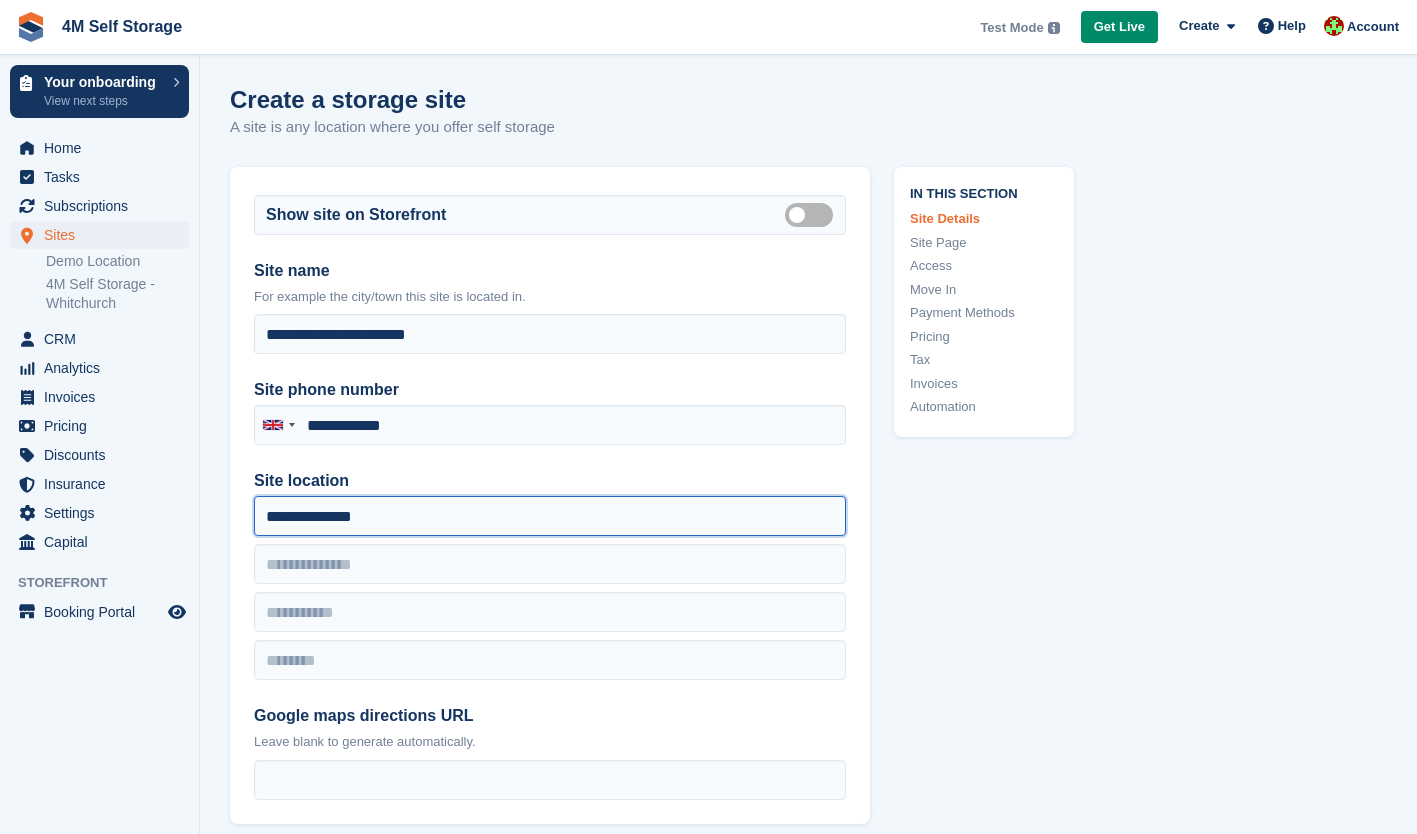 click on "**********" at bounding box center [550, 516] 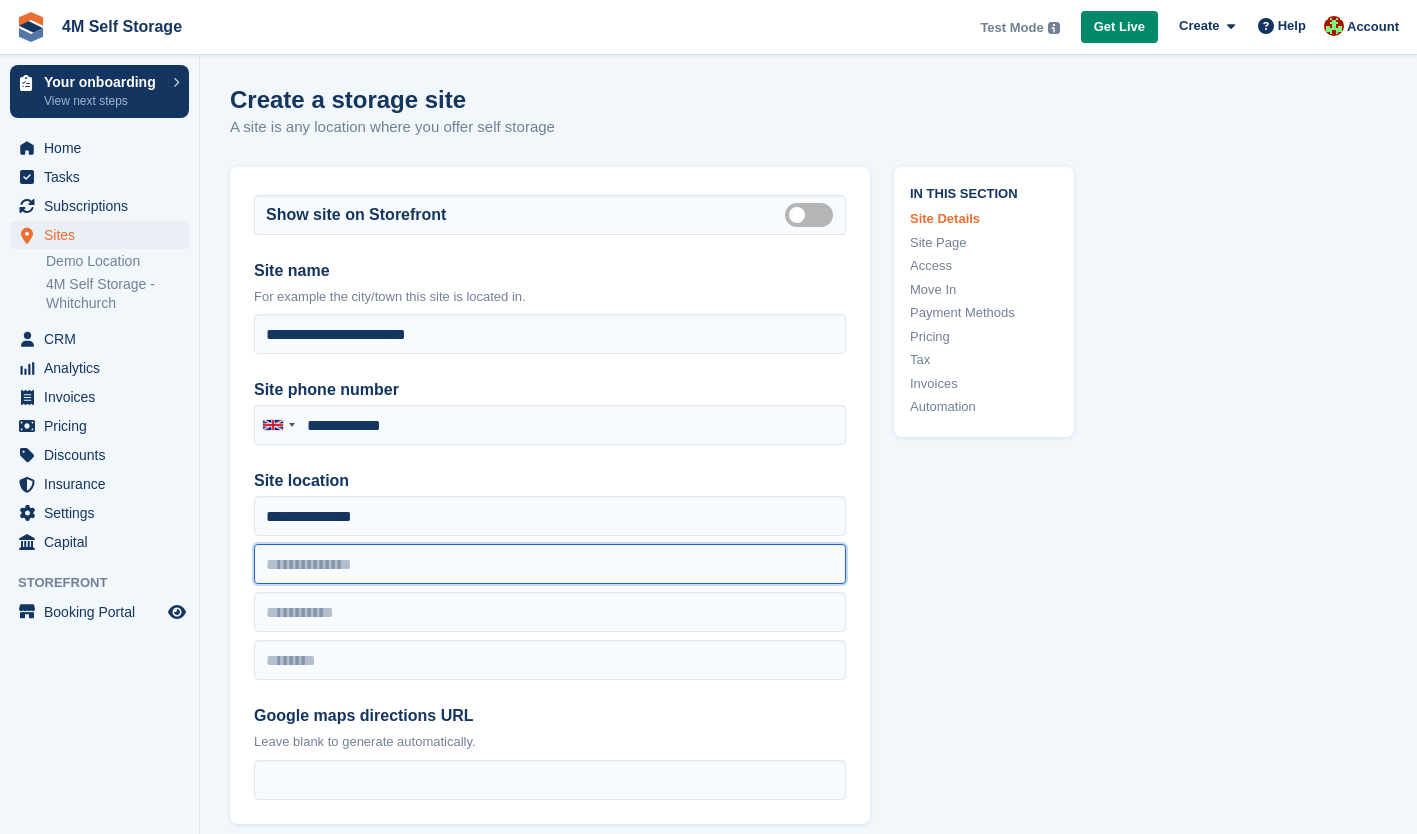 click at bounding box center (550, 564) 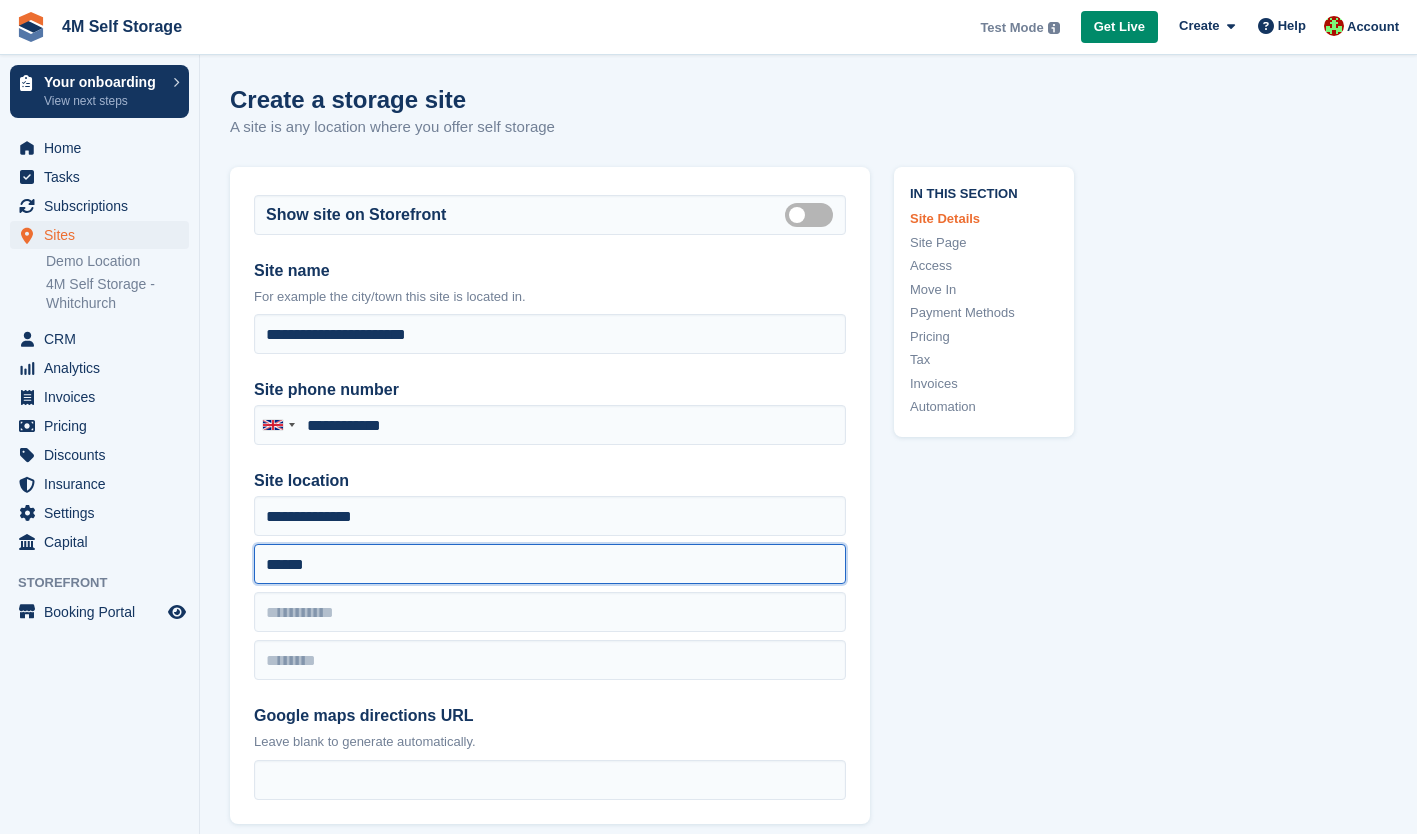 type on "*****" 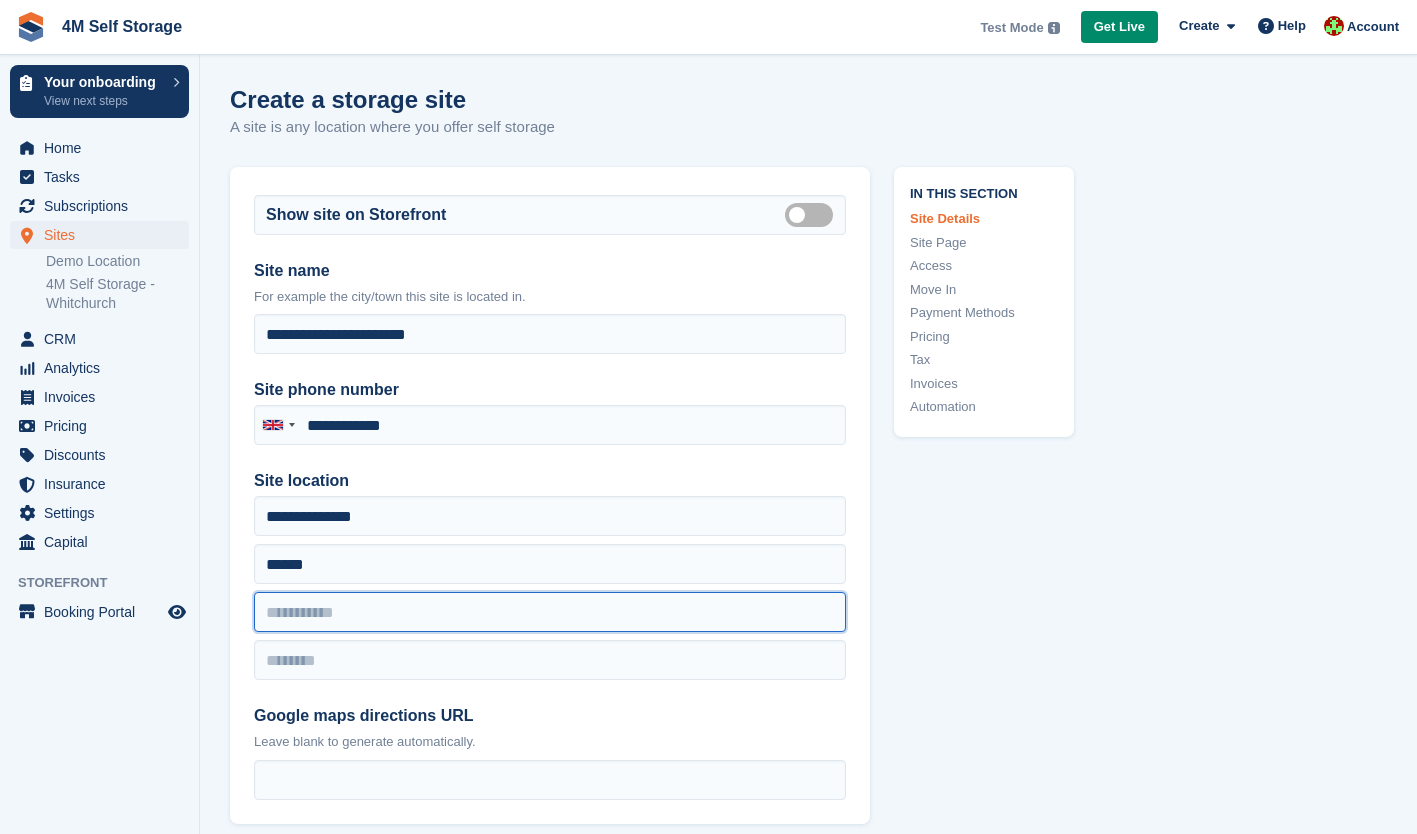 click at bounding box center (550, 612) 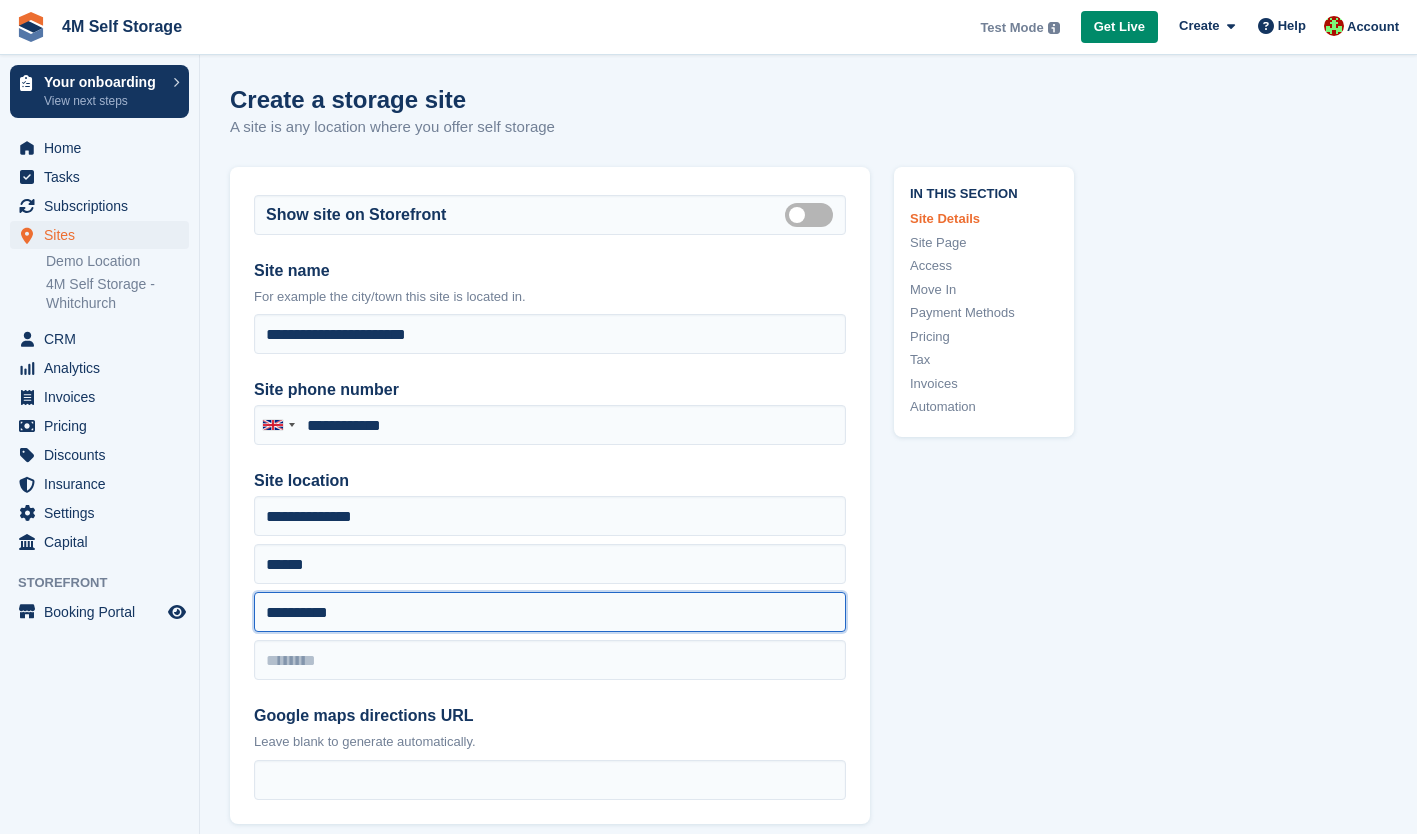 click on "**********" at bounding box center [550, 612] 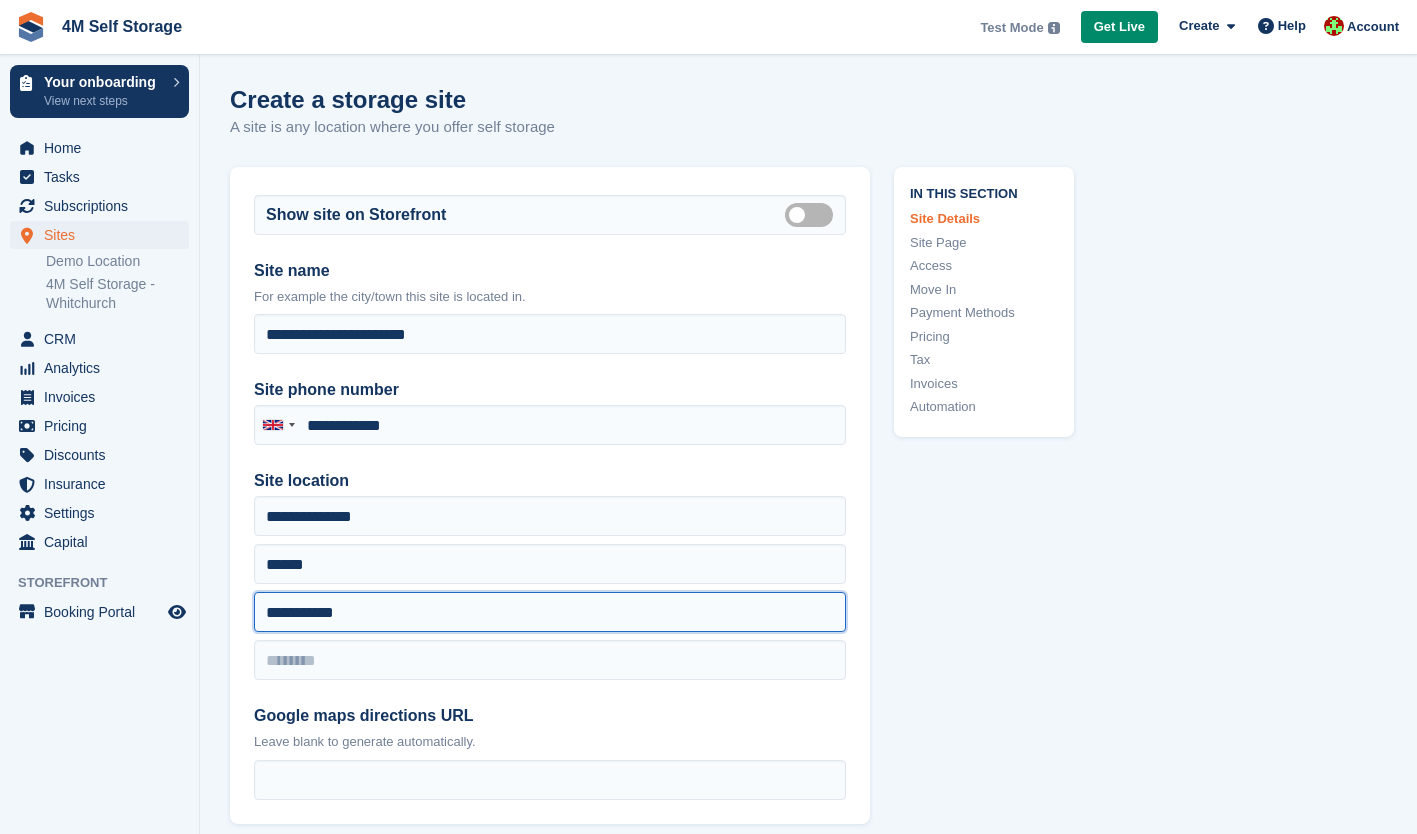type on "**********" 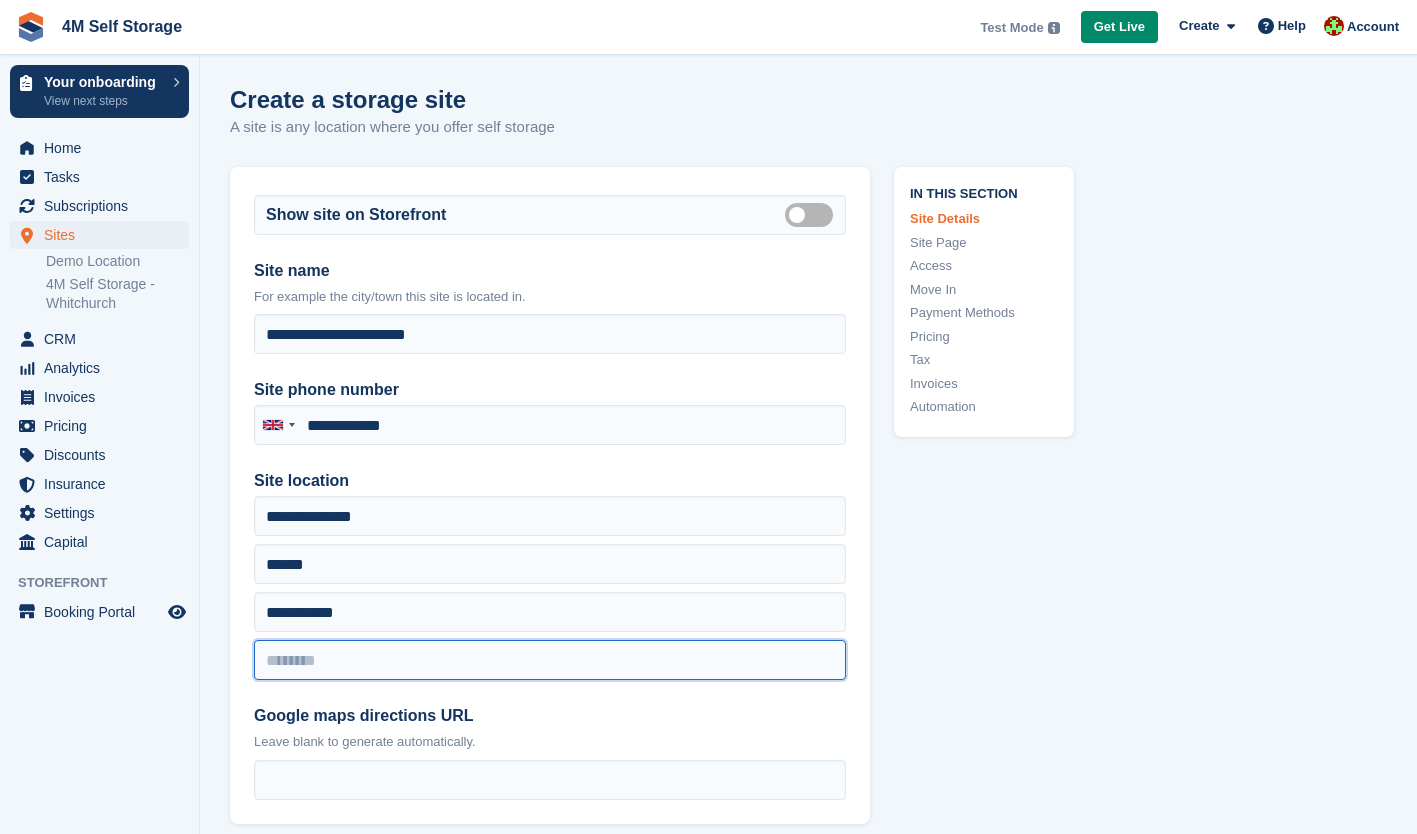 click at bounding box center (550, 660) 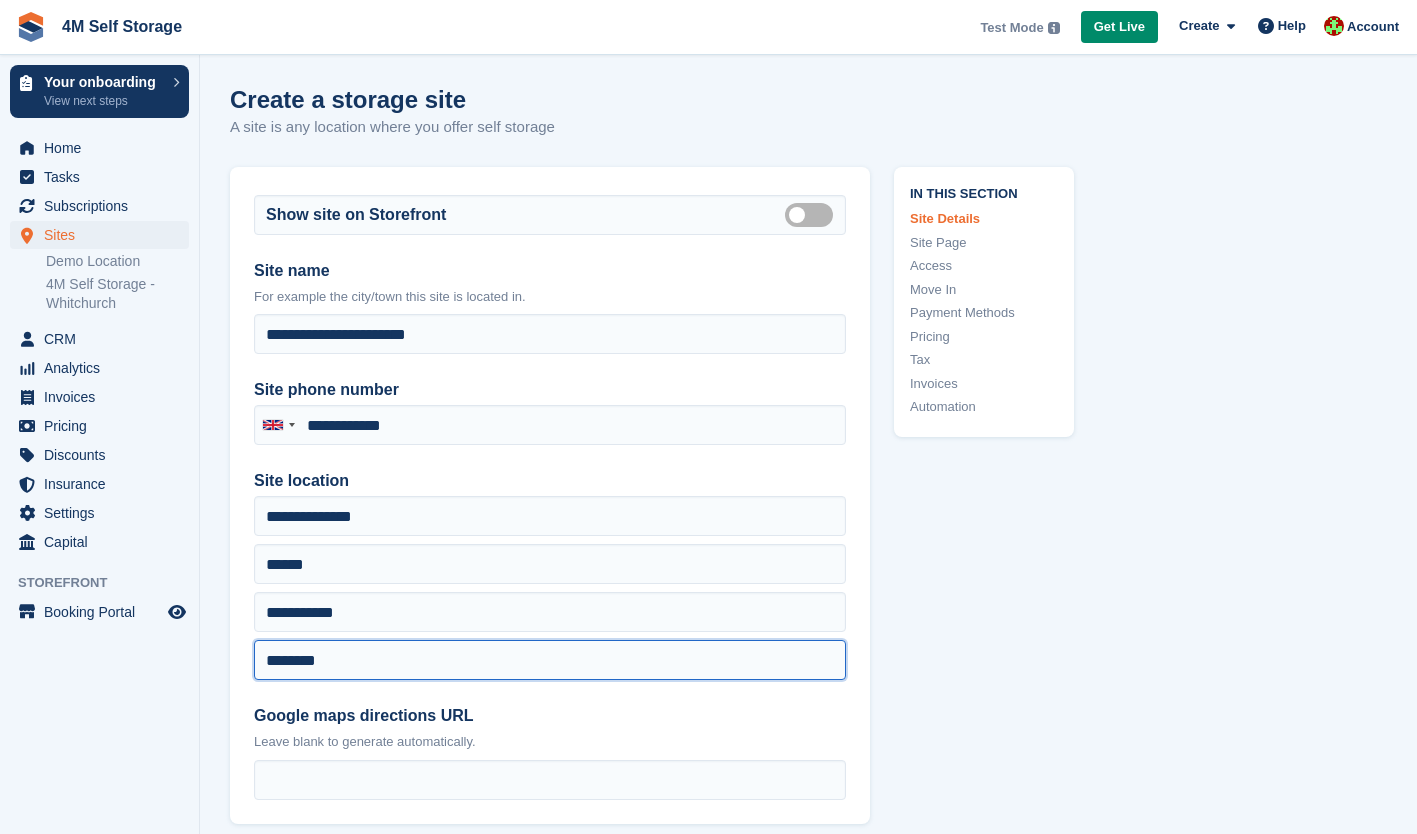type on "********" 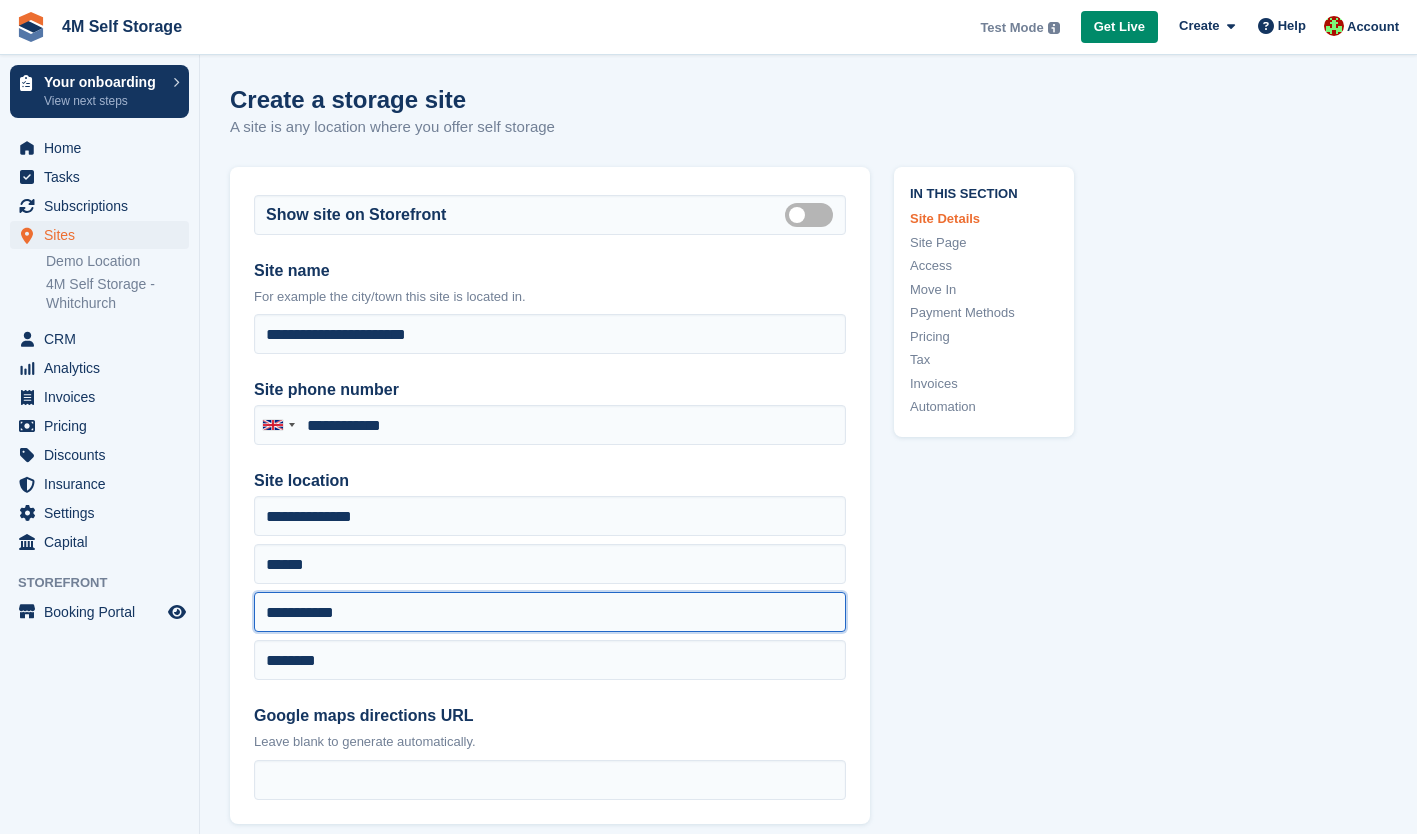 click on "**********" at bounding box center [550, 612] 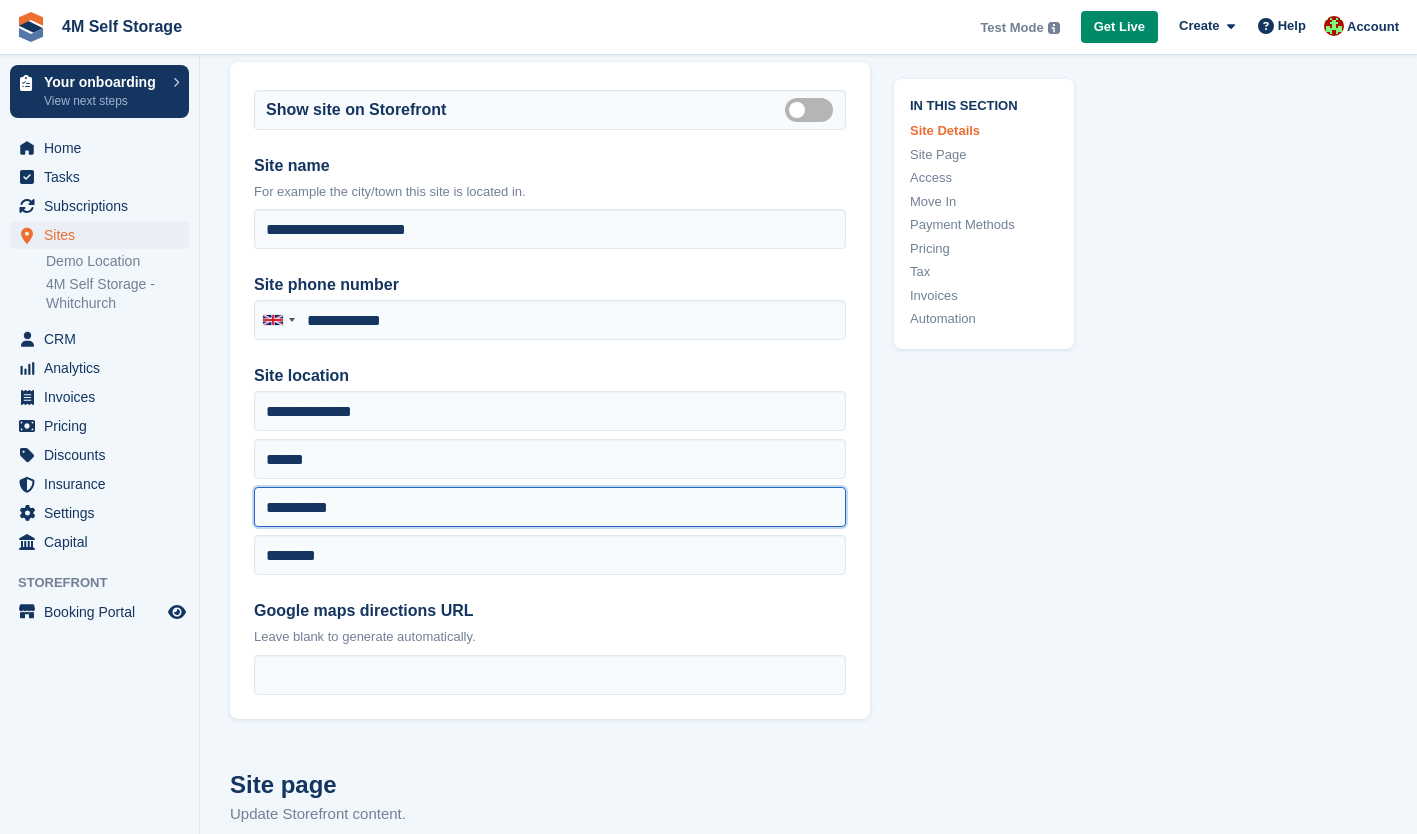 scroll, scrollTop: 200, scrollLeft: 0, axis: vertical 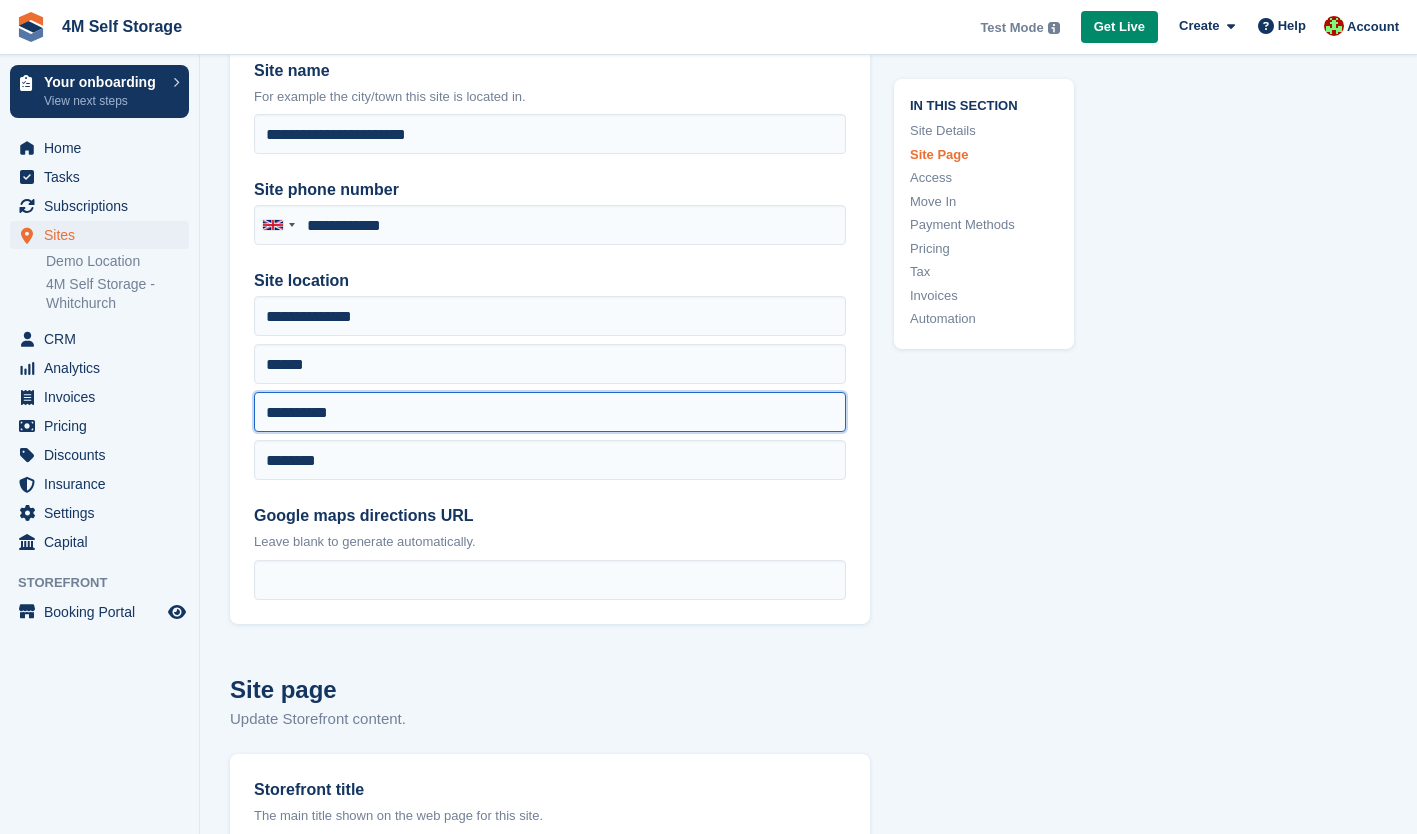 type on "**********" 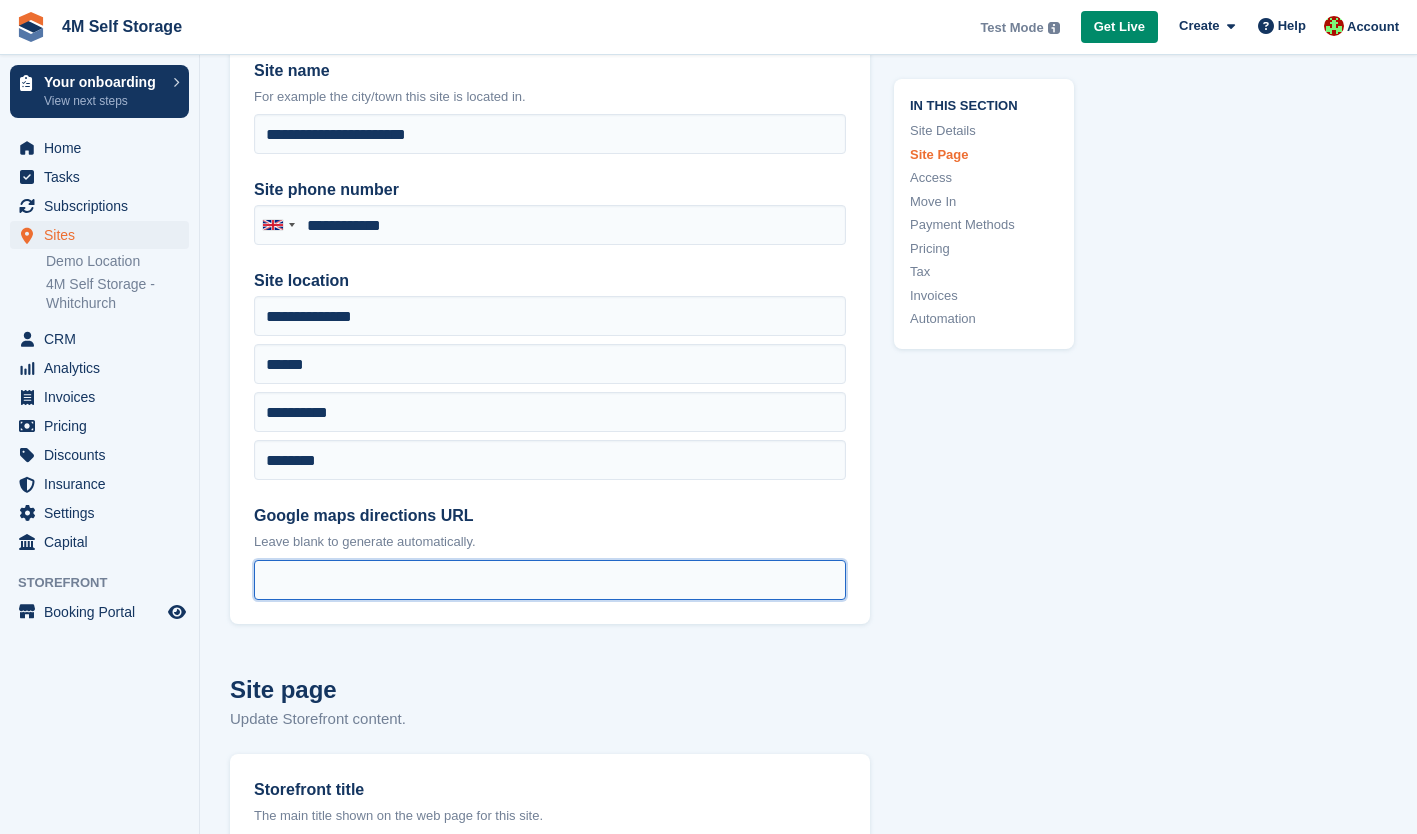 click on "Google maps directions URL" at bounding box center (550, 580) 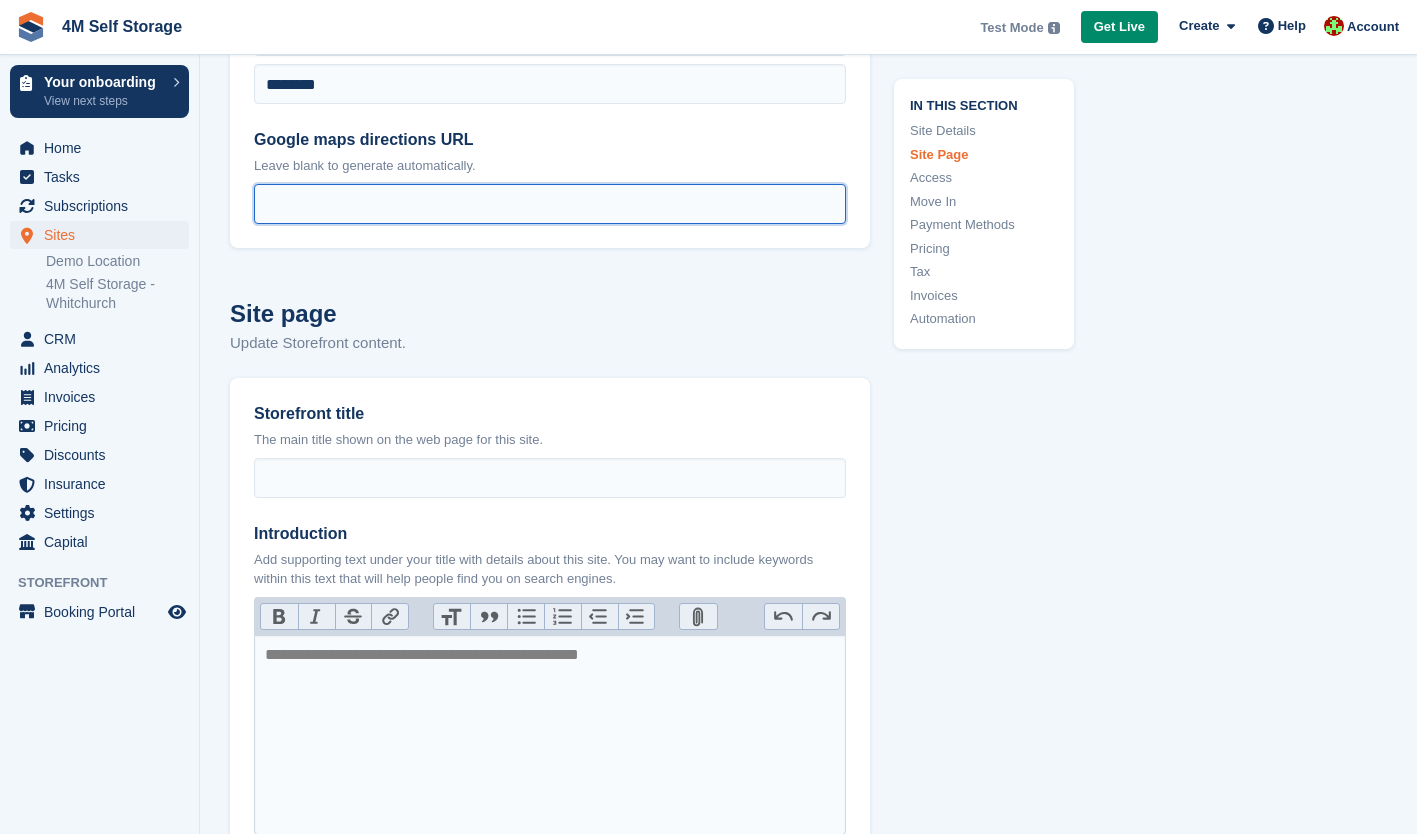scroll, scrollTop: 600, scrollLeft: 0, axis: vertical 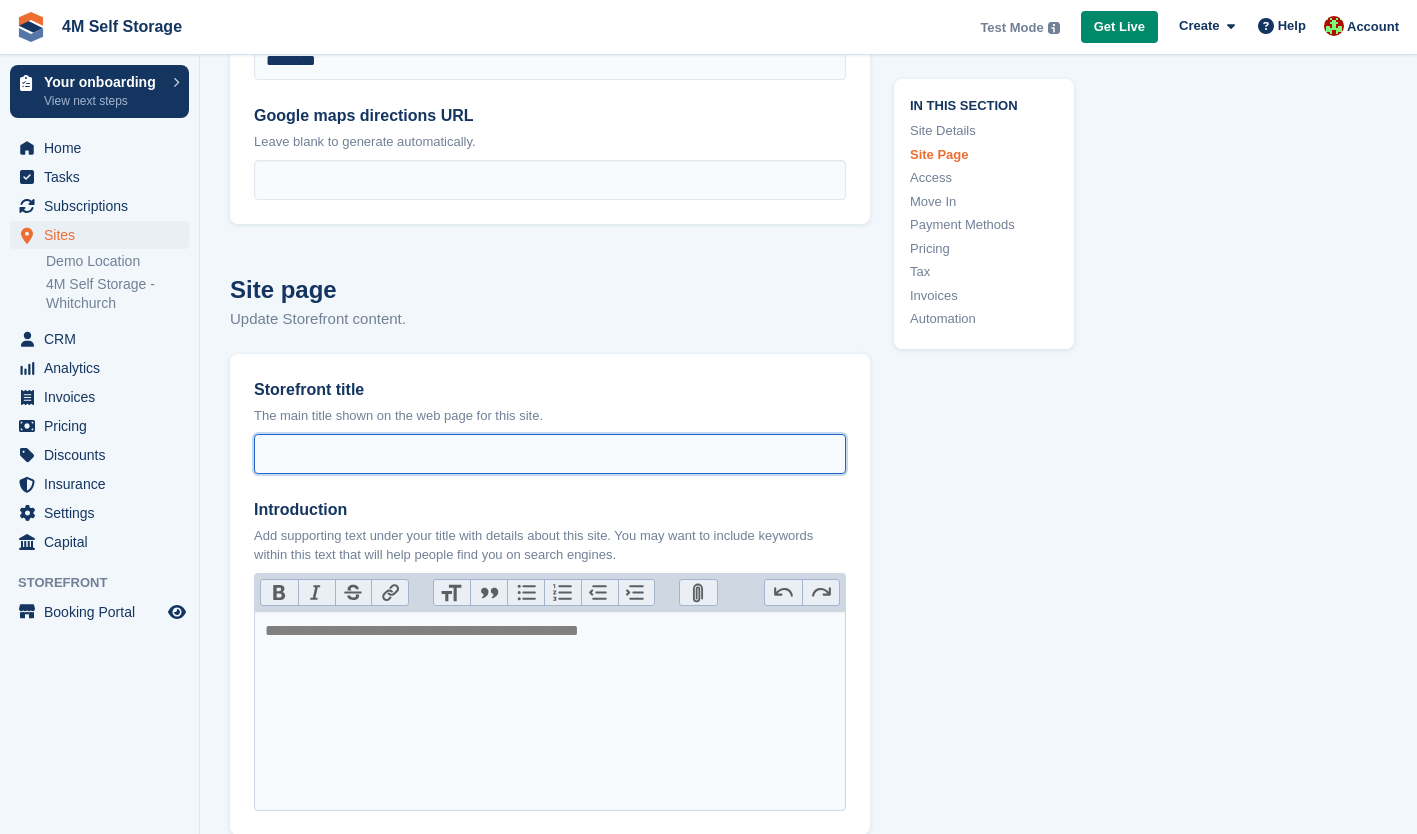 click on "Storefront title" at bounding box center [550, 454] 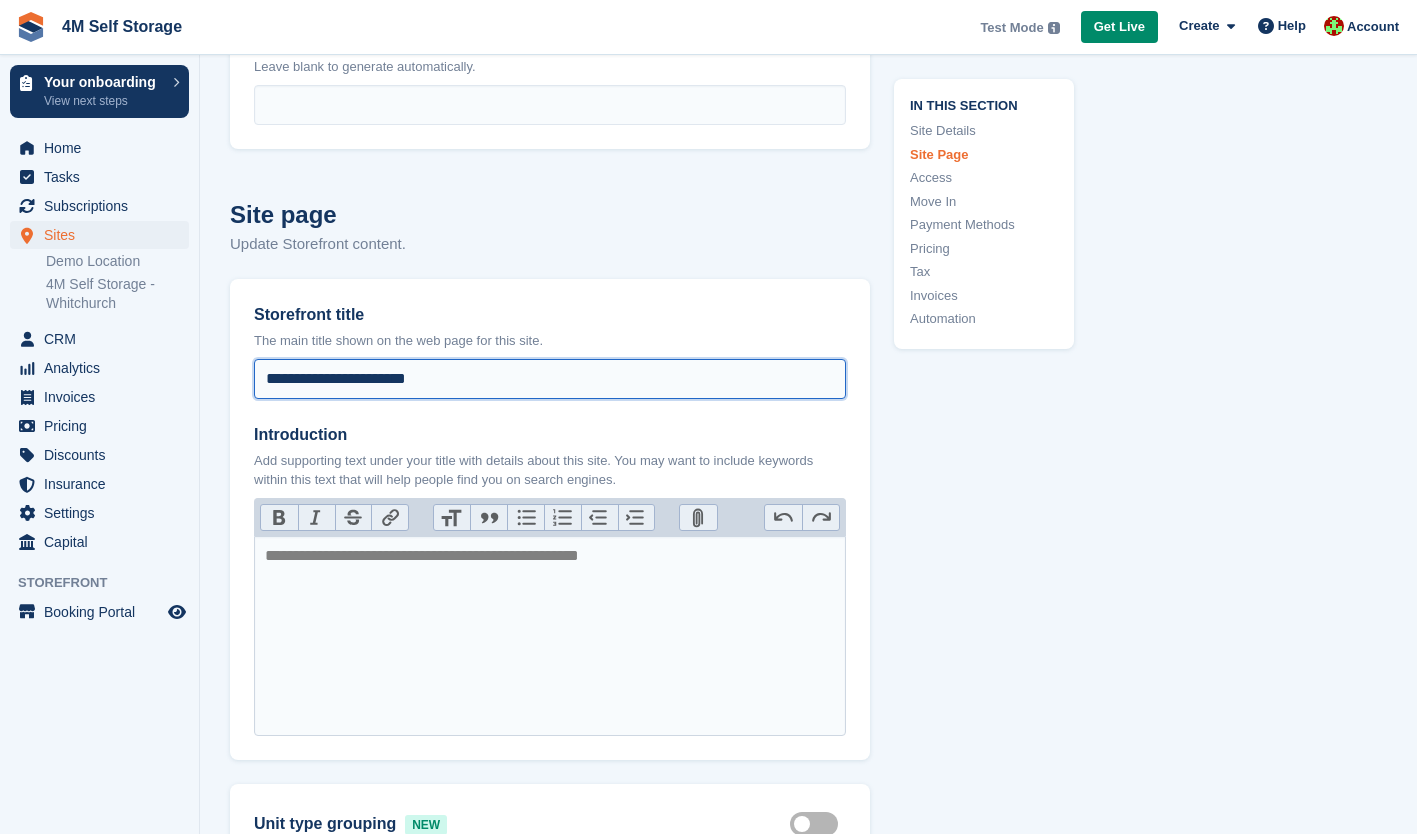scroll, scrollTop: 700, scrollLeft: 0, axis: vertical 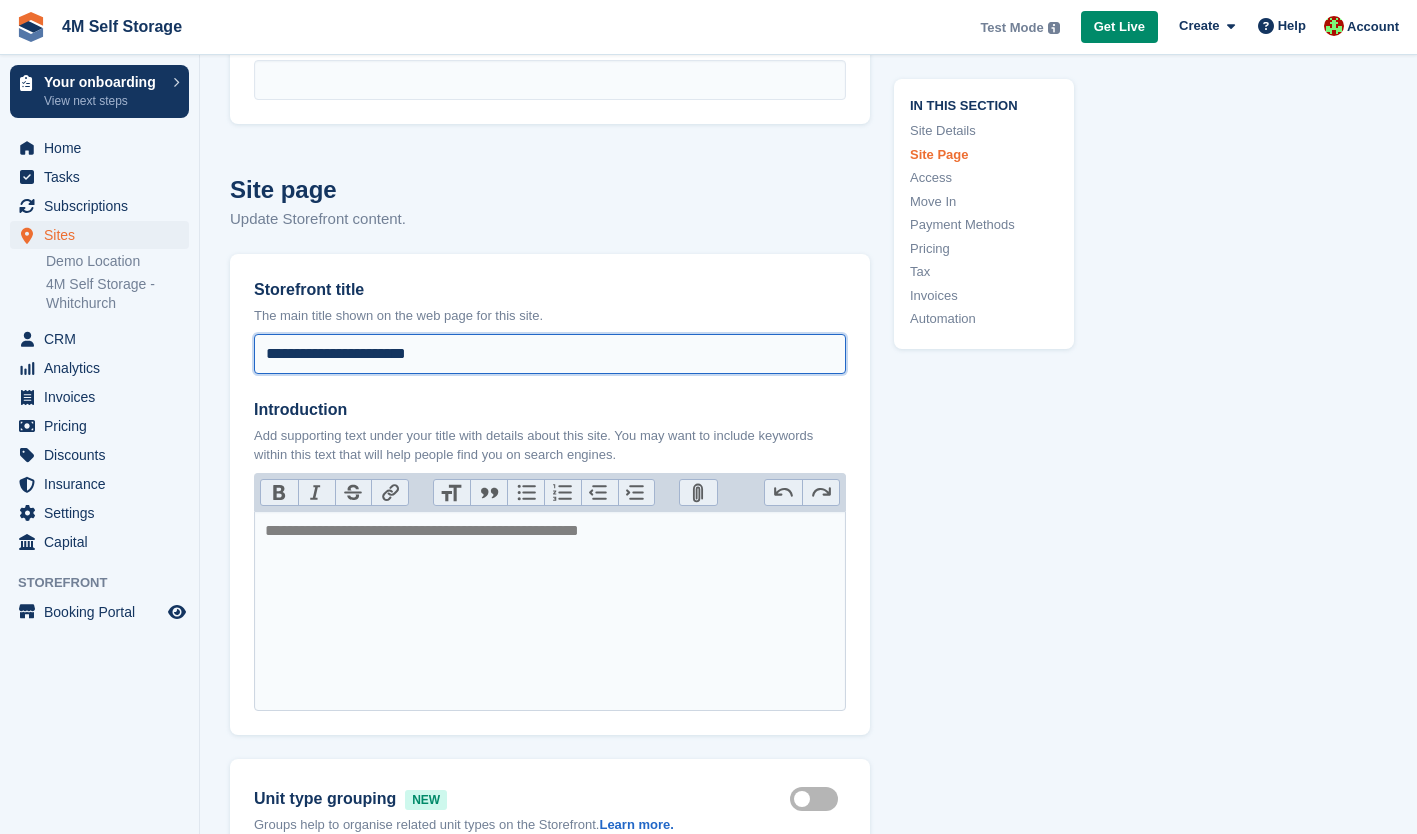 click on "**********" at bounding box center (550, 354) 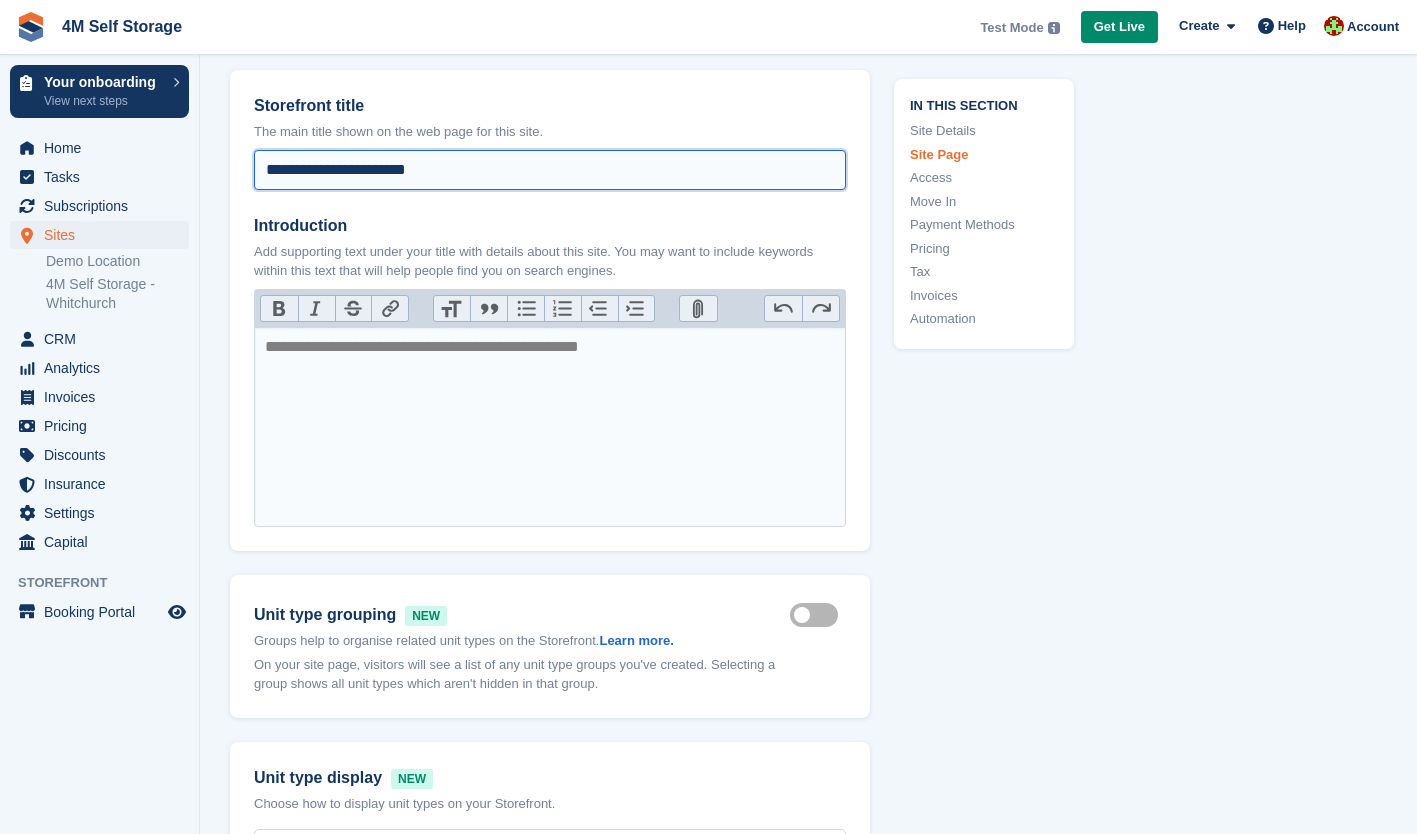 scroll, scrollTop: 900, scrollLeft: 0, axis: vertical 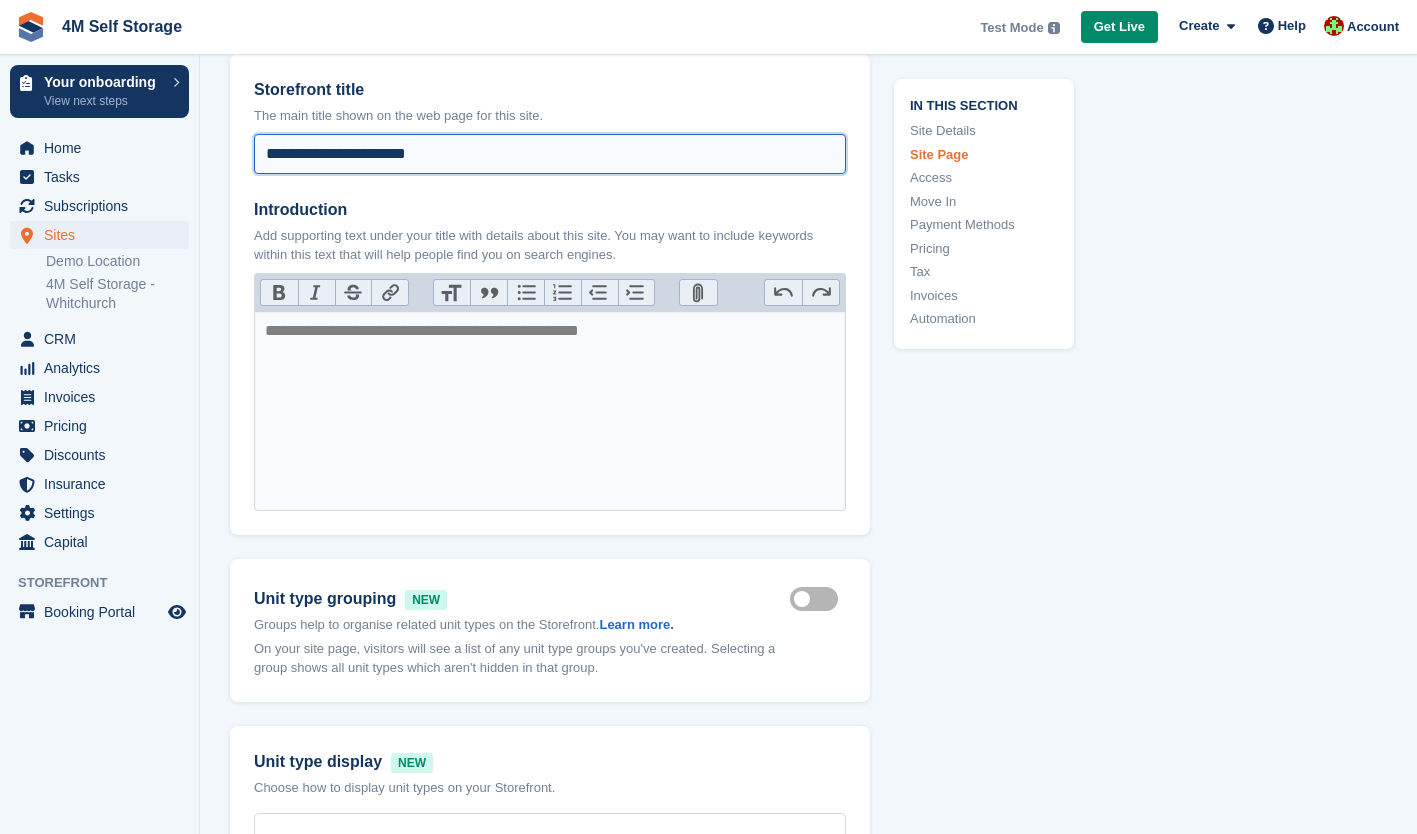type on "**********" 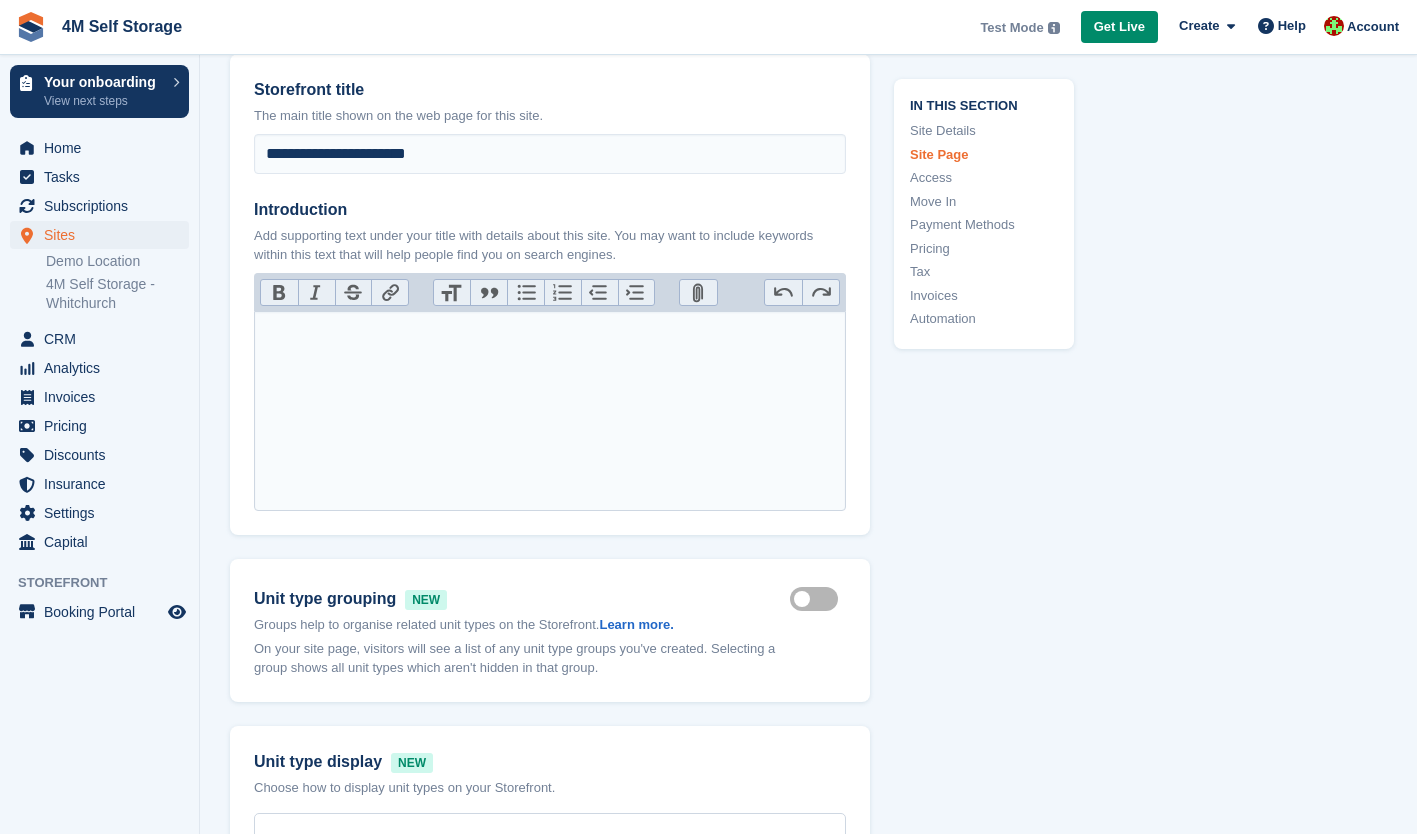 click at bounding box center [550, 411] 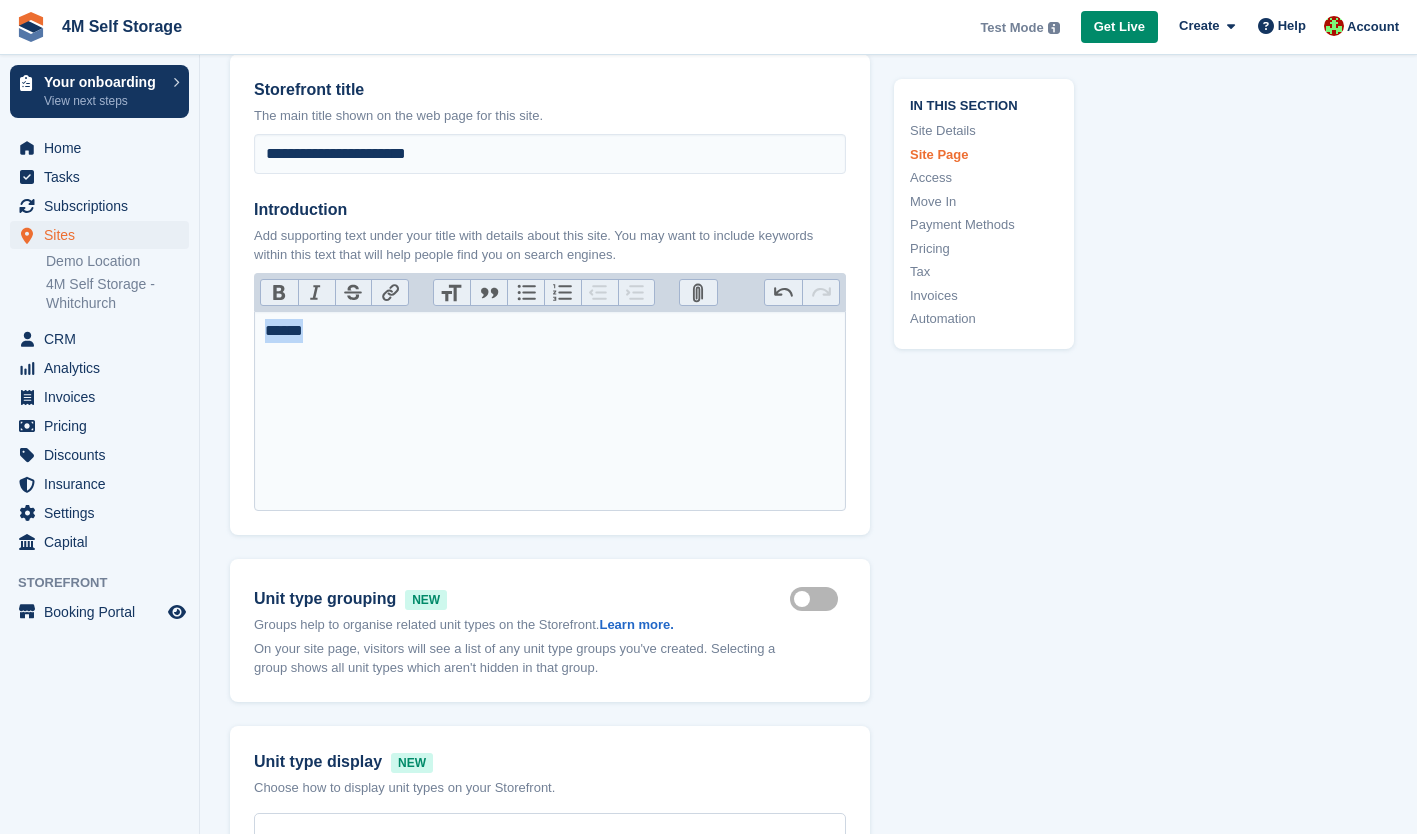 drag, startPoint x: 343, startPoint y: 332, endPoint x: 251, endPoint y: 334, distance: 92.021736 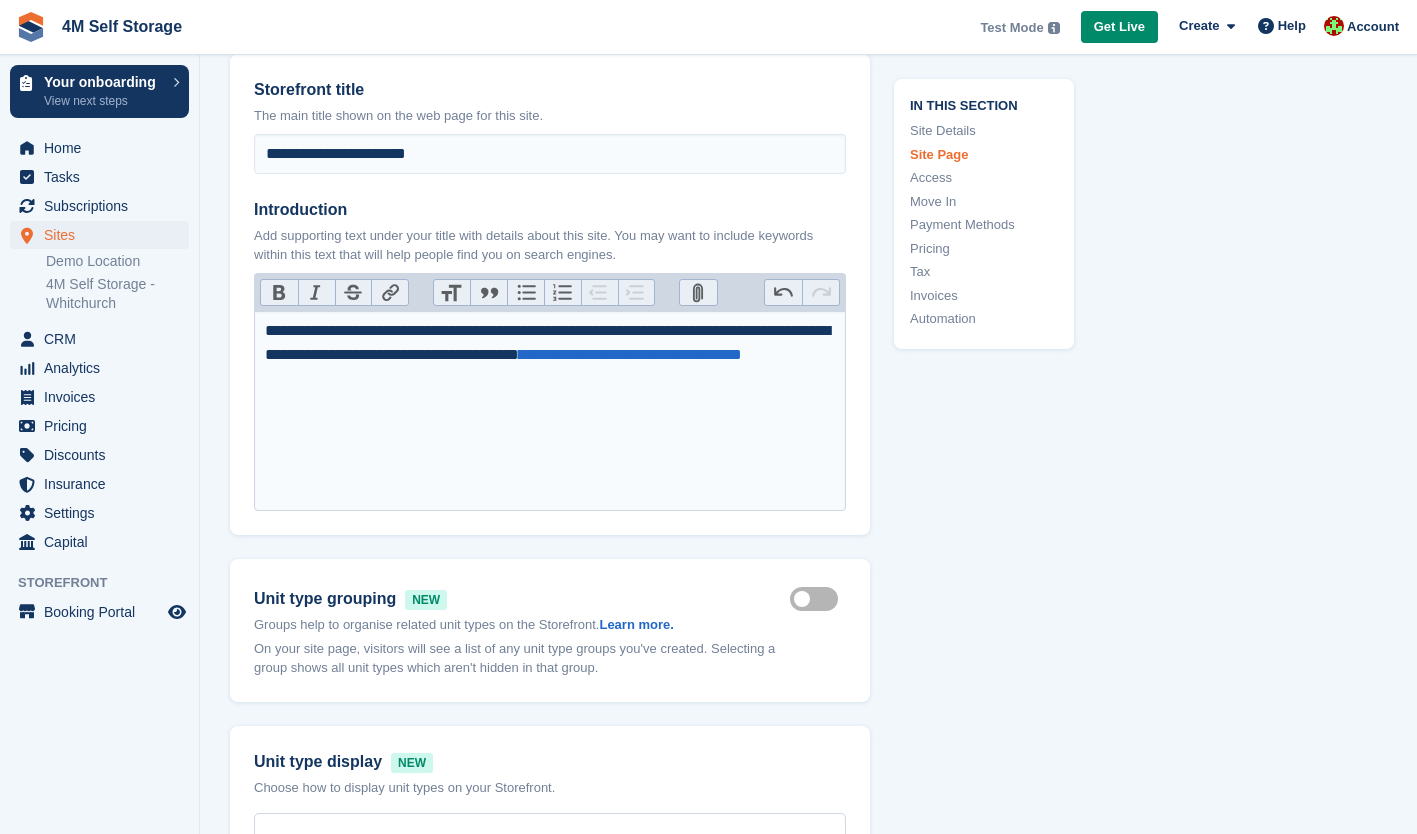 click on "**********" at bounding box center [550, 355] 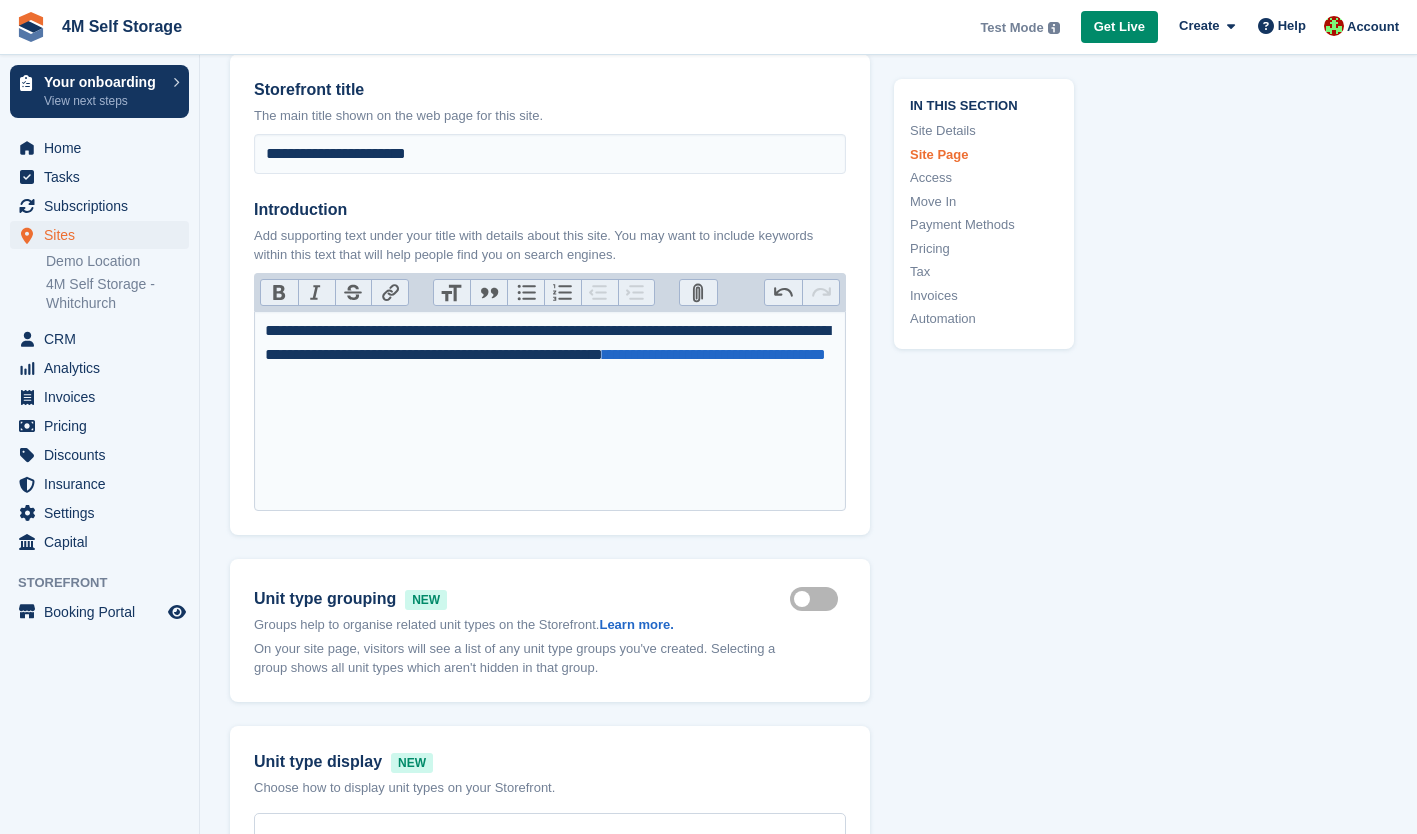 click on "**********" at bounding box center [550, 355] 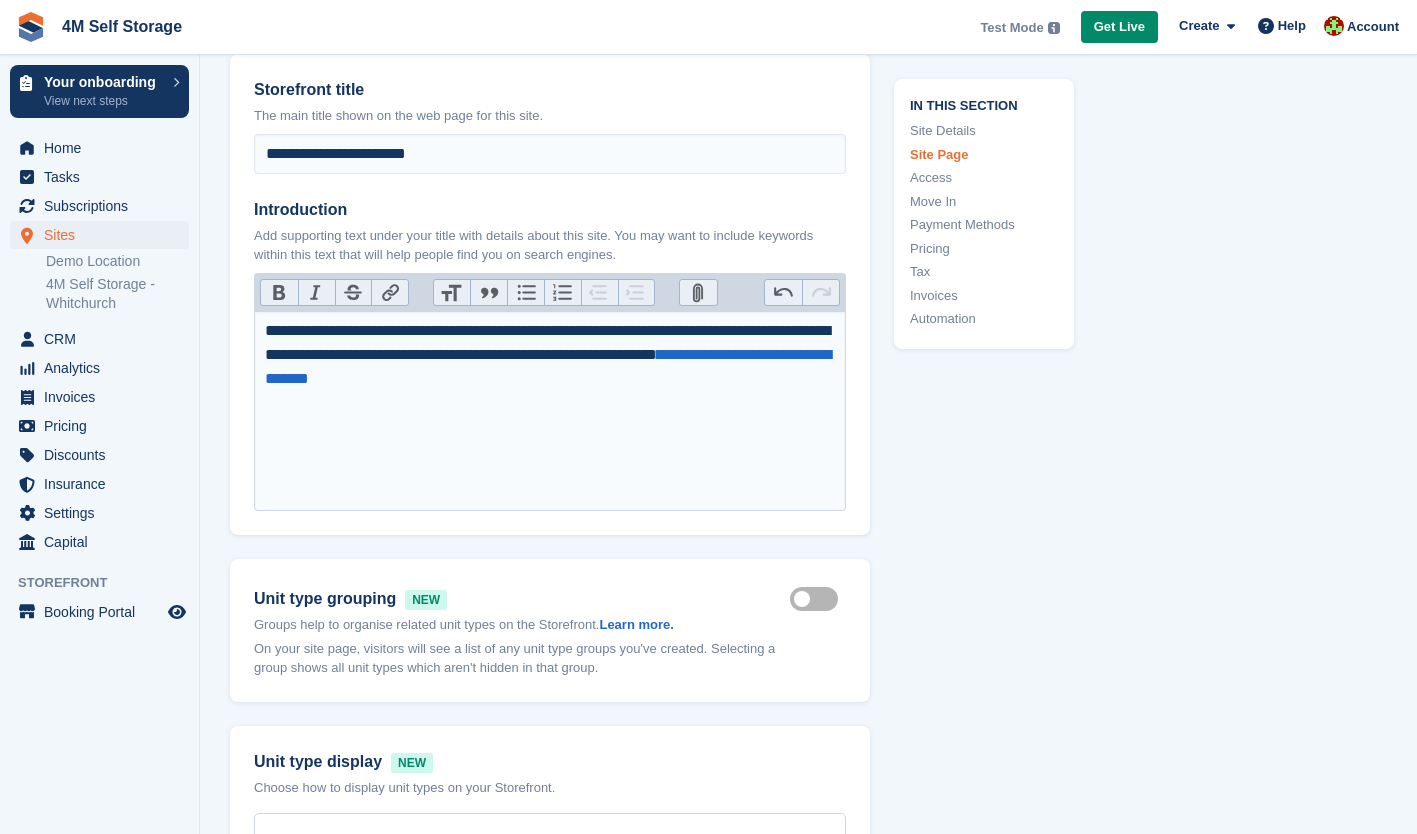 click on "**********" at bounding box center [550, 355] 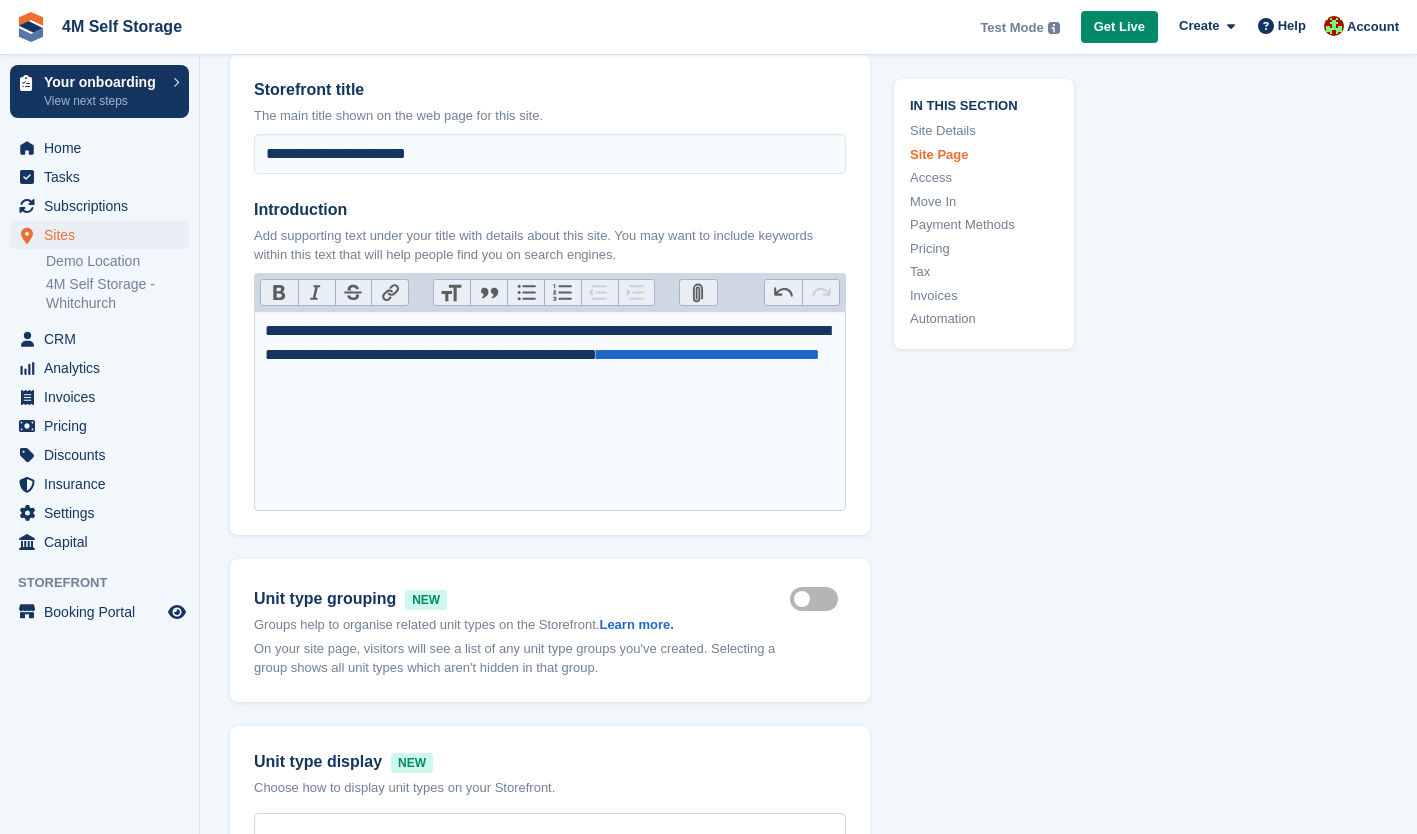 click on "**********" at bounding box center [550, 355] 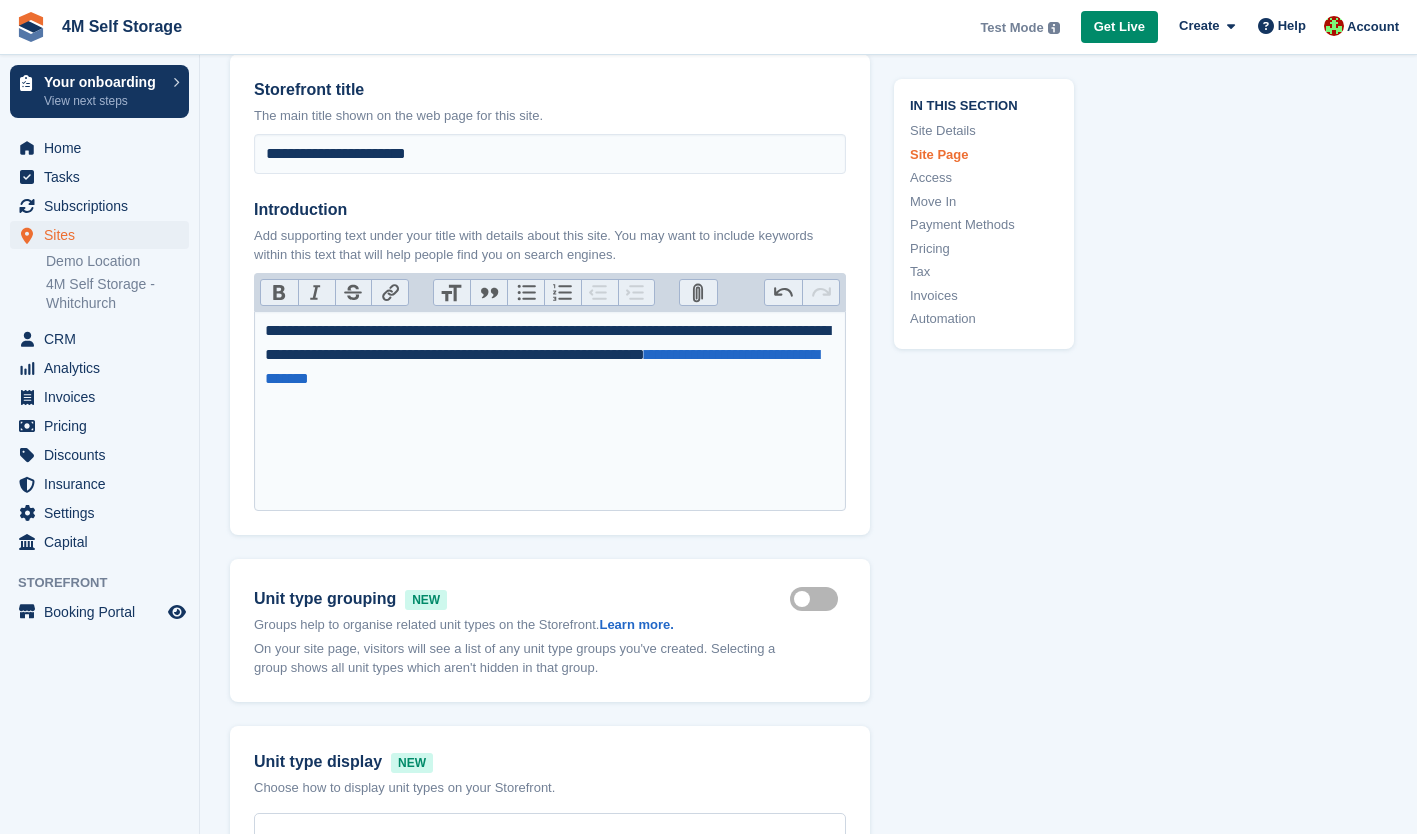 click on "**********" at bounding box center (550, 355) 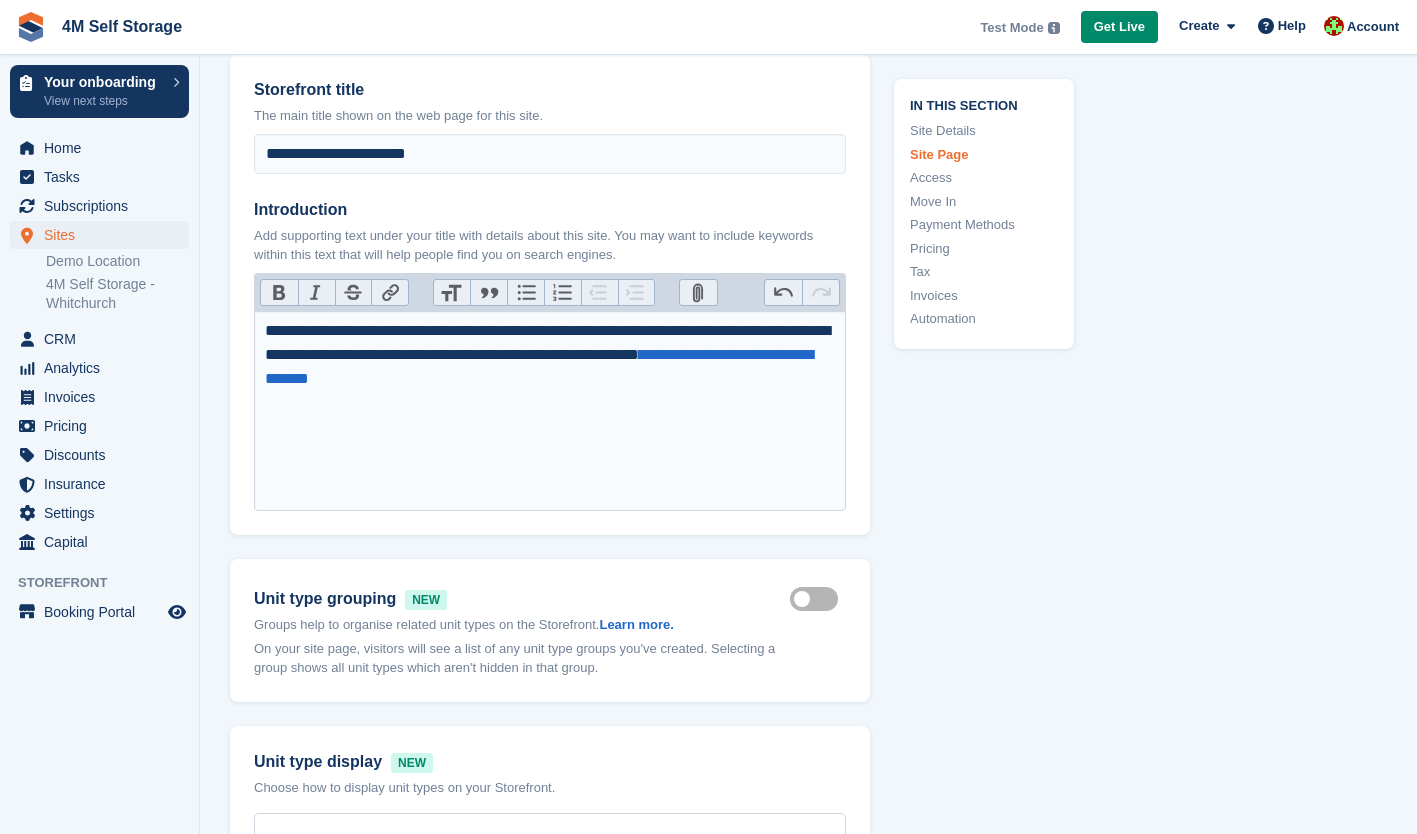 click on "**********" at bounding box center (550, 355) 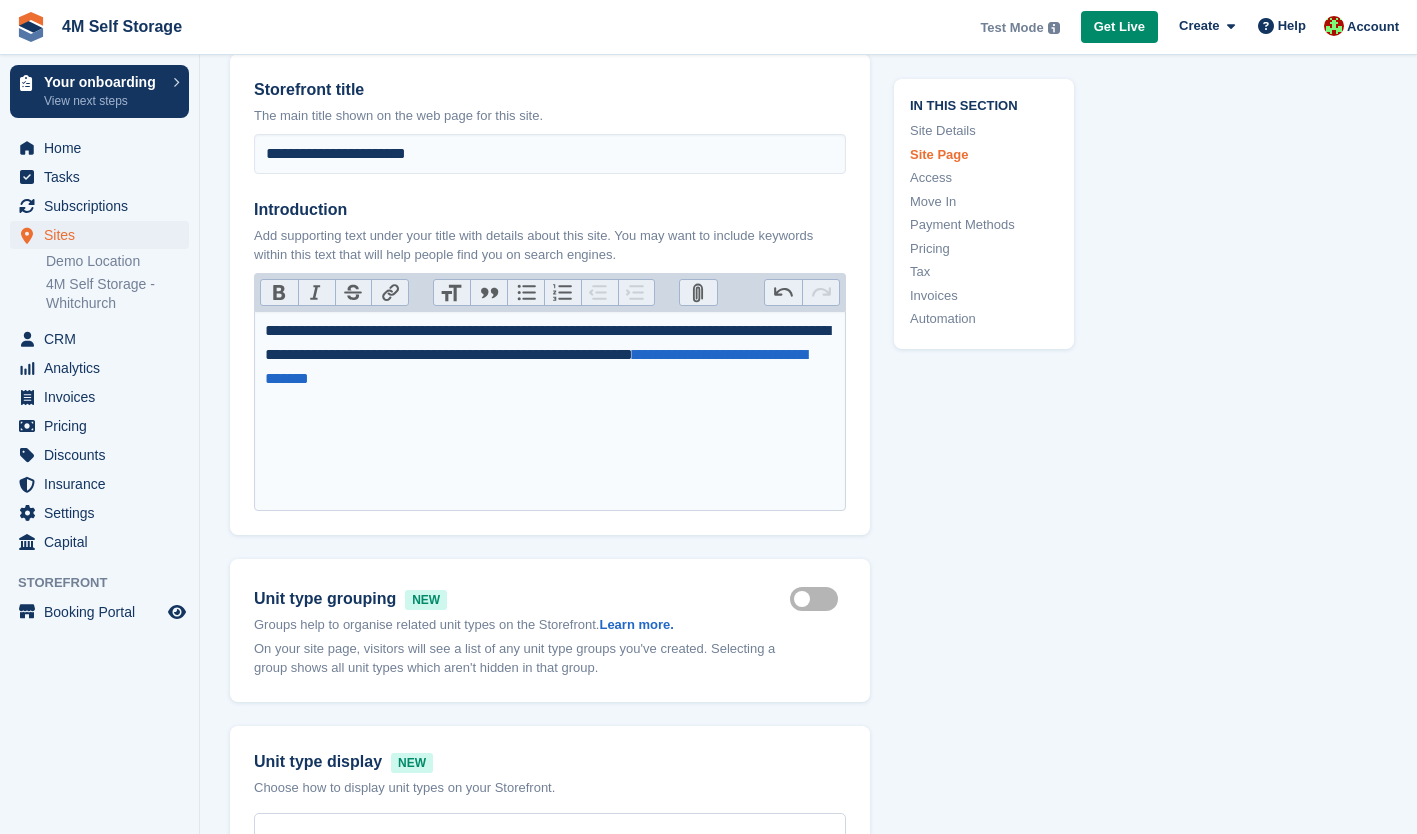 click on "**********" at bounding box center [550, 355] 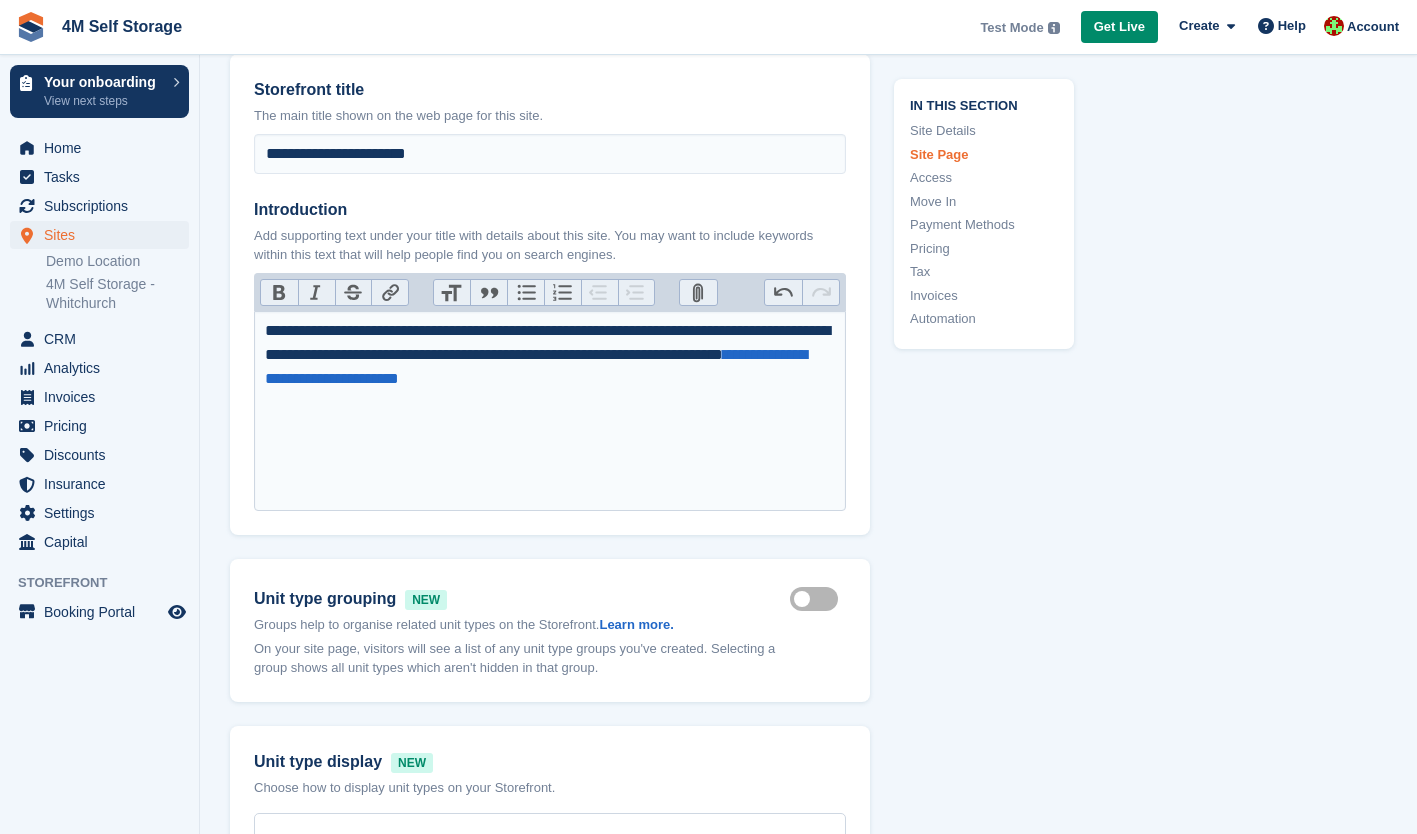 click on "**********" at bounding box center (550, 411) 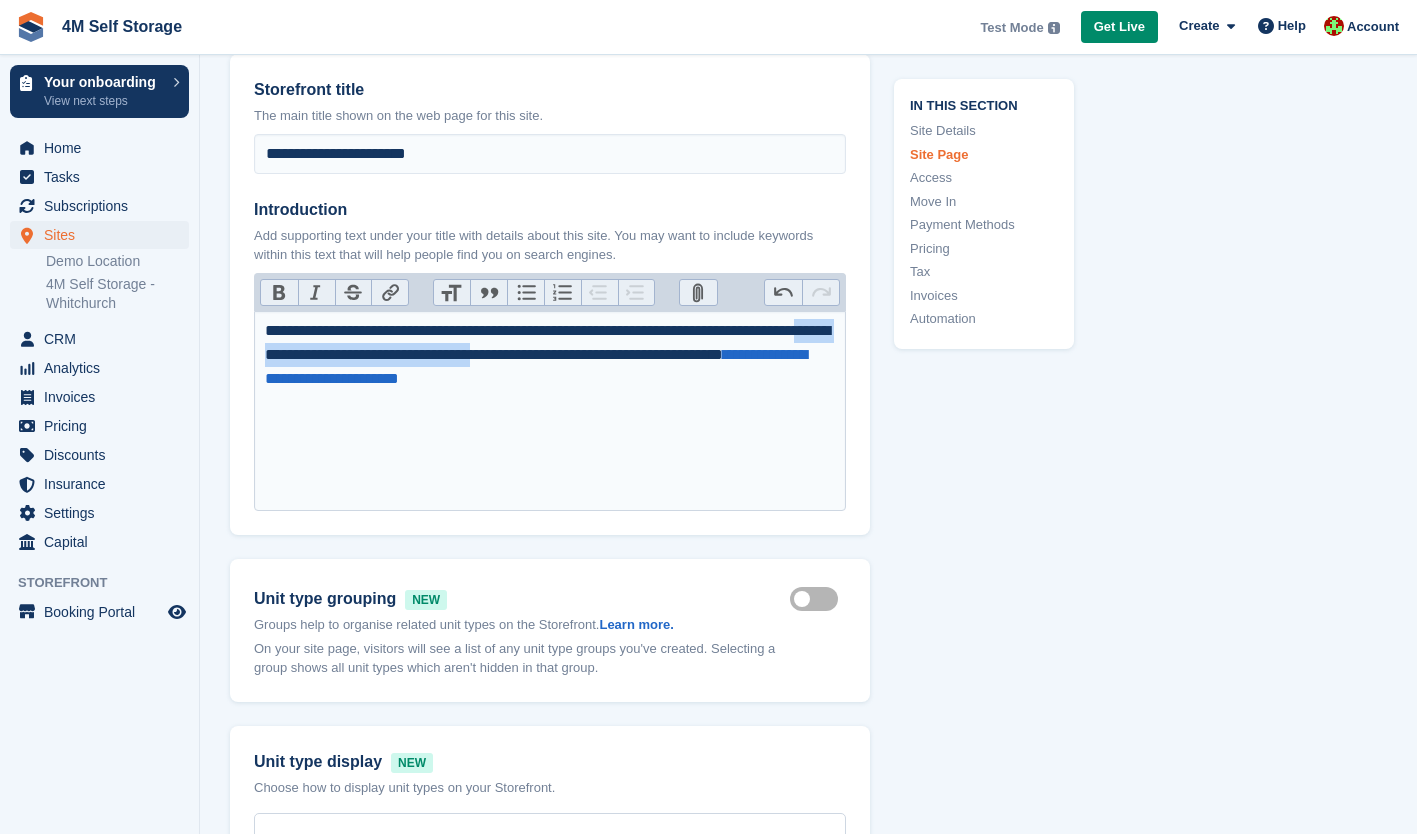 drag, startPoint x: 624, startPoint y: 354, endPoint x: 320, endPoint y: 355, distance: 304.00165 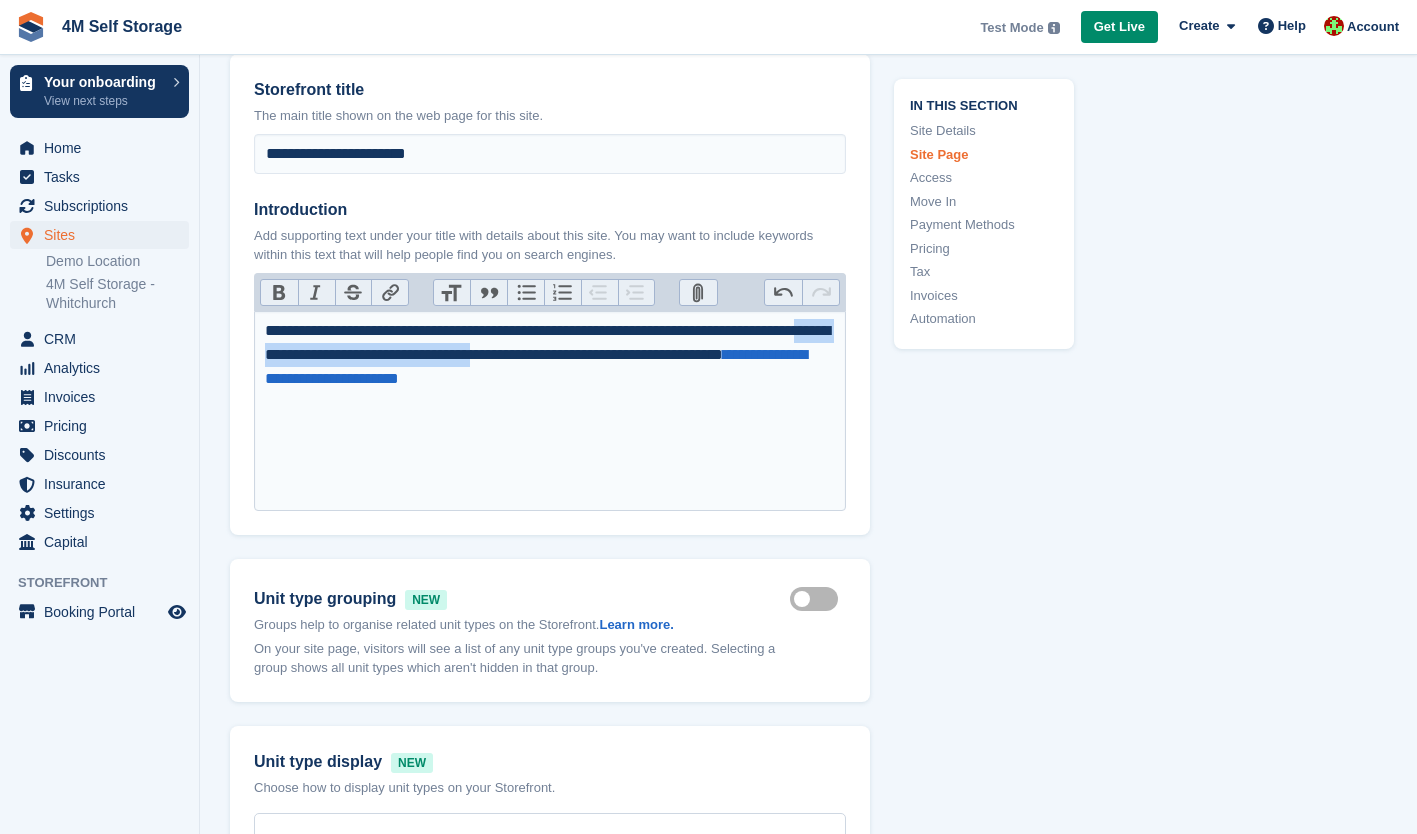 click on "**********" at bounding box center (550, 355) 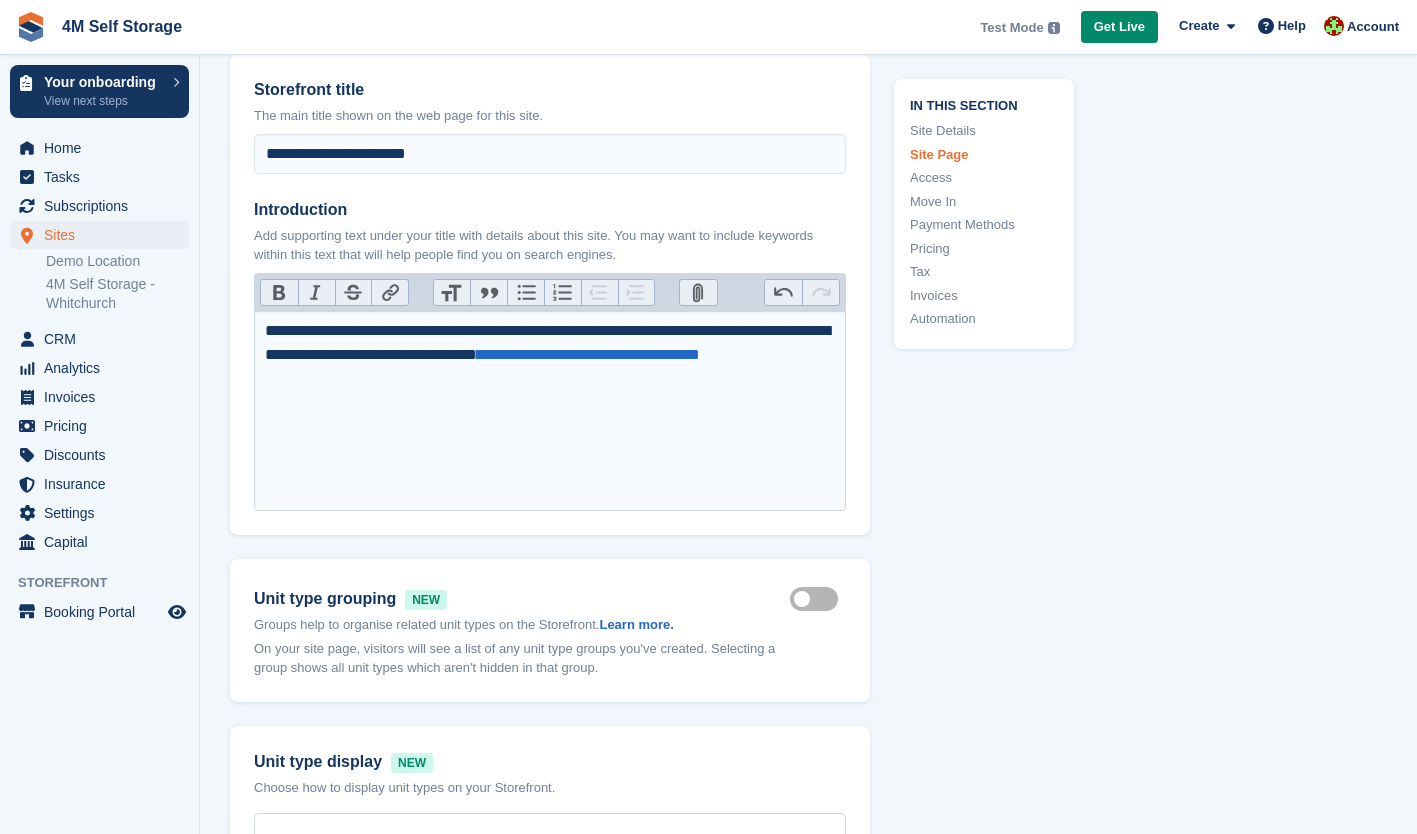 click on "**********" at bounding box center (550, 355) 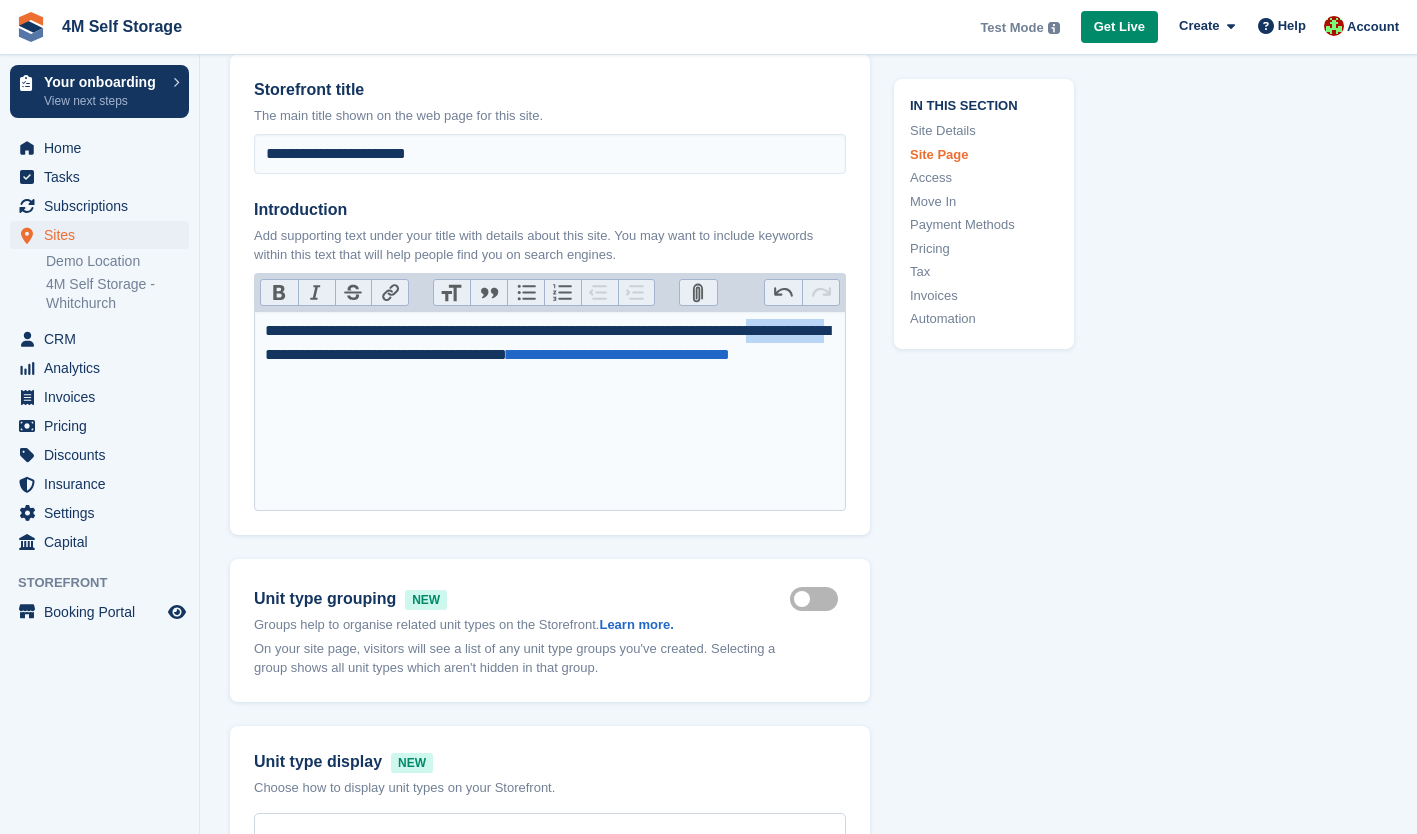 drag, startPoint x: 364, startPoint y: 354, endPoint x: 255, endPoint y: 355, distance: 109.004585 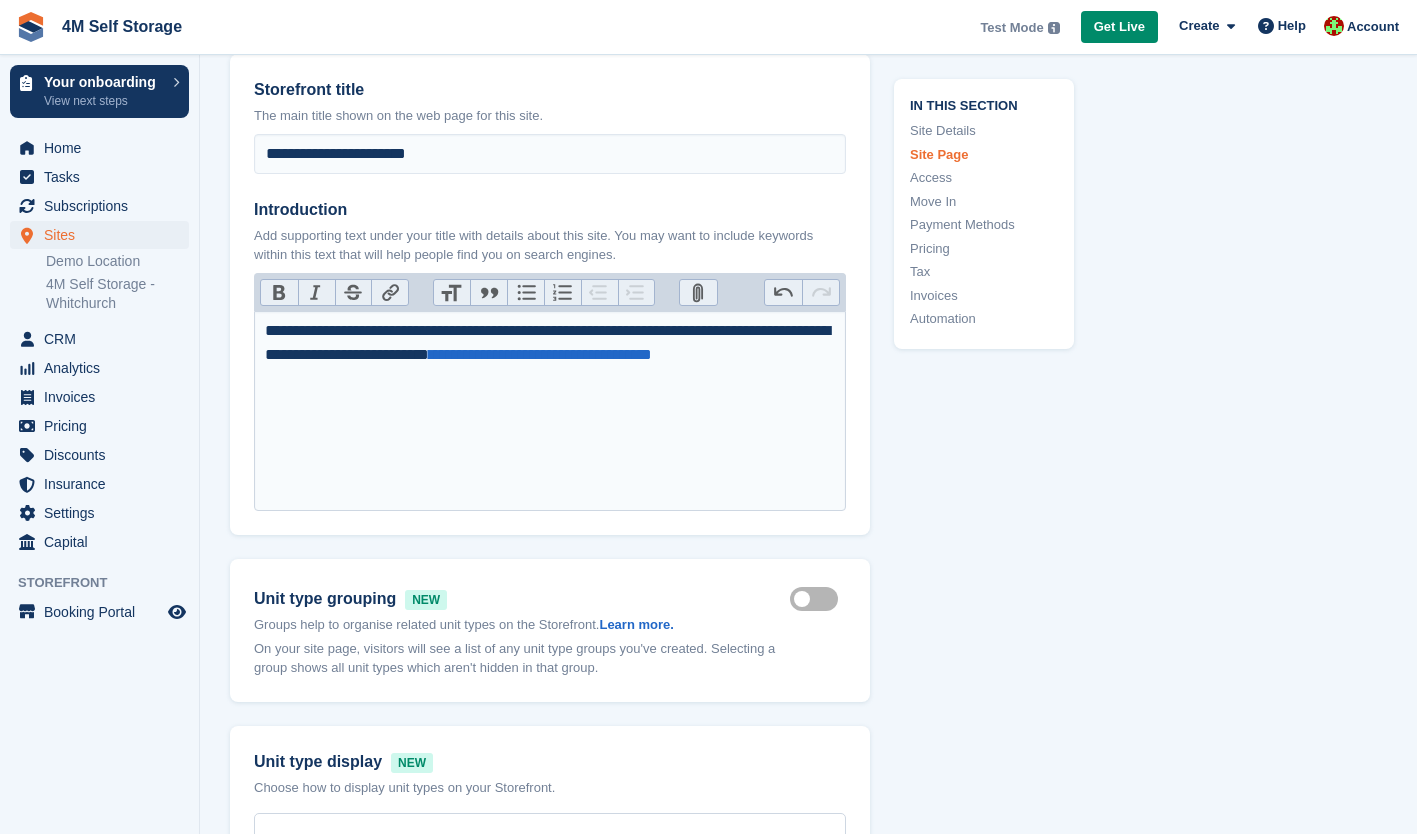 click on "**********" at bounding box center [550, 343] 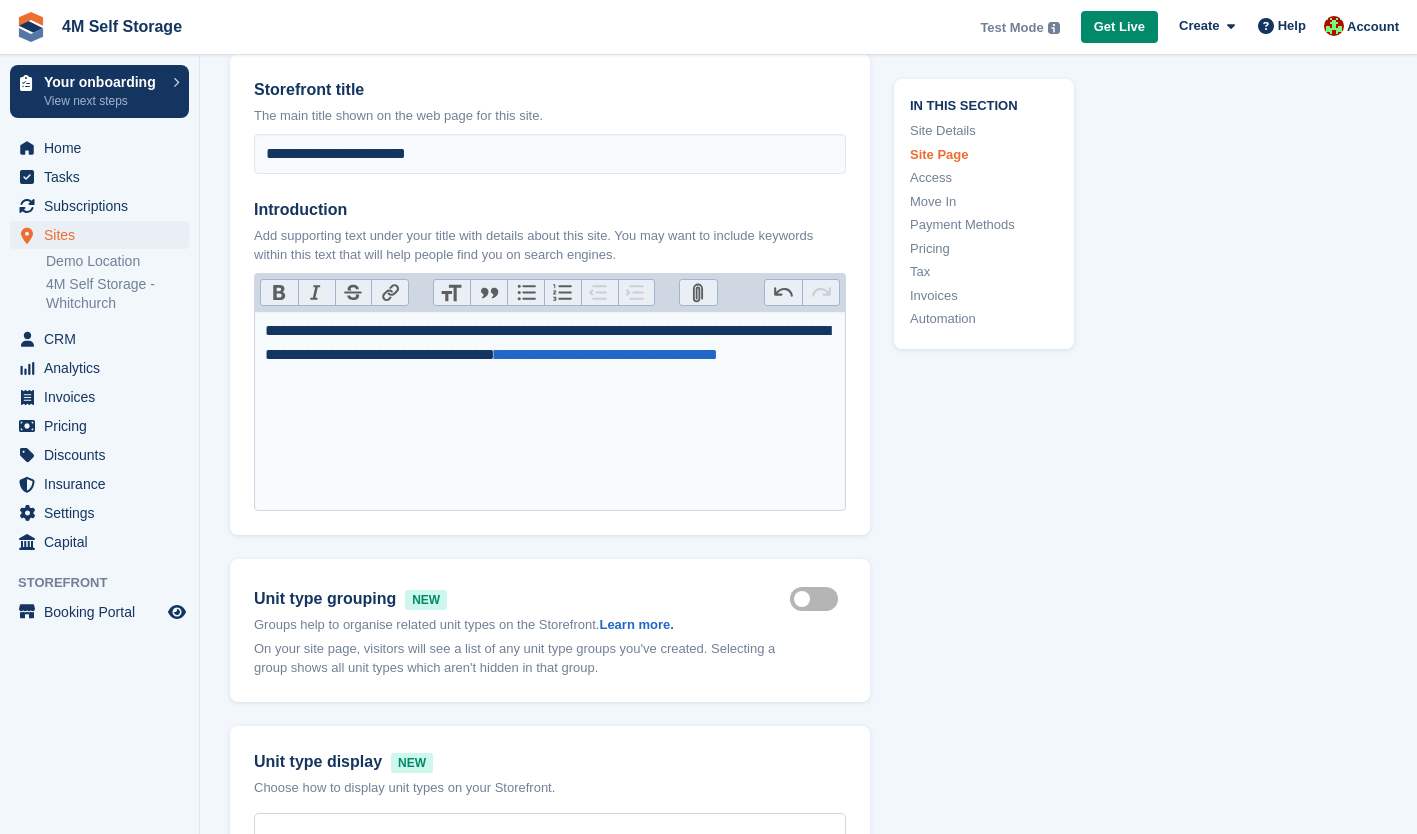 click on "**********" at bounding box center (550, 355) 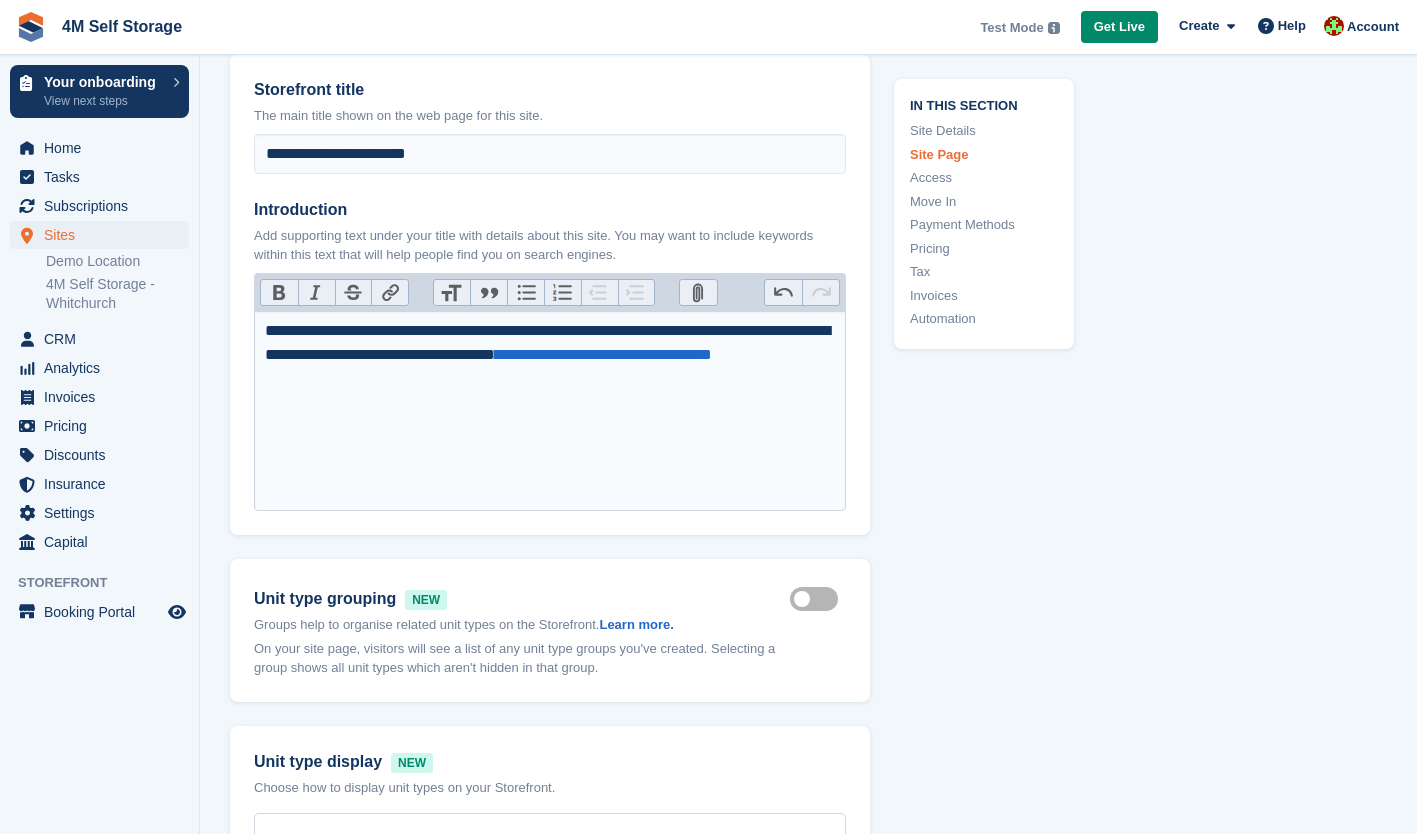 type on "**********" 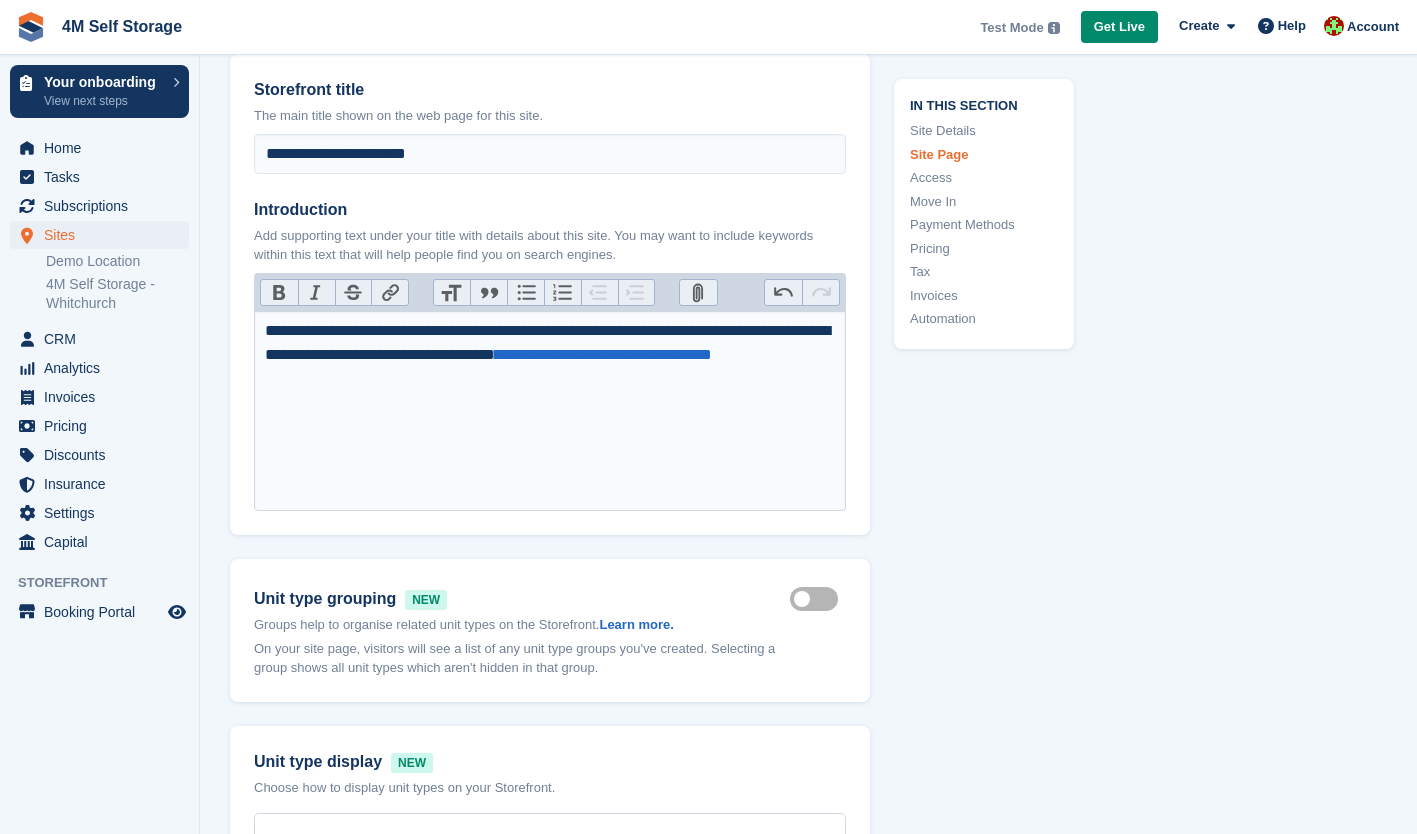 click on "In this section
Site Details
Site Page
Access
Move In
Payment Methods
Pricing
Tax
Invoices
Automation" at bounding box center (972, 3117) 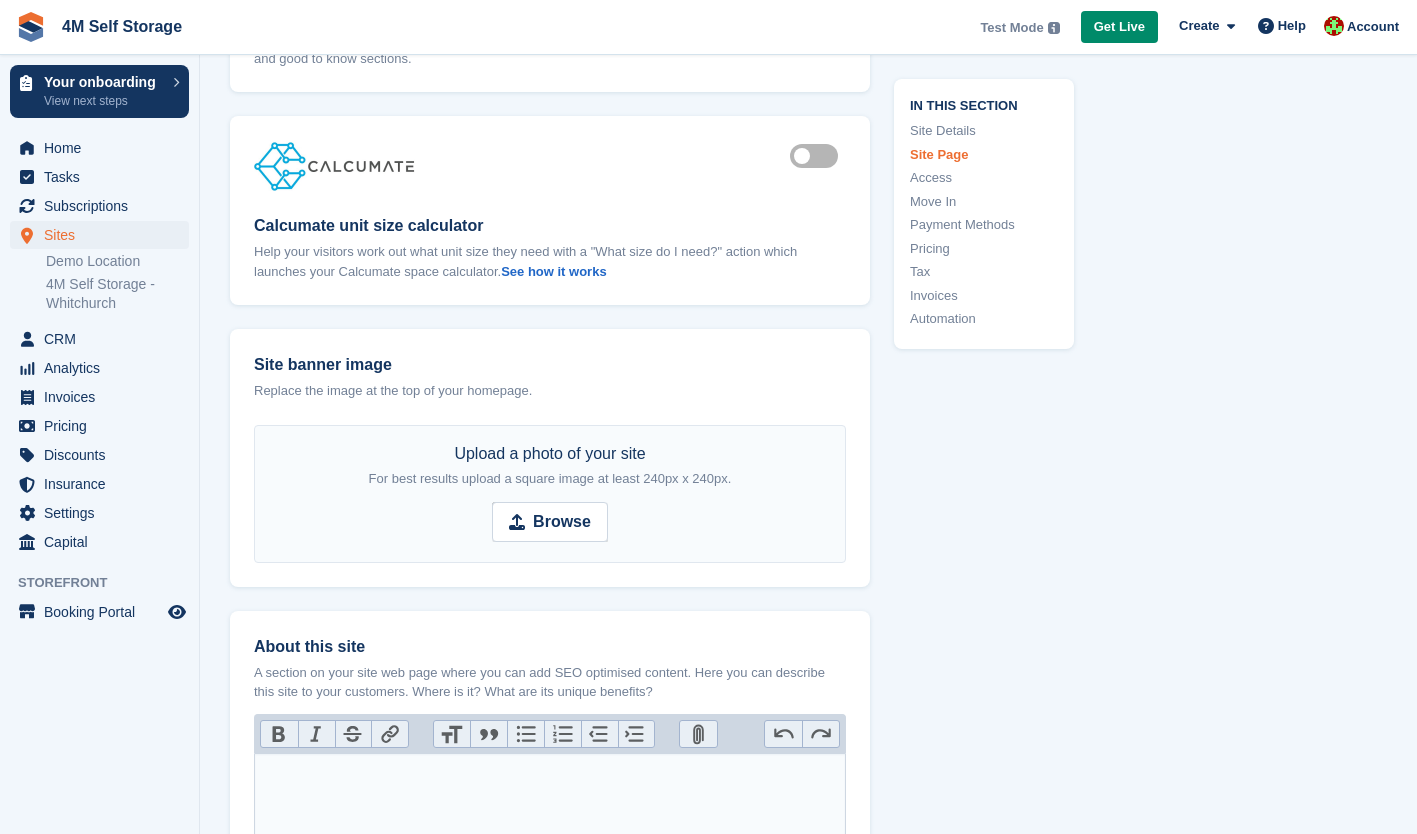 scroll, scrollTop: 2000, scrollLeft: 0, axis: vertical 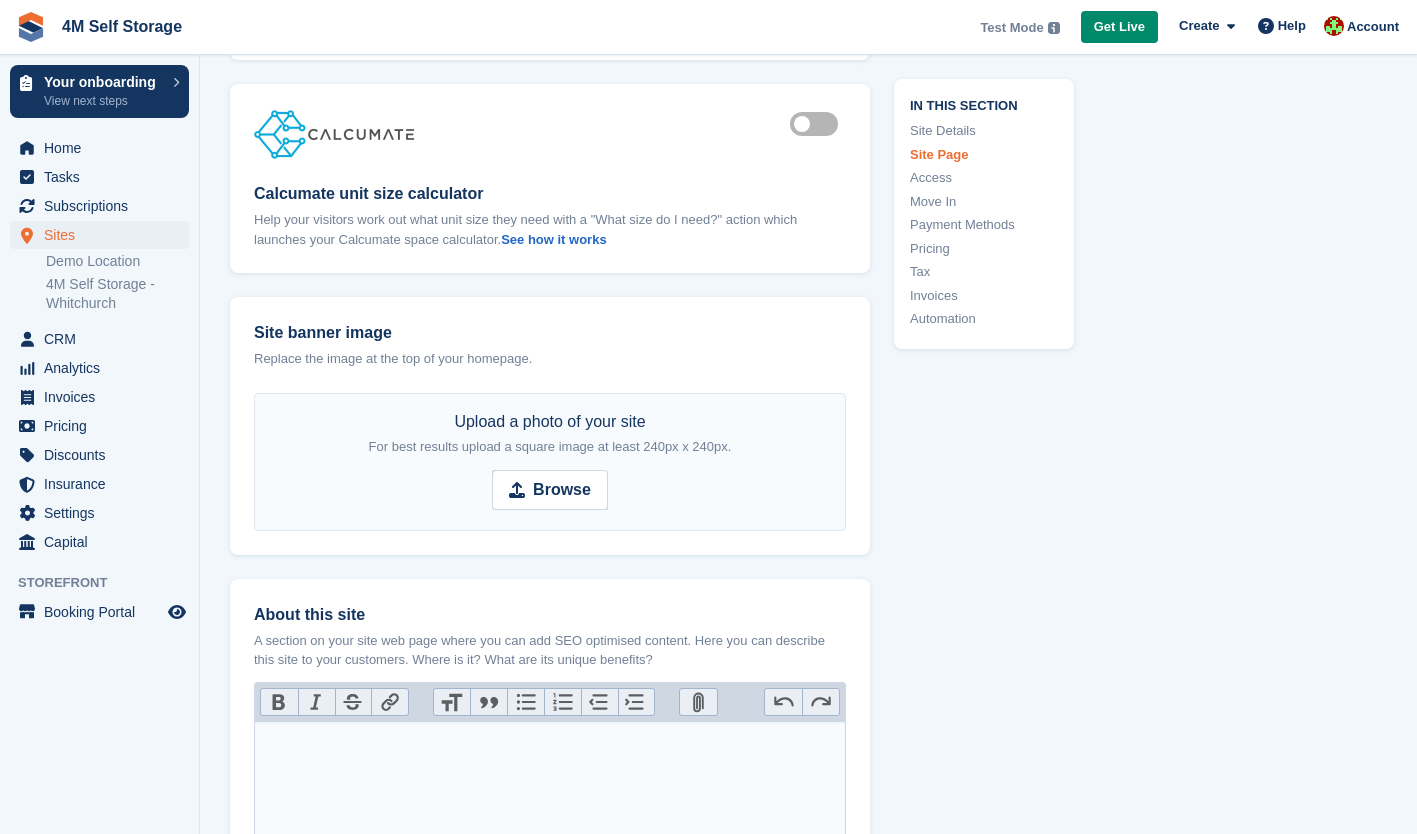 click on "Is active" at bounding box center [818, 123] 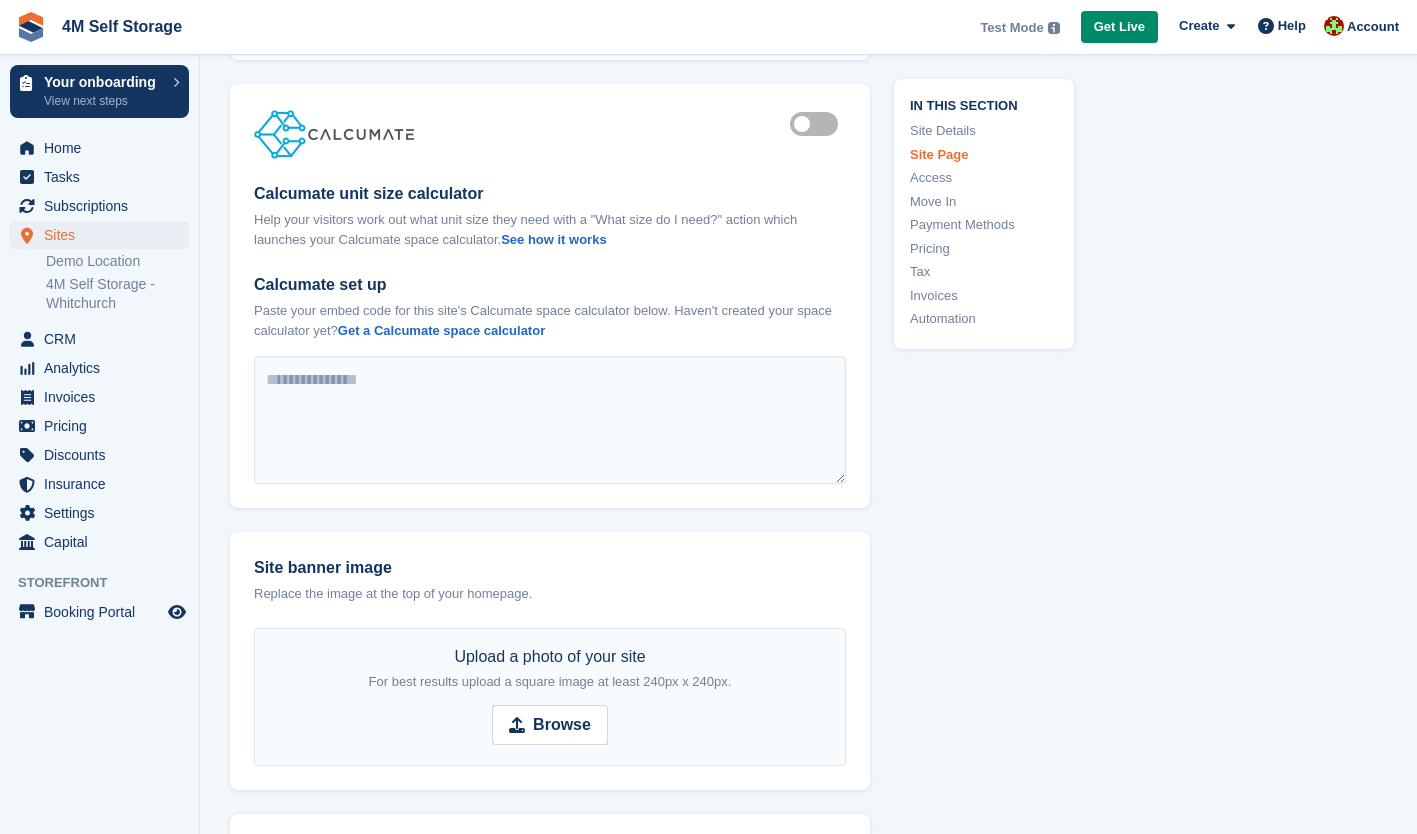 click on "Is active" at bounding box center (818, 123) 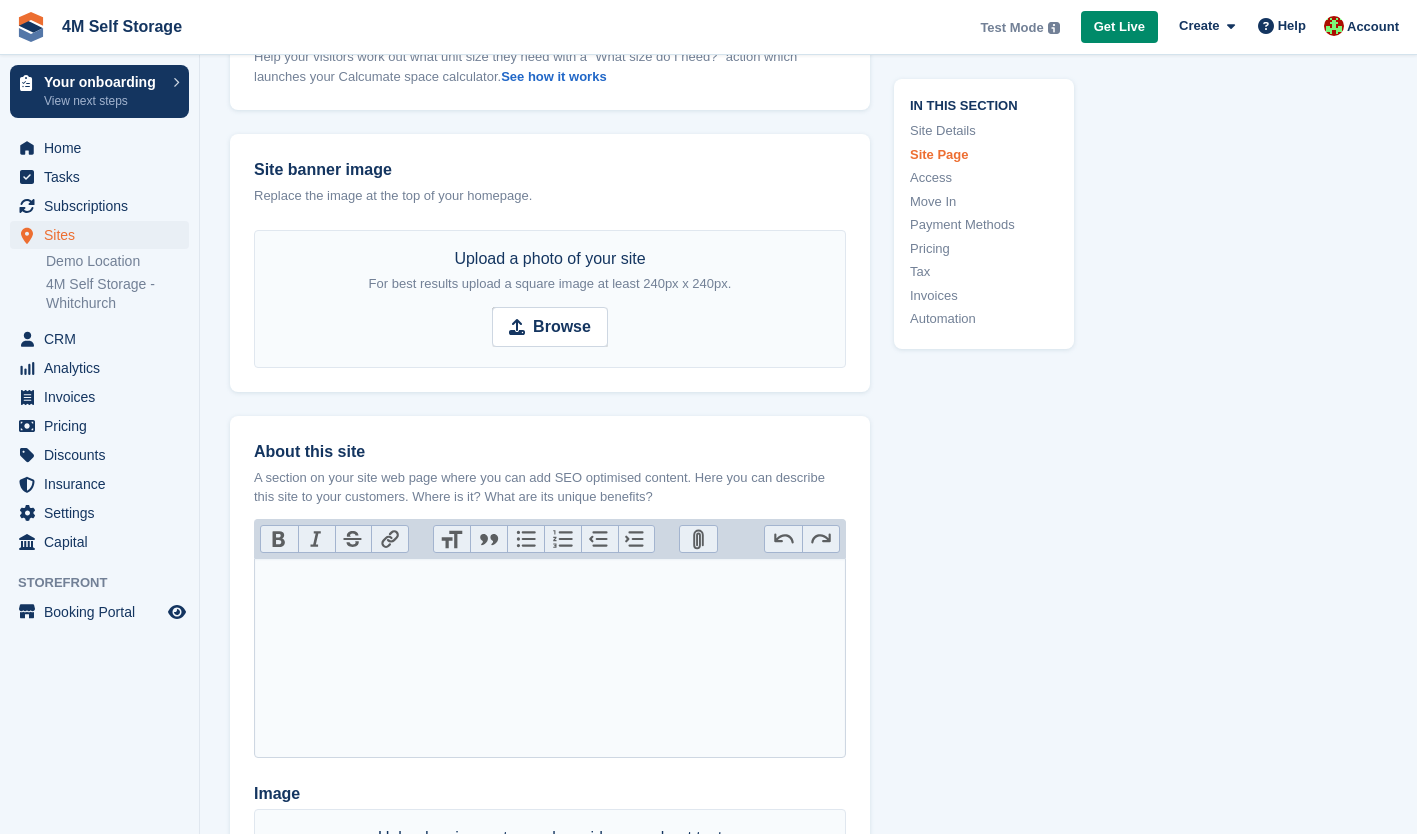scroll, scrollTop: 2200, scrollLeft: 0, axis: vertical 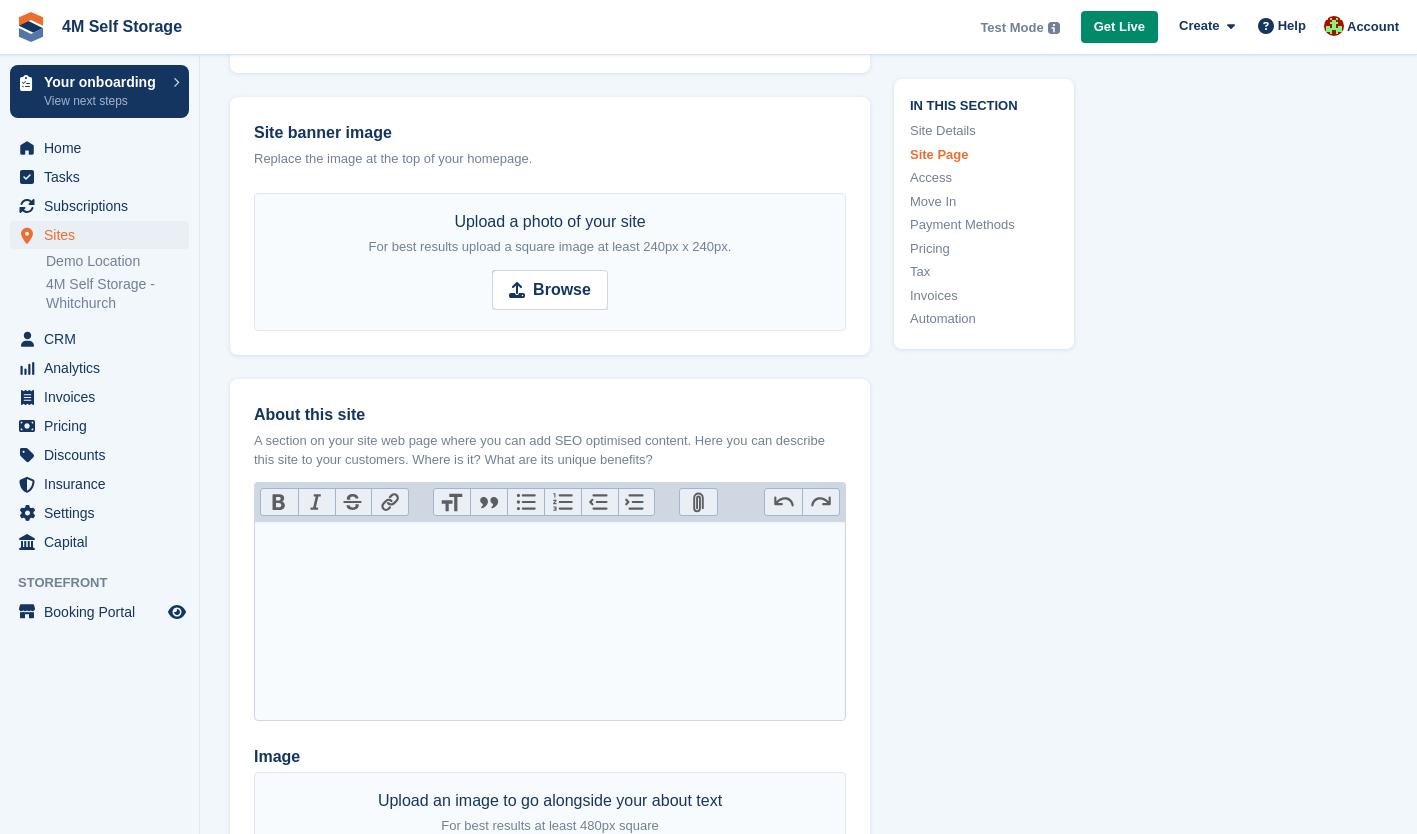 click at bounding box center (550, 621) 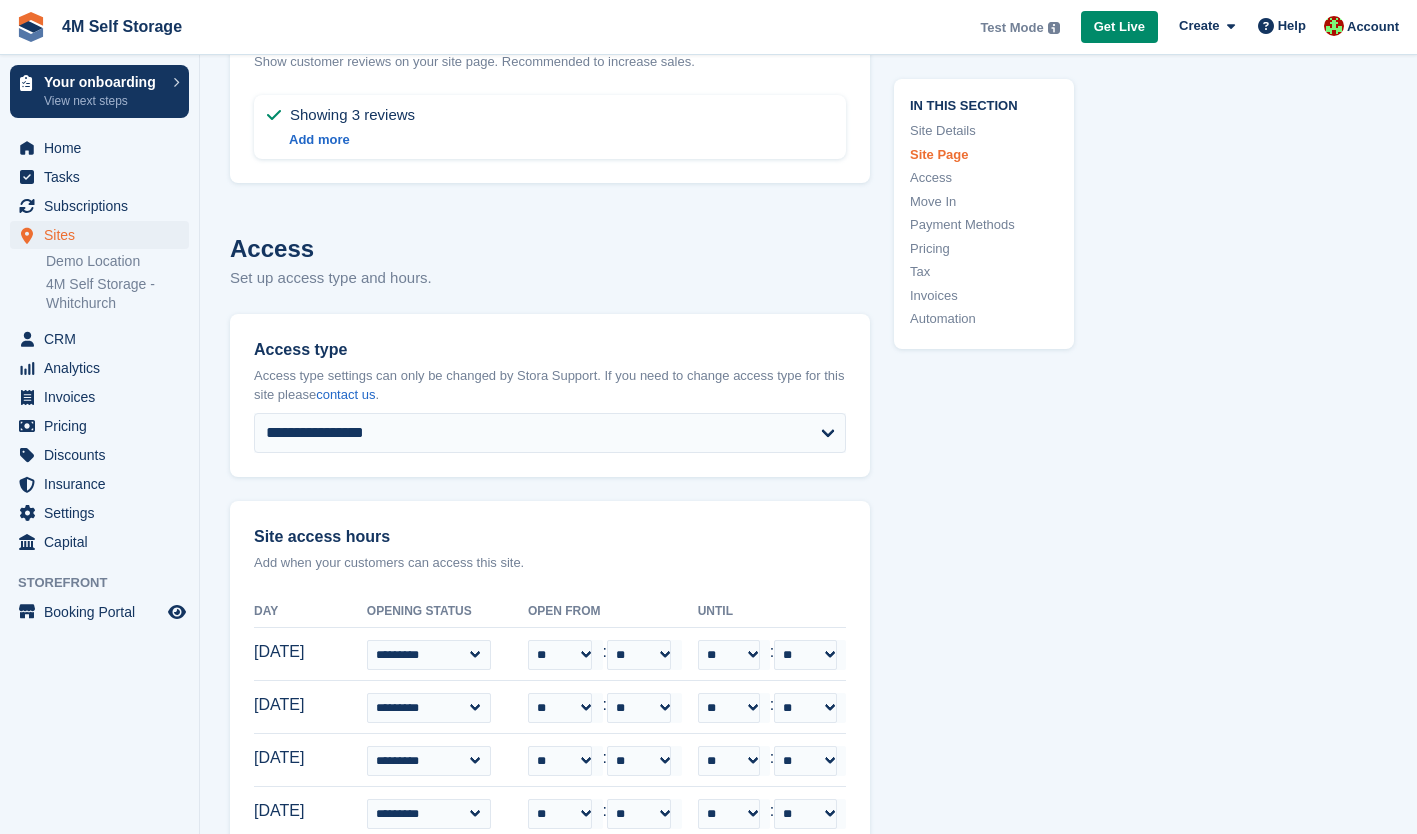 scroll, scrollTop: 3200, scrollLeft: 0, axis: vertical 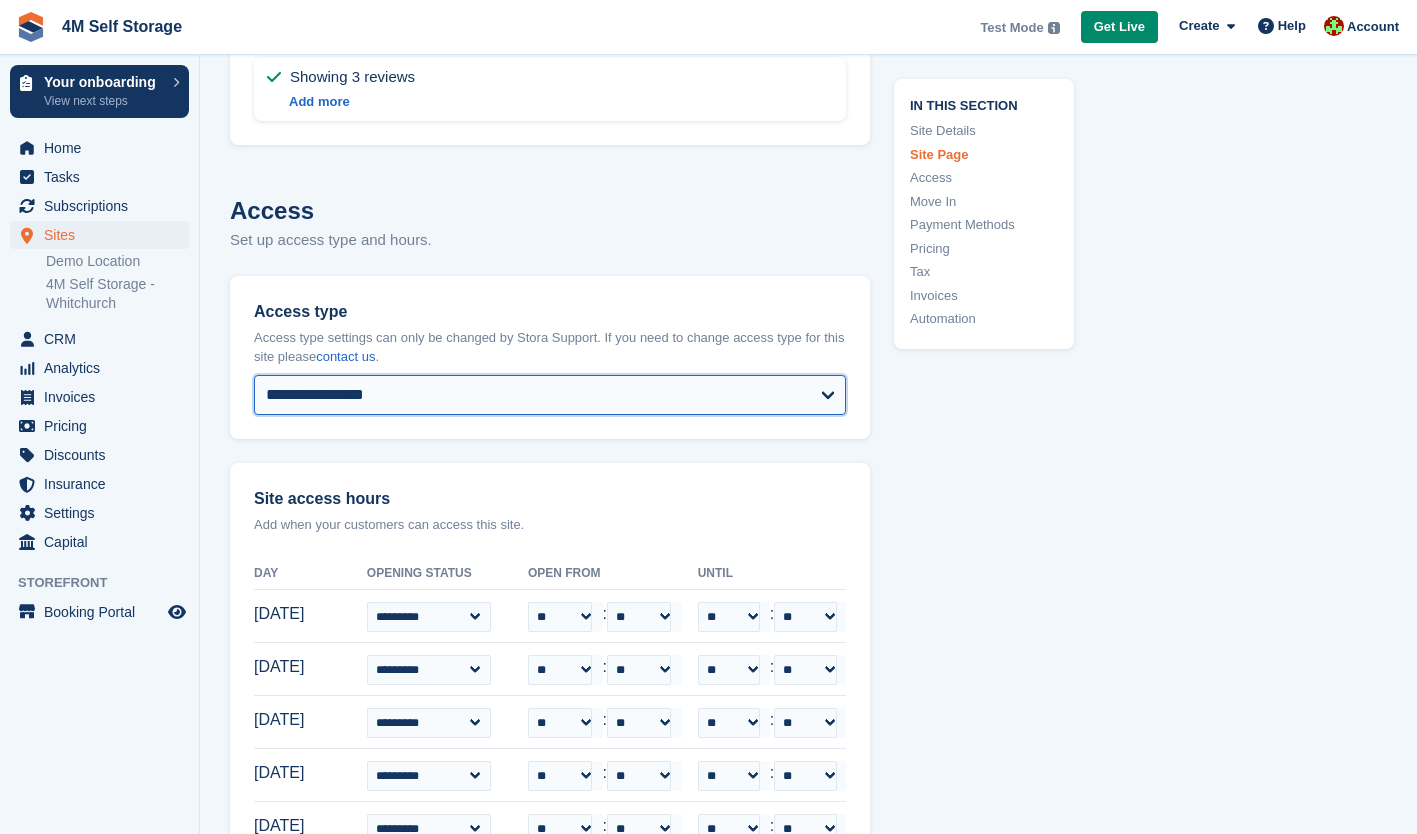 click on "**********" at bounding box center [550, 357] 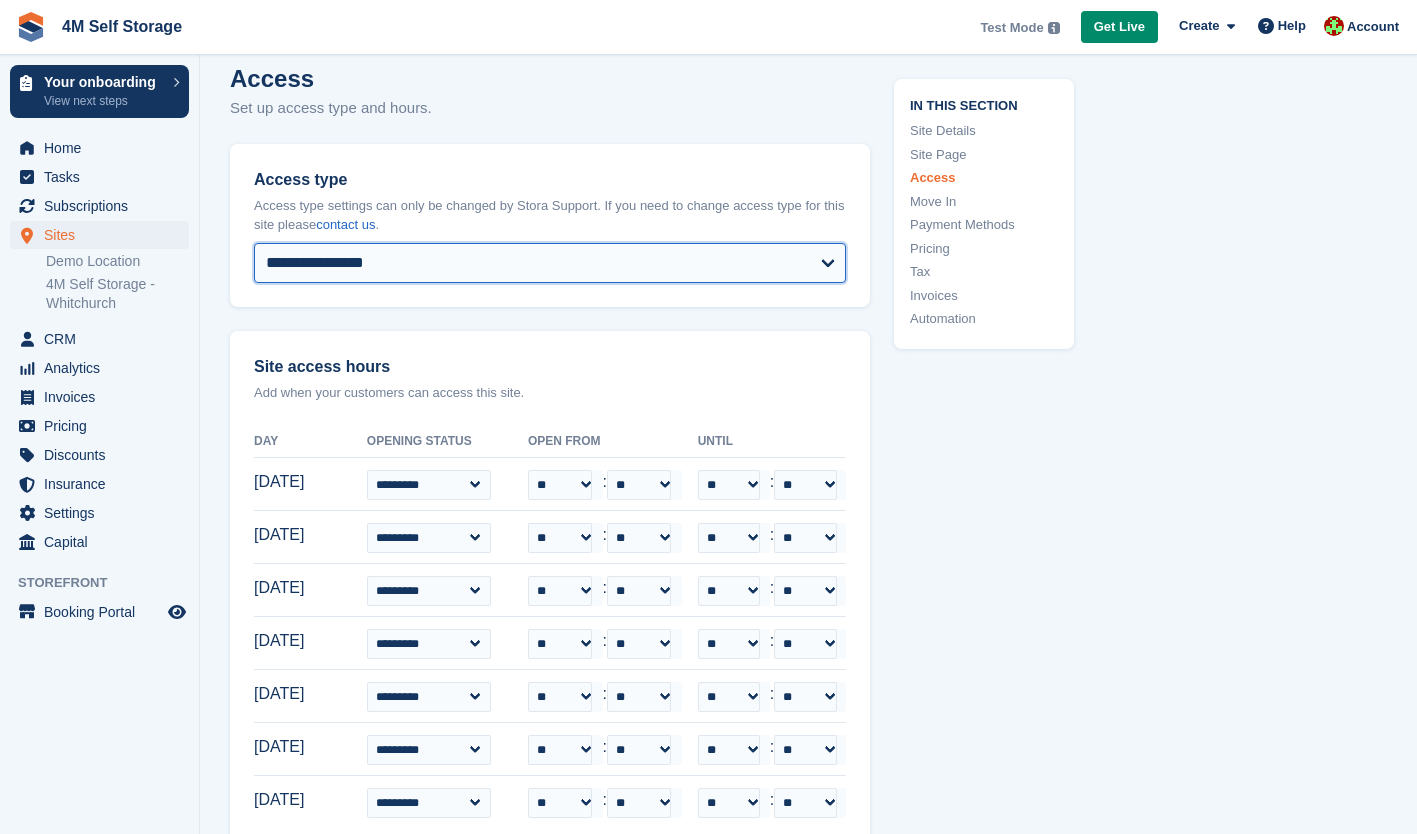scroll, scrollTop: 3400, scrollLeft: 0, axis: vertical 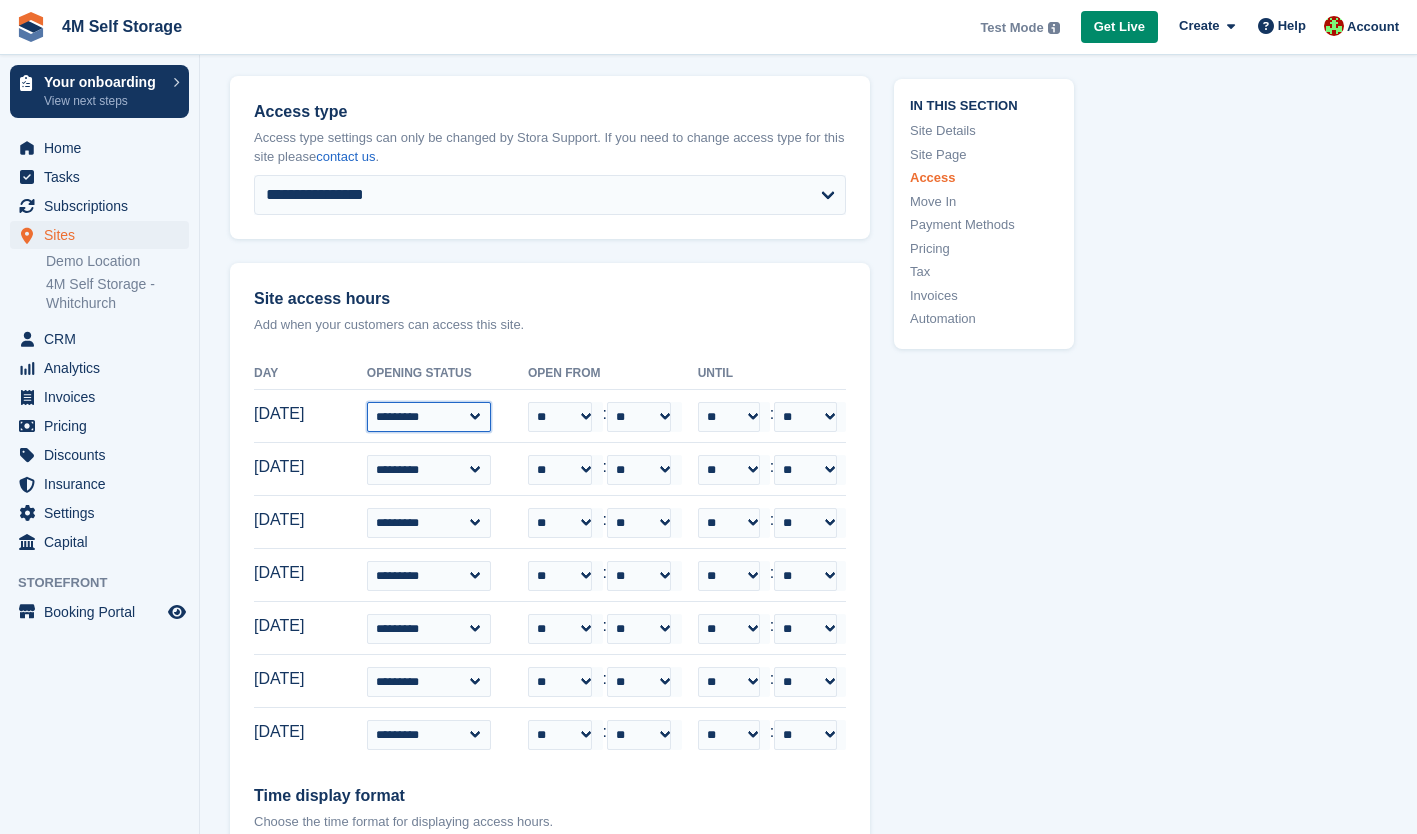 click on "**********" at bounding box center [429, 417] 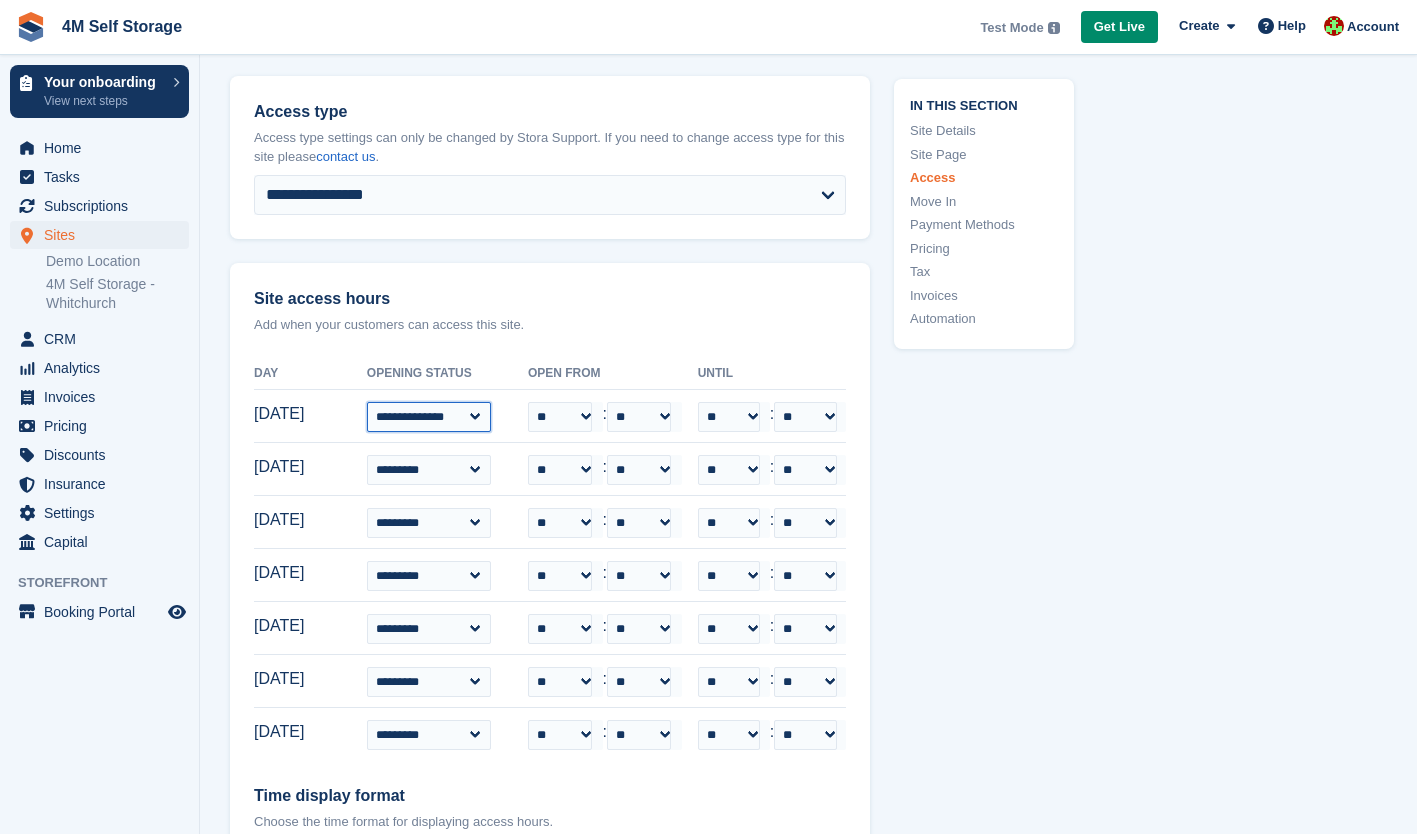 click on "**********" at bounding box center (429, 417) 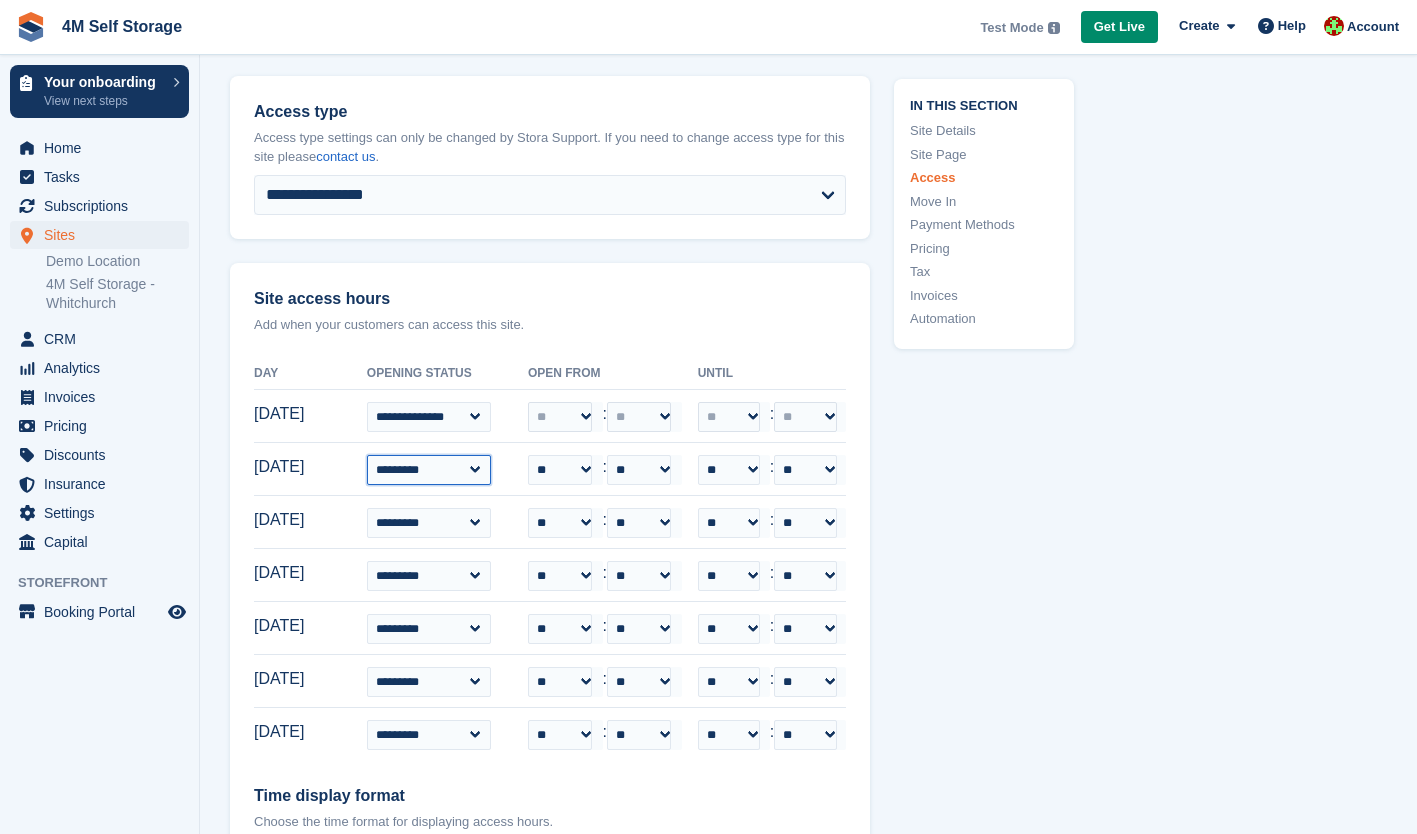 click on "**********" at bounding box center [429, 470] 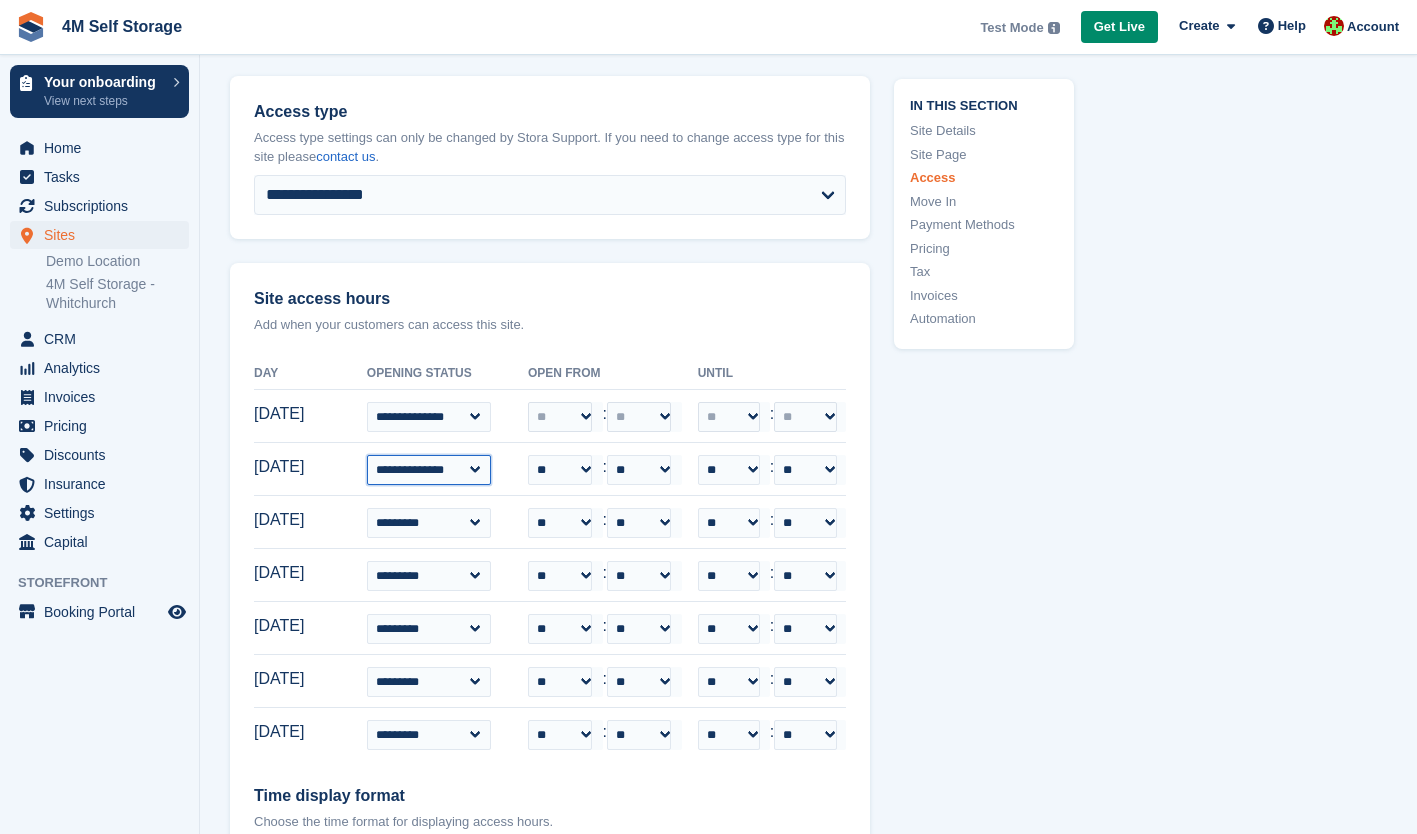 click on "**********" at bounding box center [429, 470] 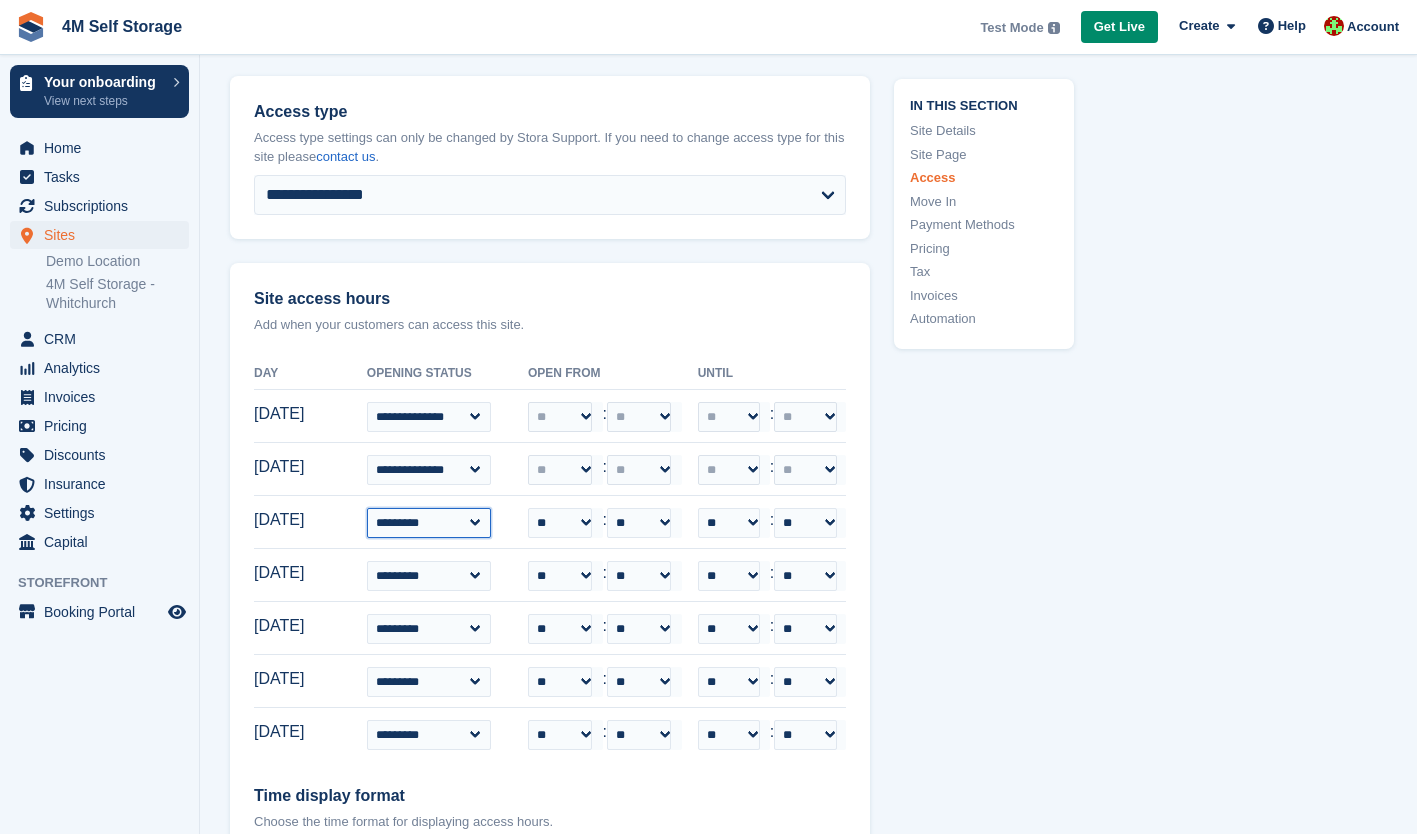 click on "**********" at bounding box center [429, 523] 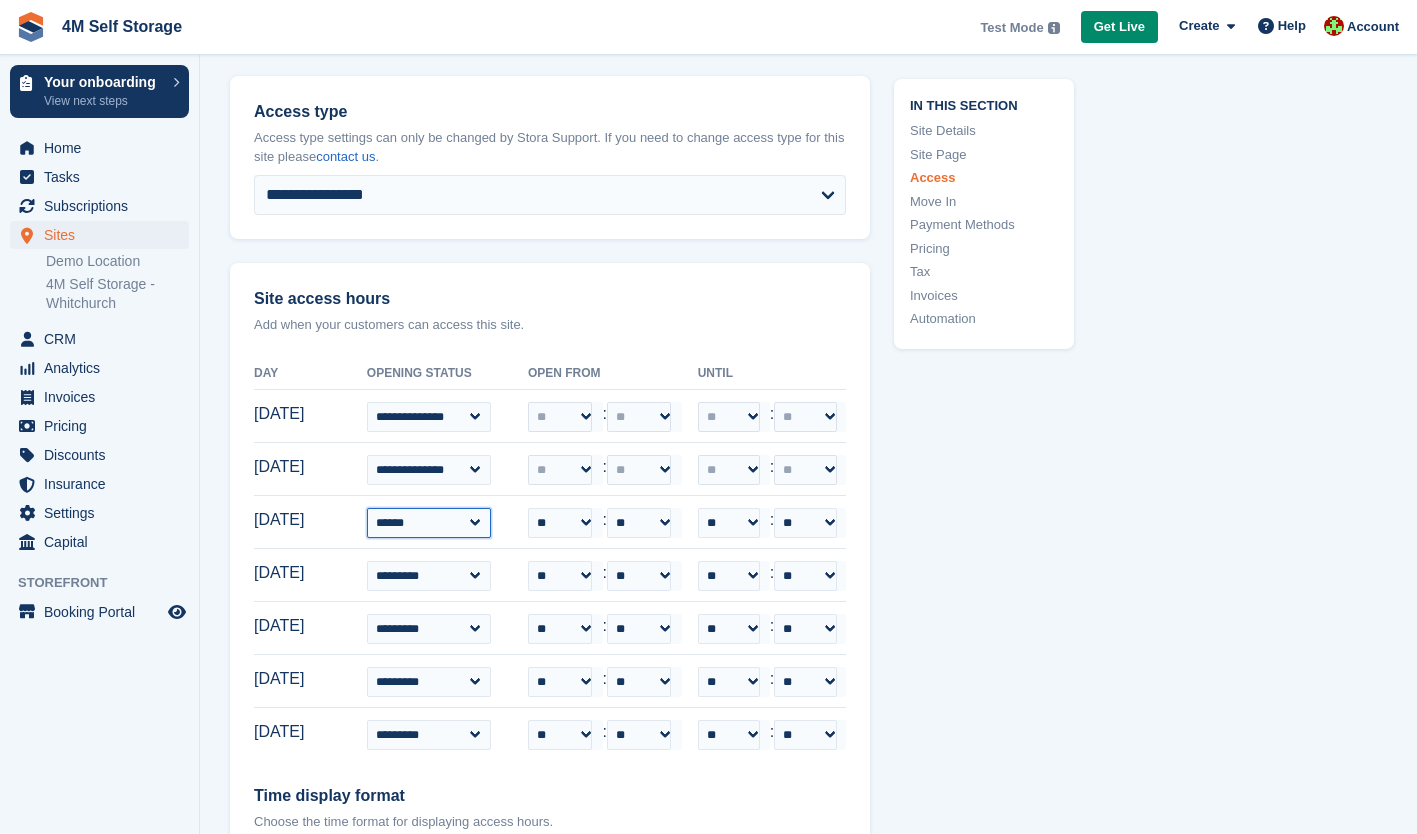 click on "**********" at bounding box center [429, 523] 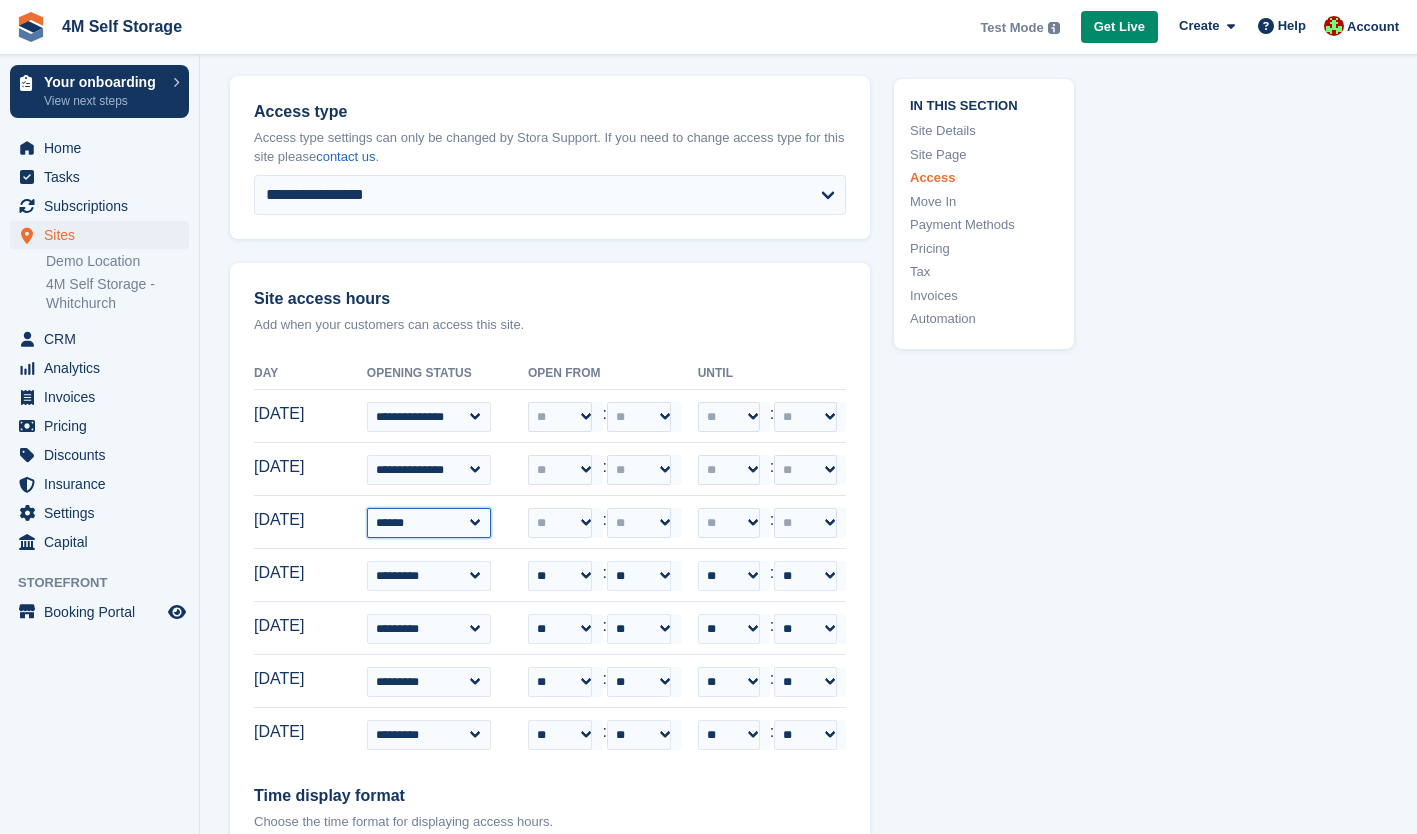 click on "**********" at bounding box center (429, 523) 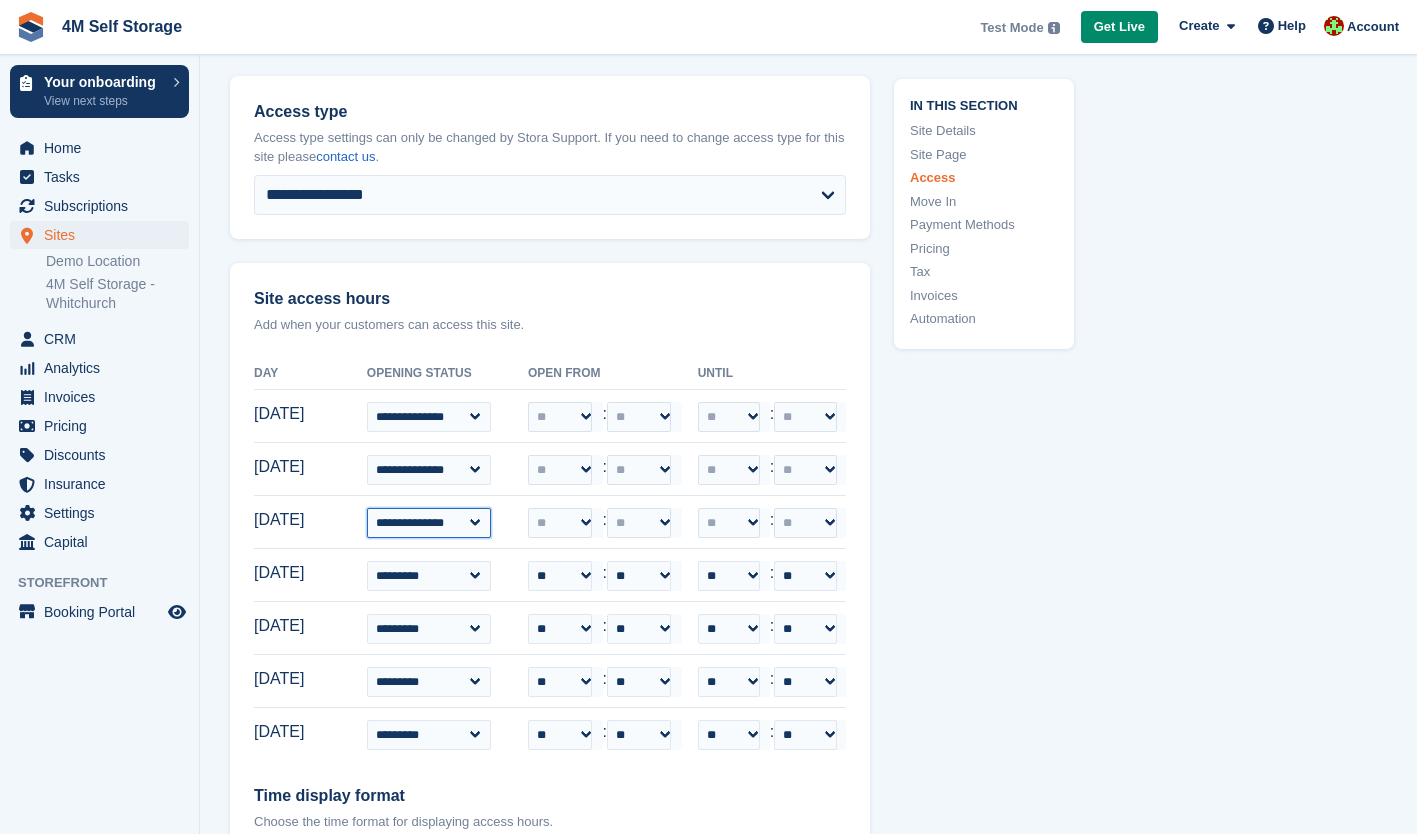 click on "**********" at bounding box center (429, 523) 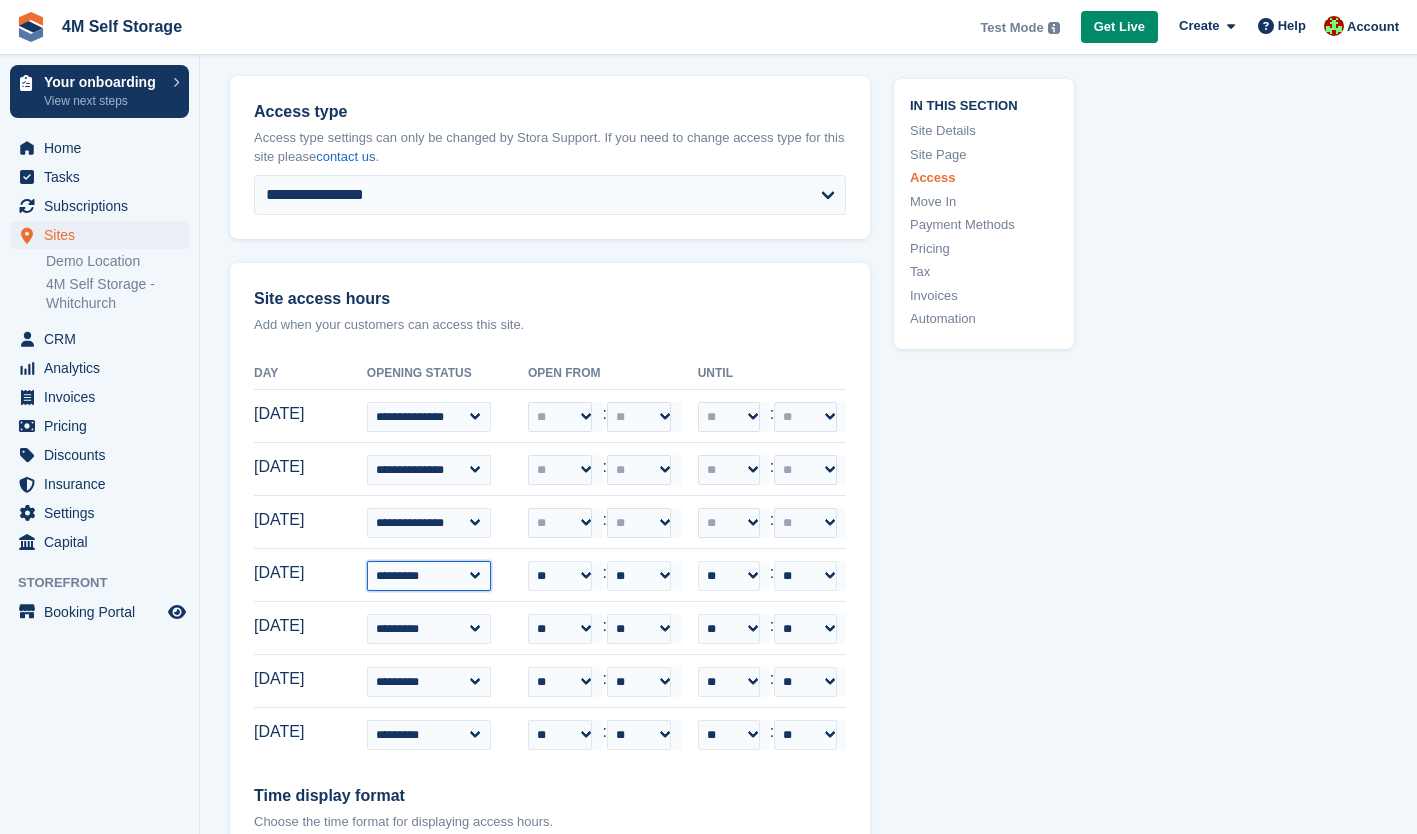 click on "**********" at bounding box center [429, 576] 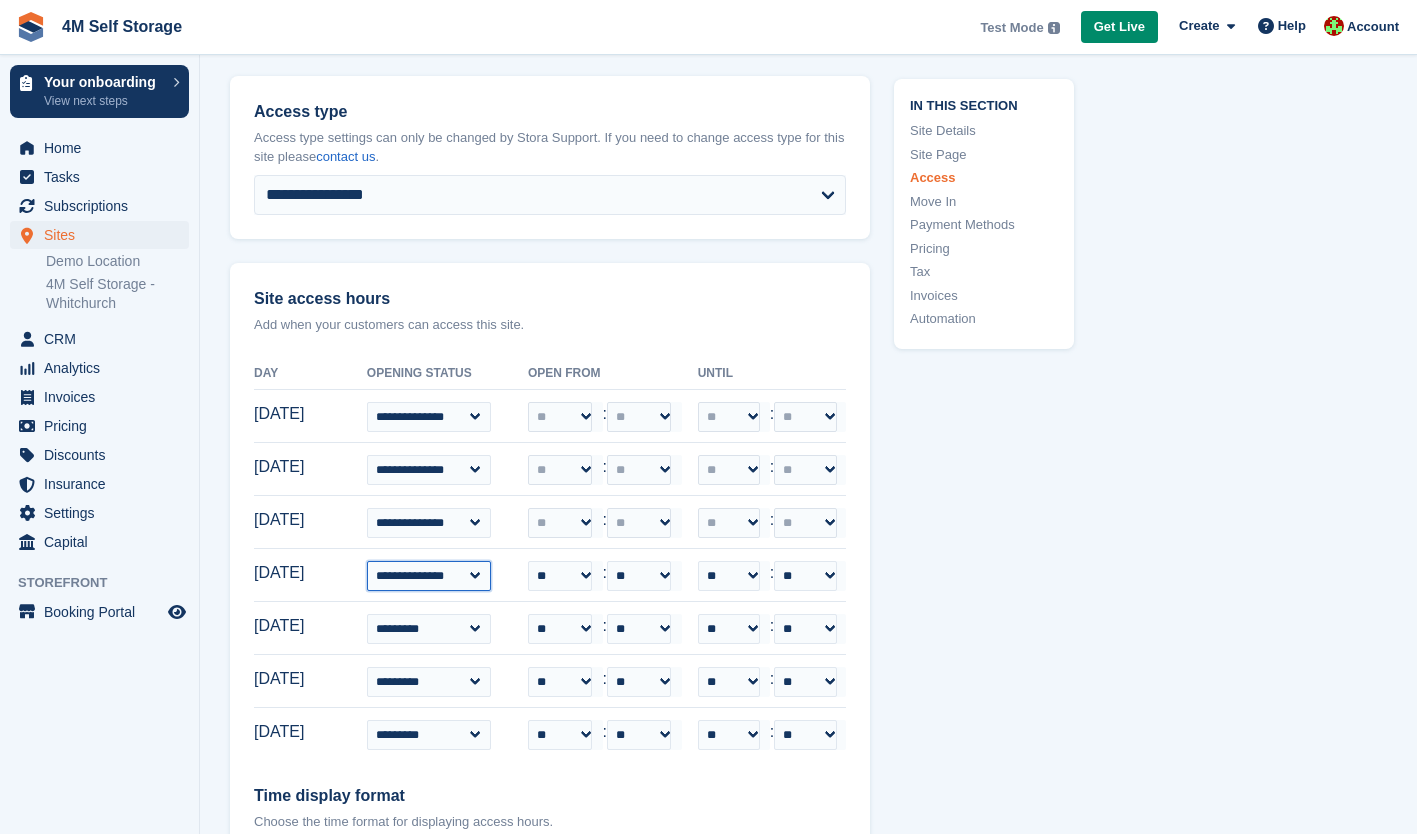 click on "**********" at bounding box center [429, 576] 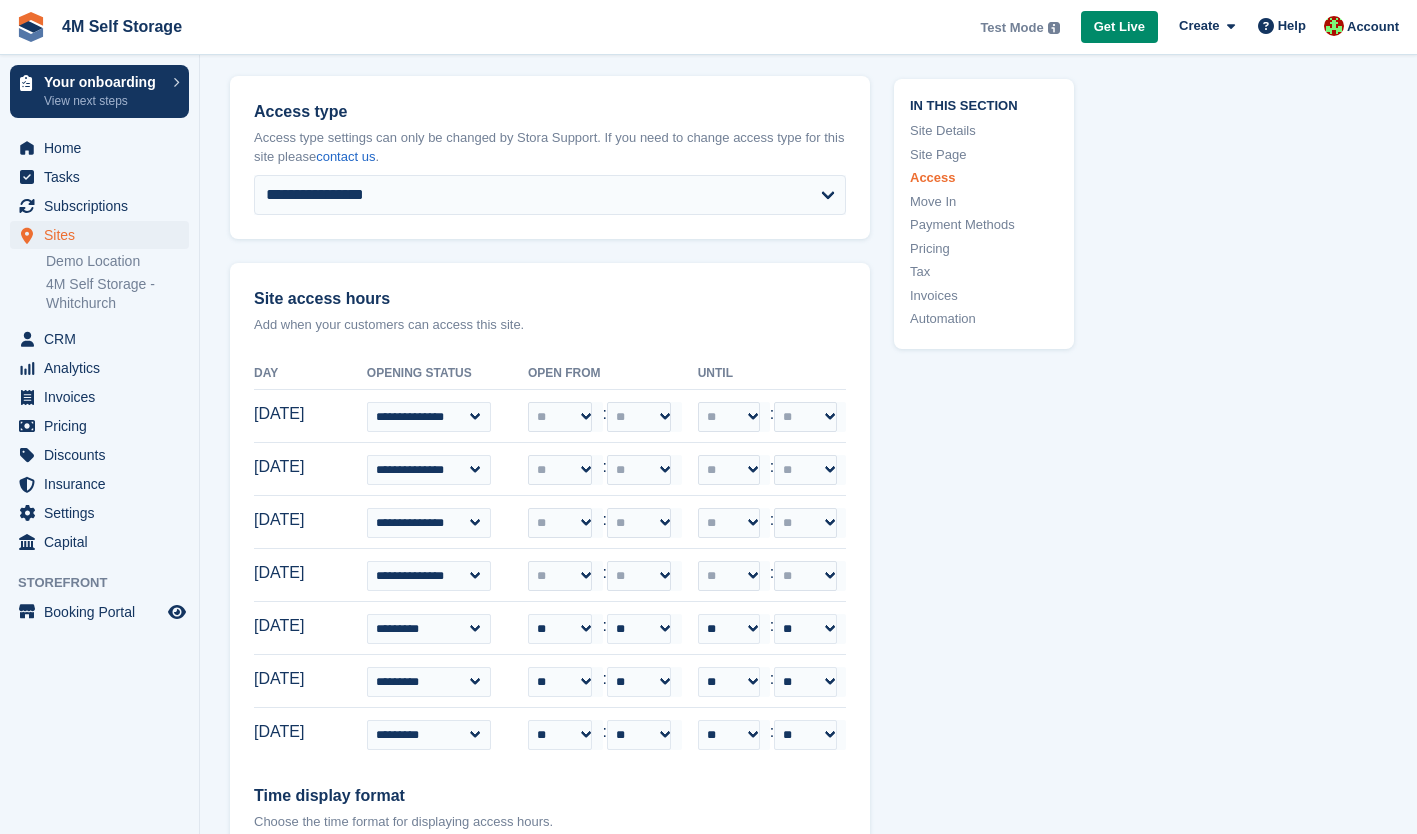 click on "**********" at bounding box center [447, 628] 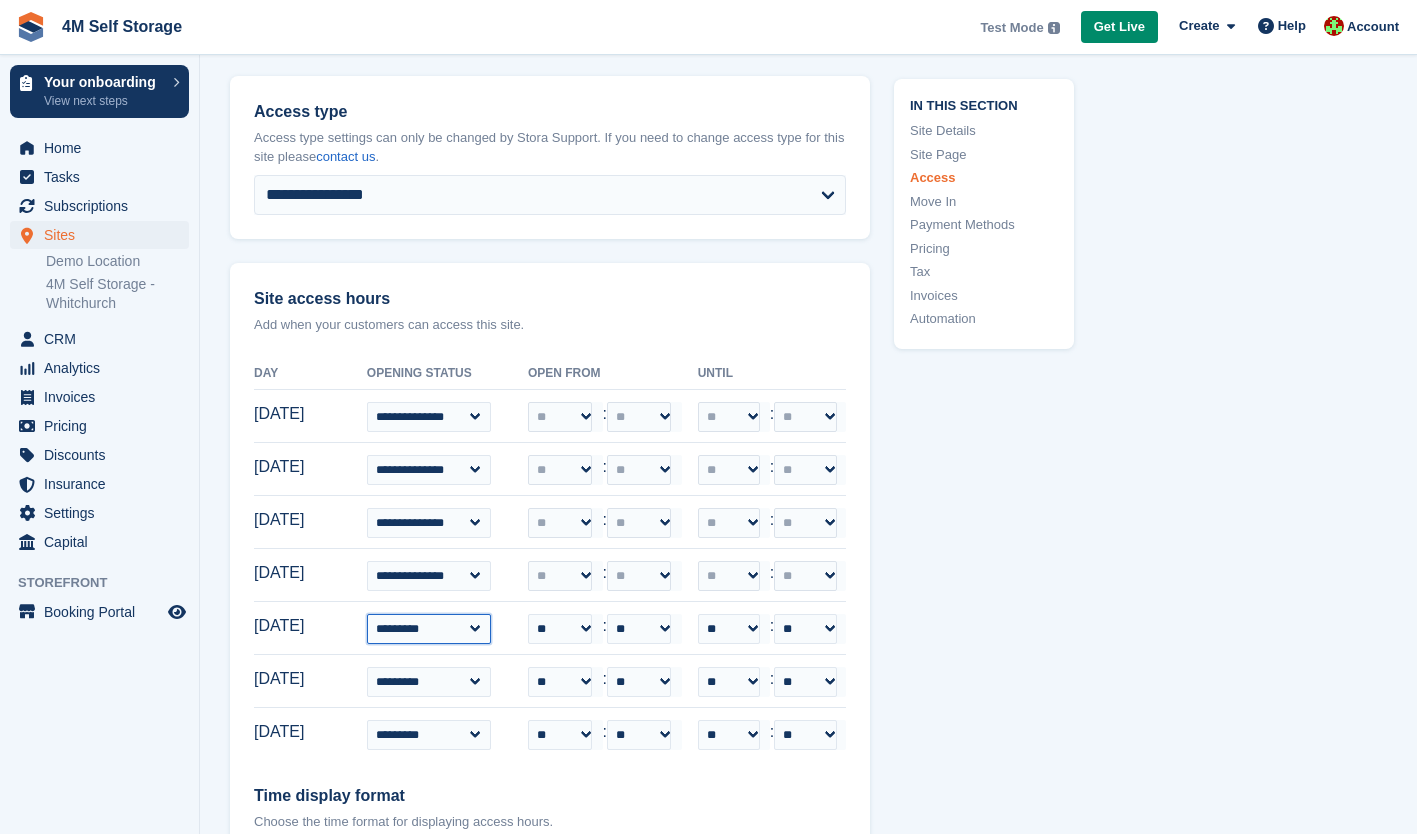 click on "**********" at bounding box center (429, 629) 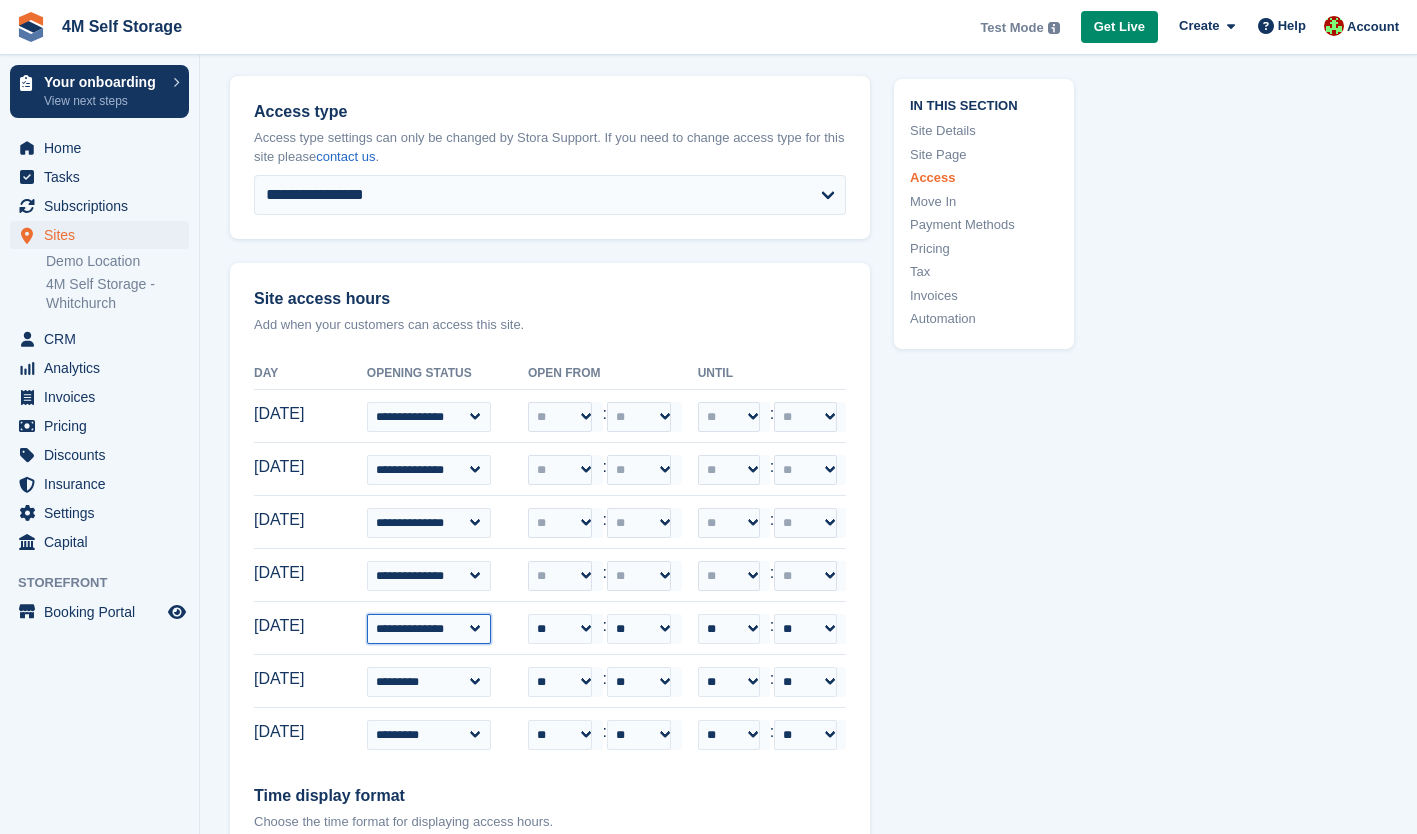 click on "**********" at bounding box center [429, 629] 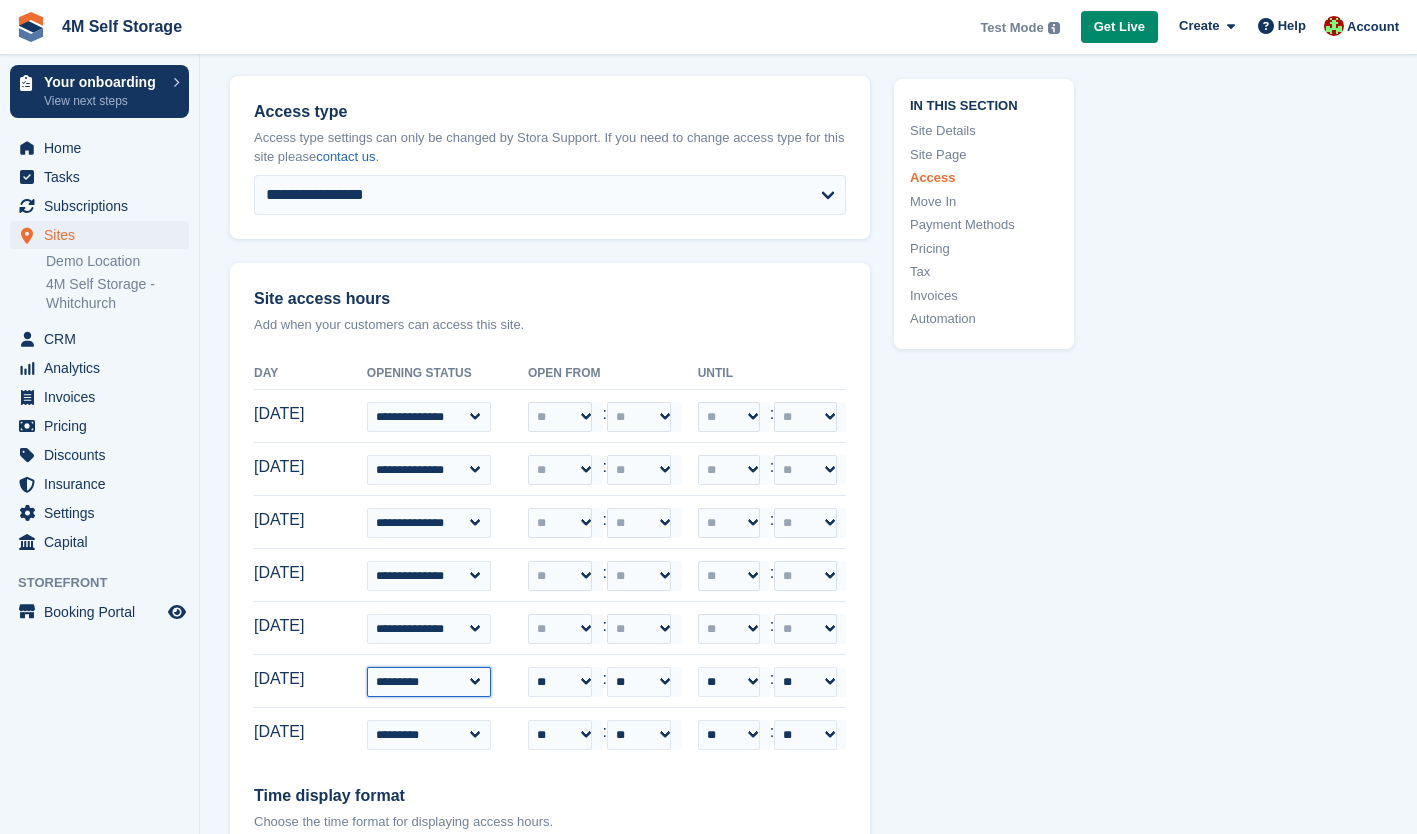 click on "**********" at bounding box center [429, 682] 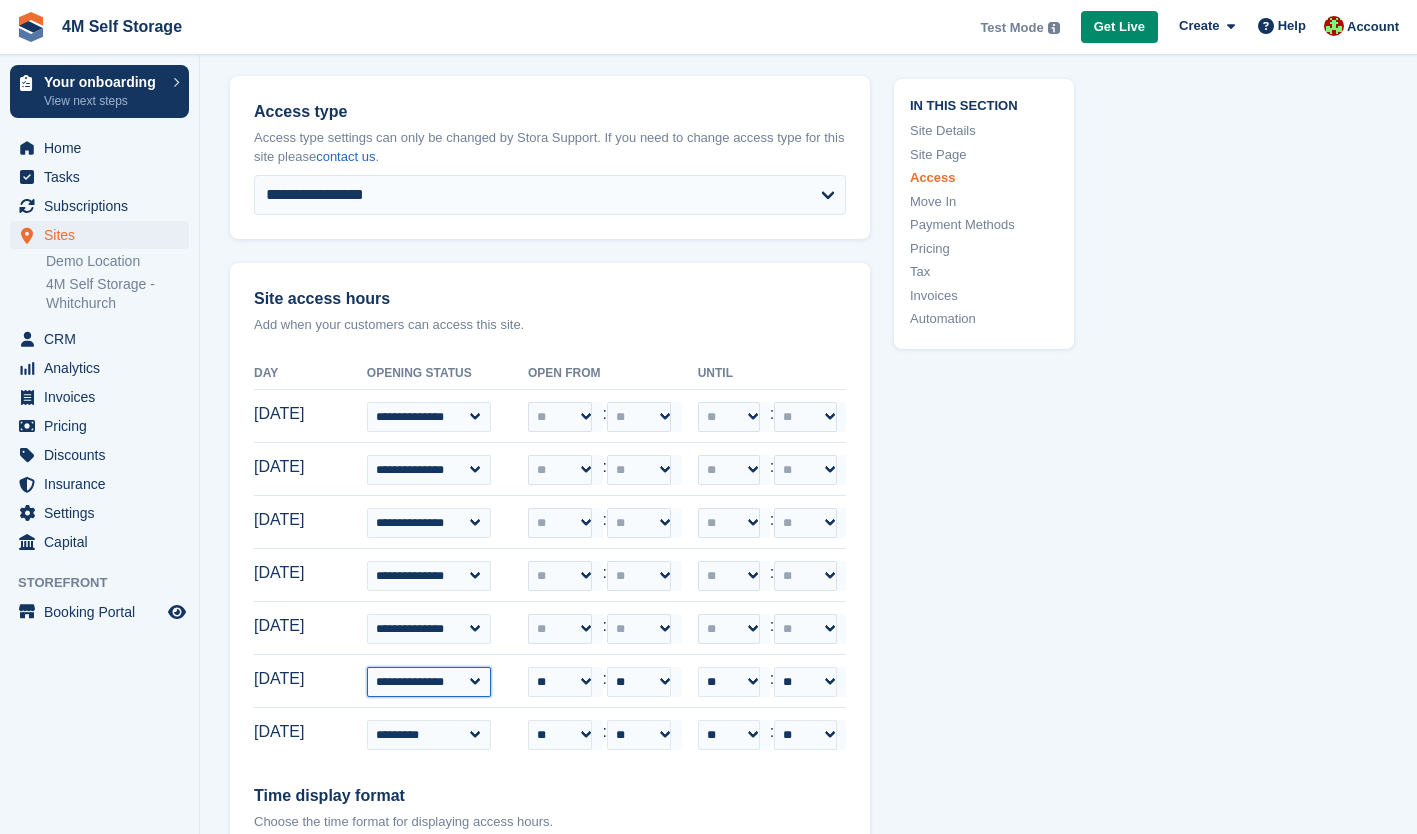 click on "**********" at bounding box center (429, 682) 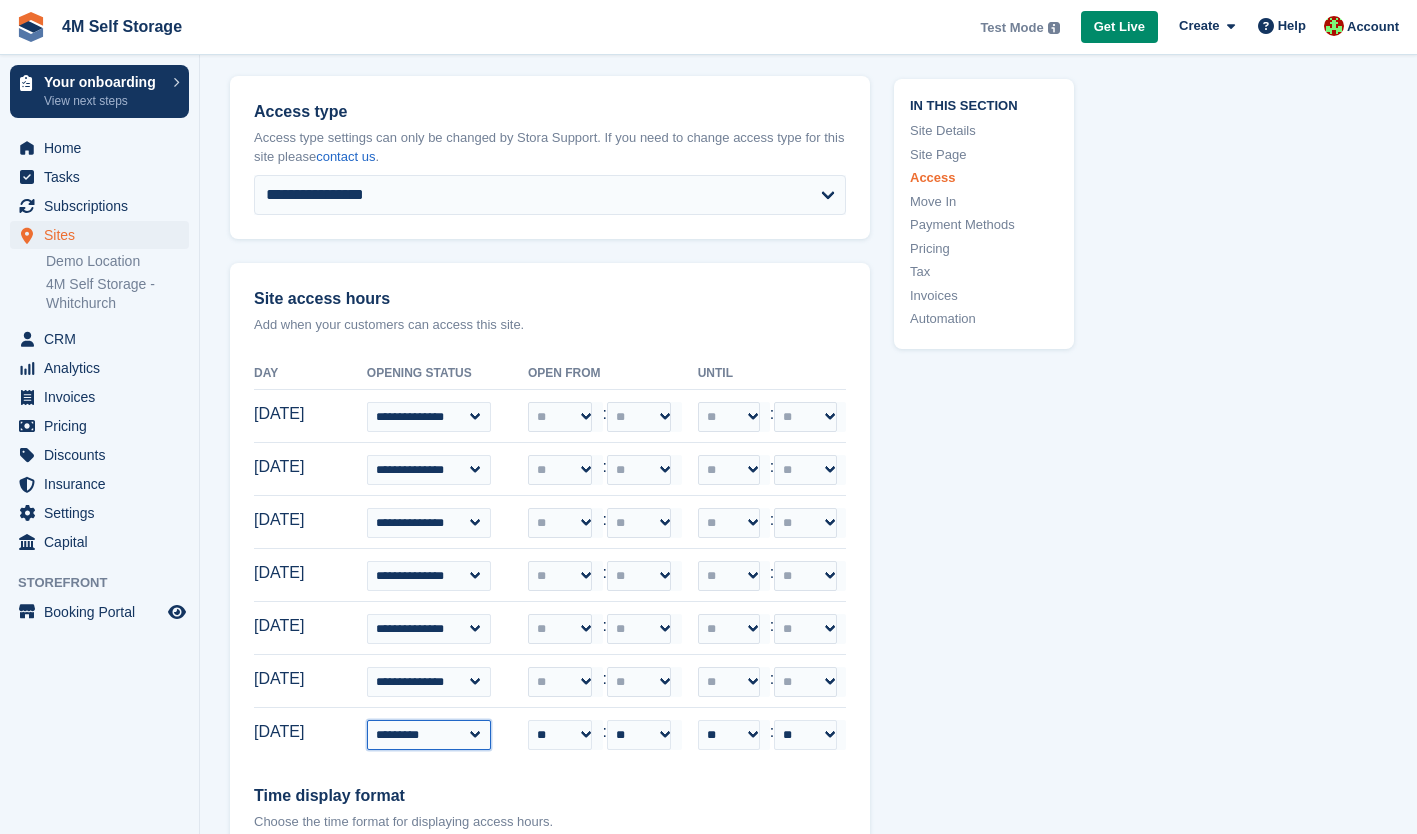 click on "**********" at bounding box center [429, 735] 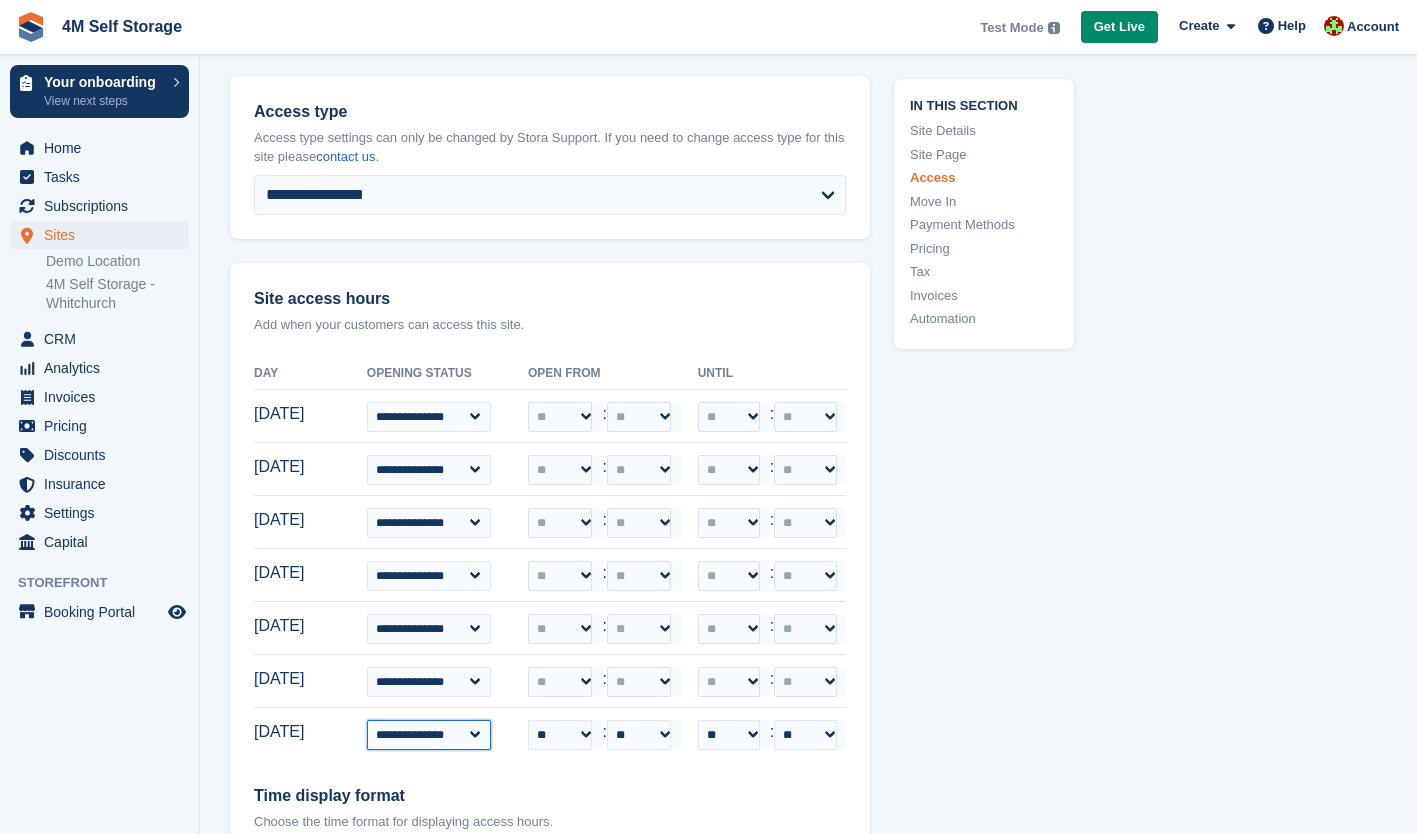 click on "**********" at bounding box center [429, 735] 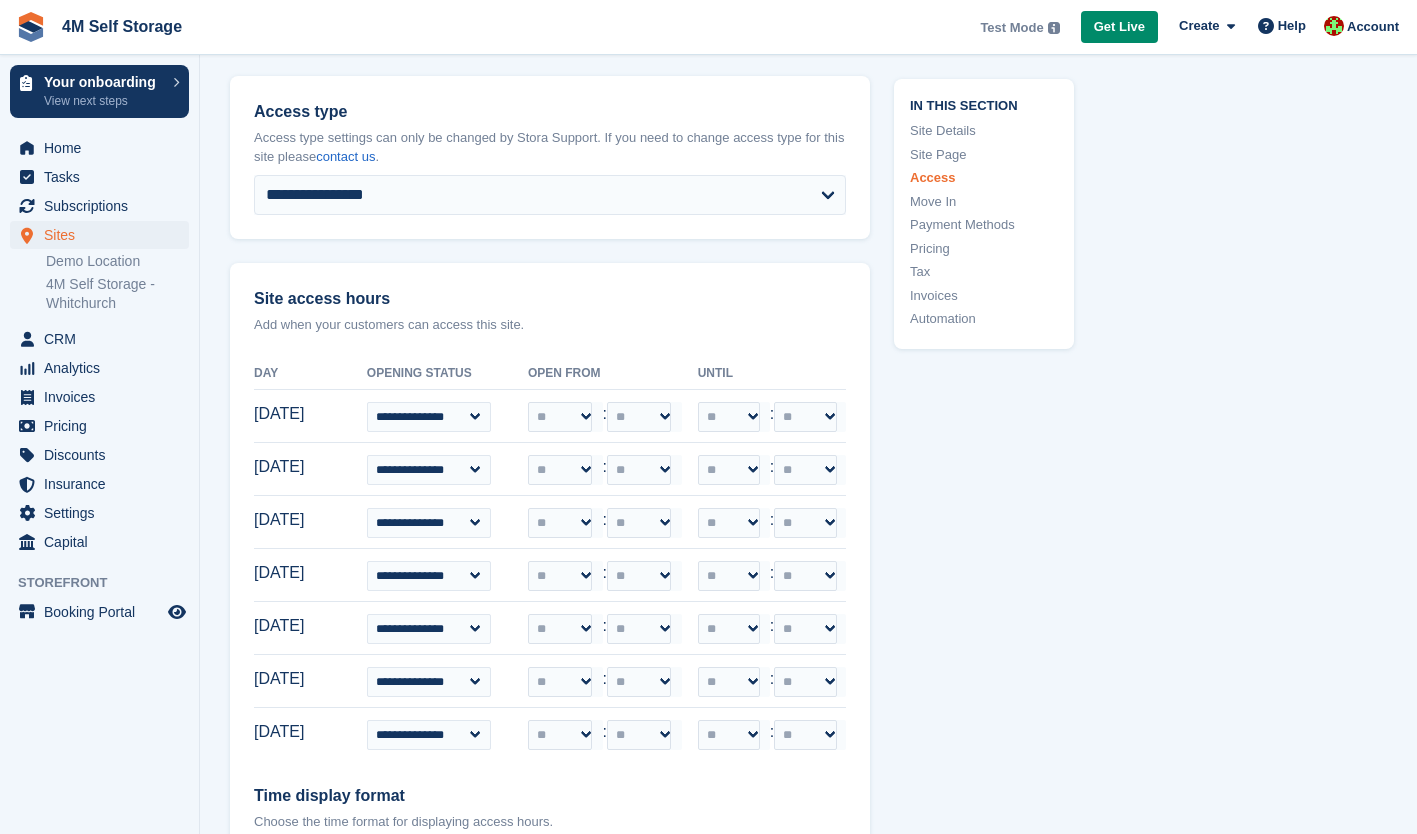 click on "**********" at bounding box center (808, 617) 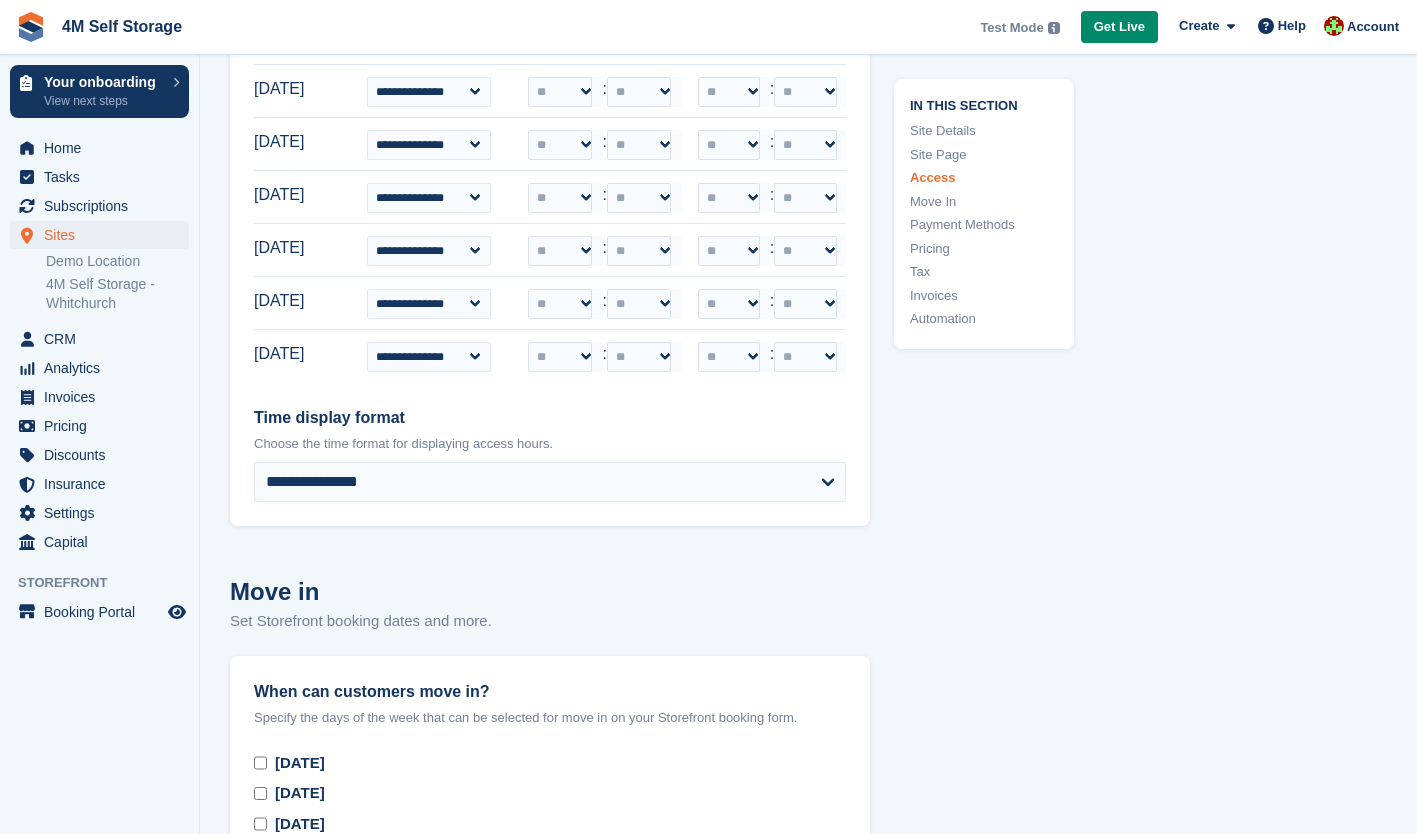 scroll, scrollTop: 3800, scrollLeft: 0, axis: vertical 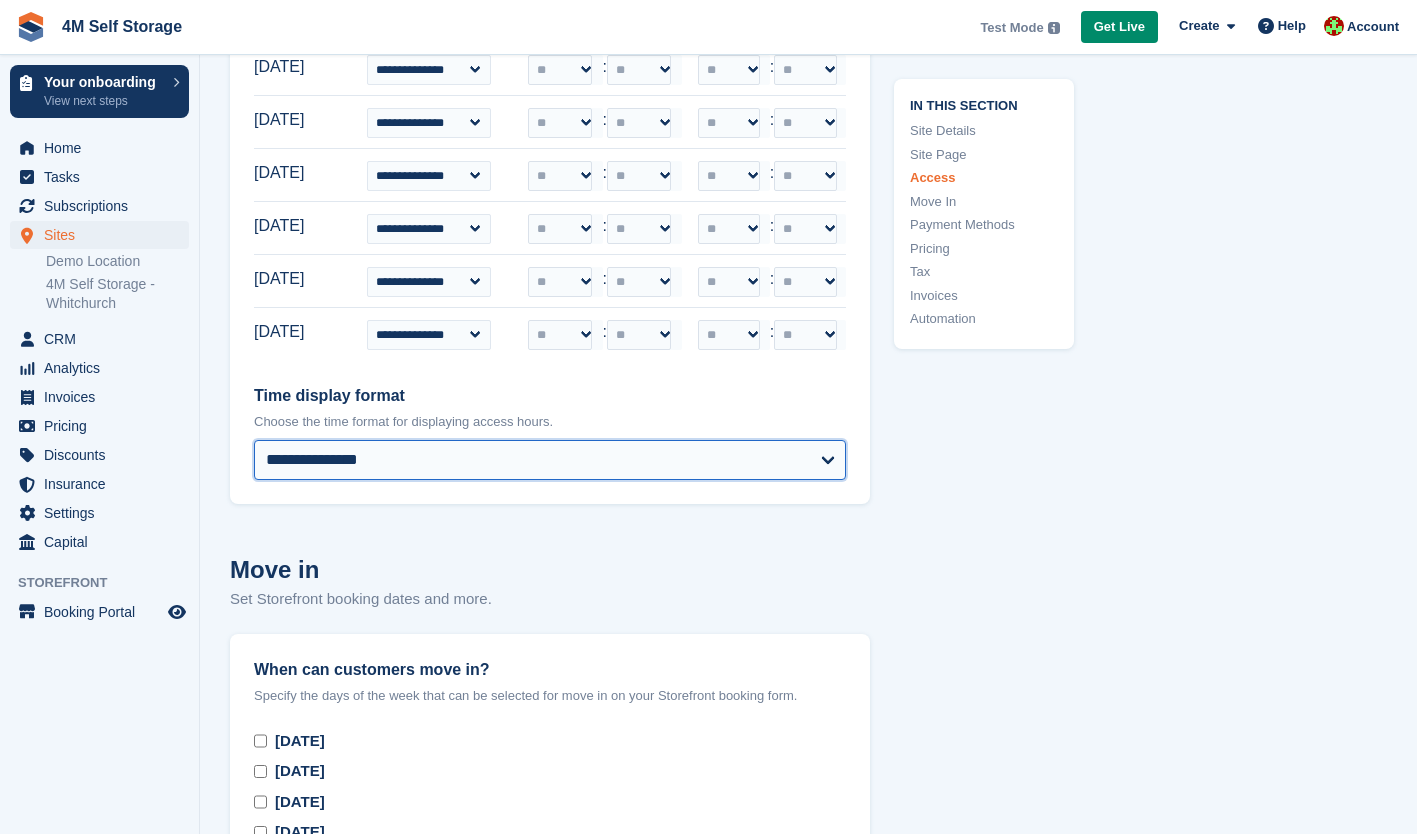 click on "**********" at bounding box center [550, 460] 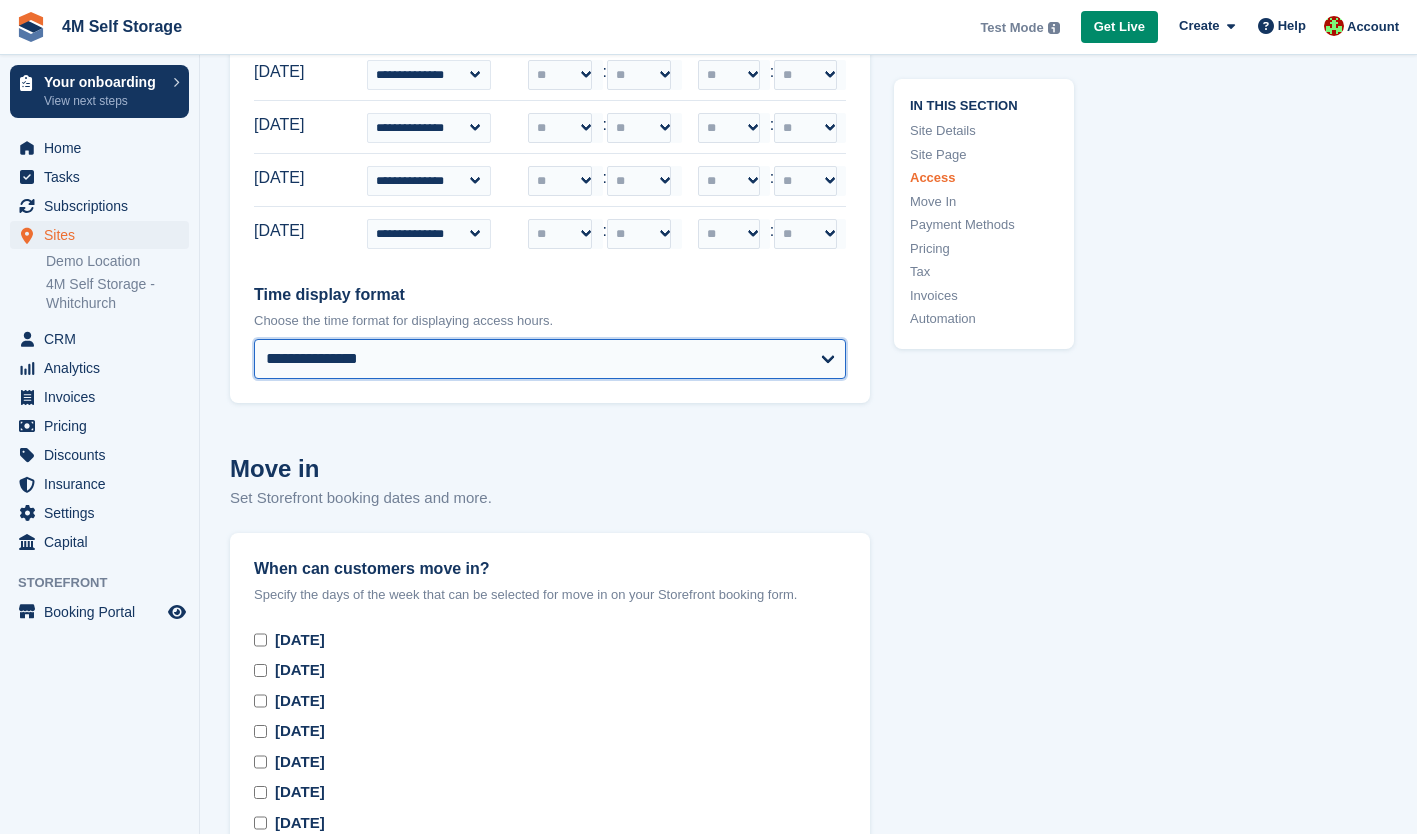 scroll, scrollTop: 3900, scrollLeft: 0, axis: vertical 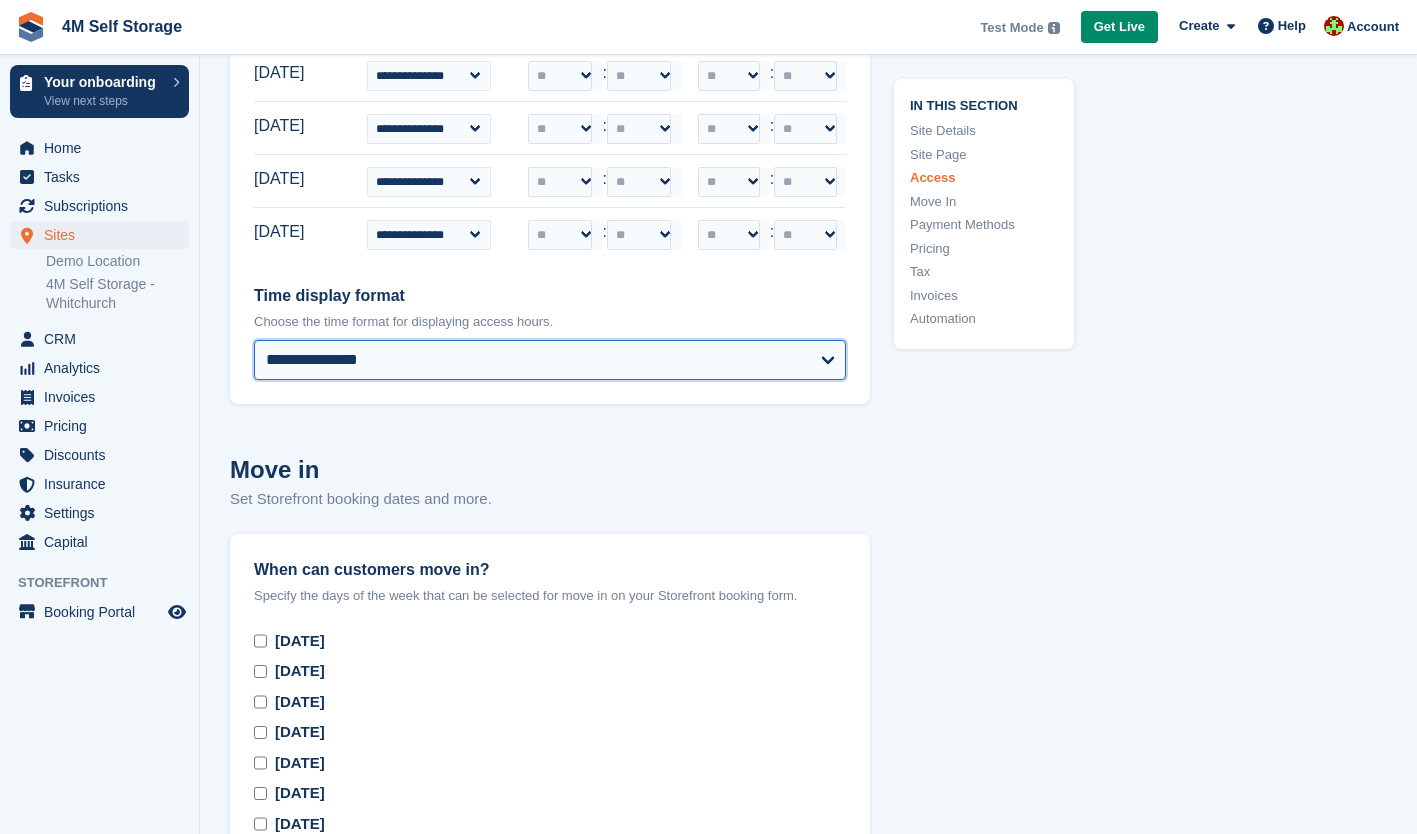 click on "**********" at bounding box center (550, 360) 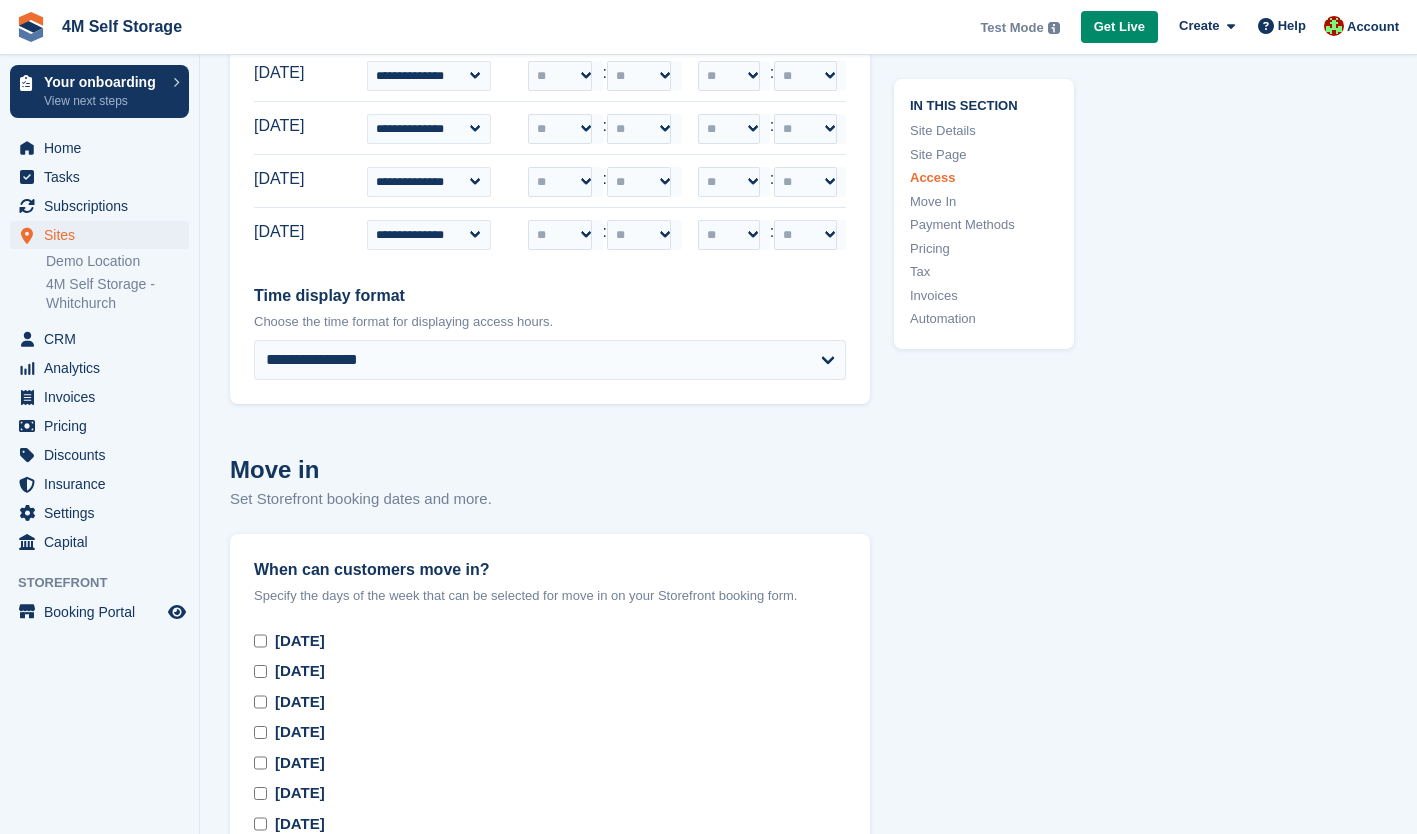 click on "In this section
Site Details
Site Page
Access
Move In
Payment Methods
Pricing
Tax
Invoices
Automation" at bounding box center [972, 117] 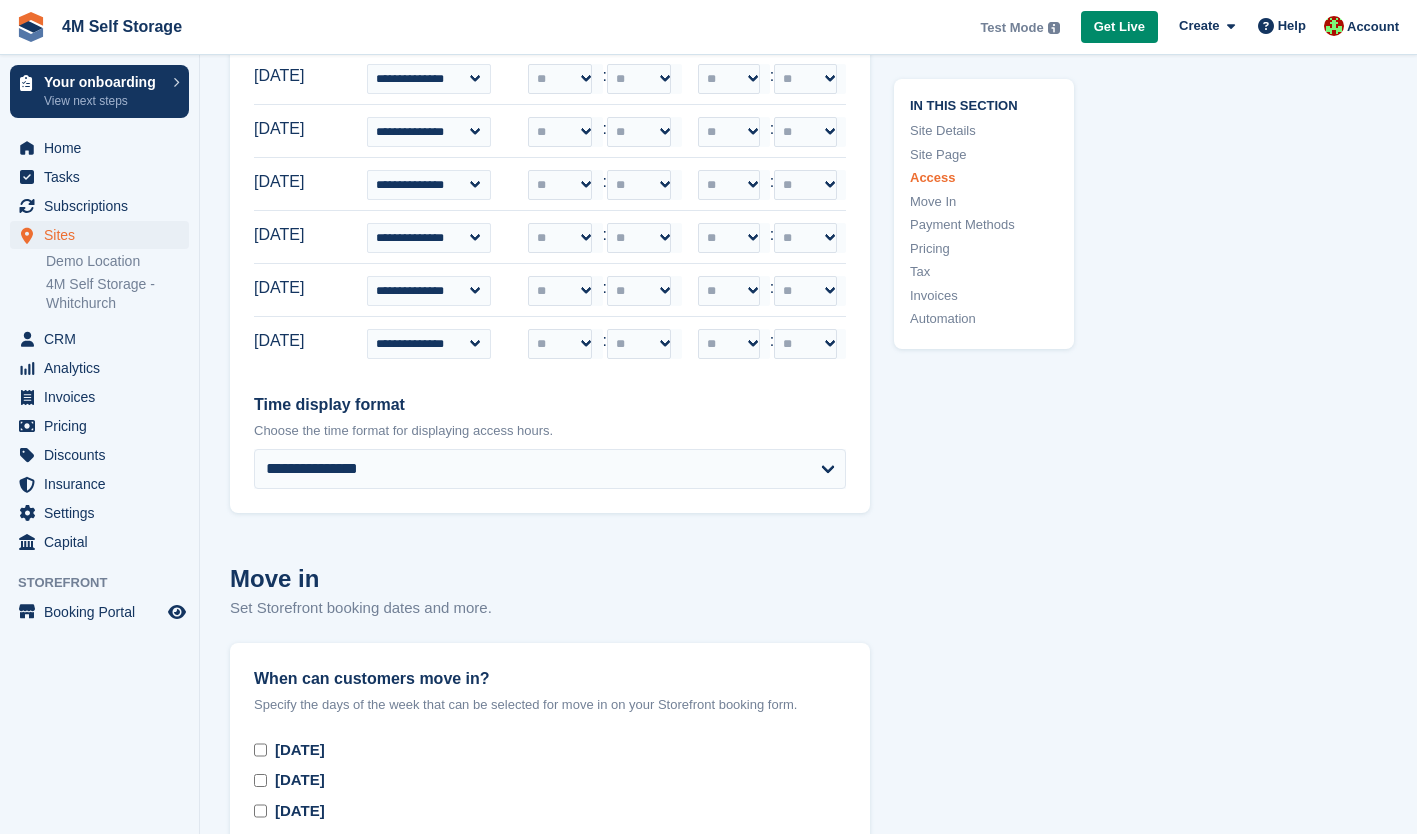 scroll, scrollTop: 3800, scrollLeft: 0, axis: vertical 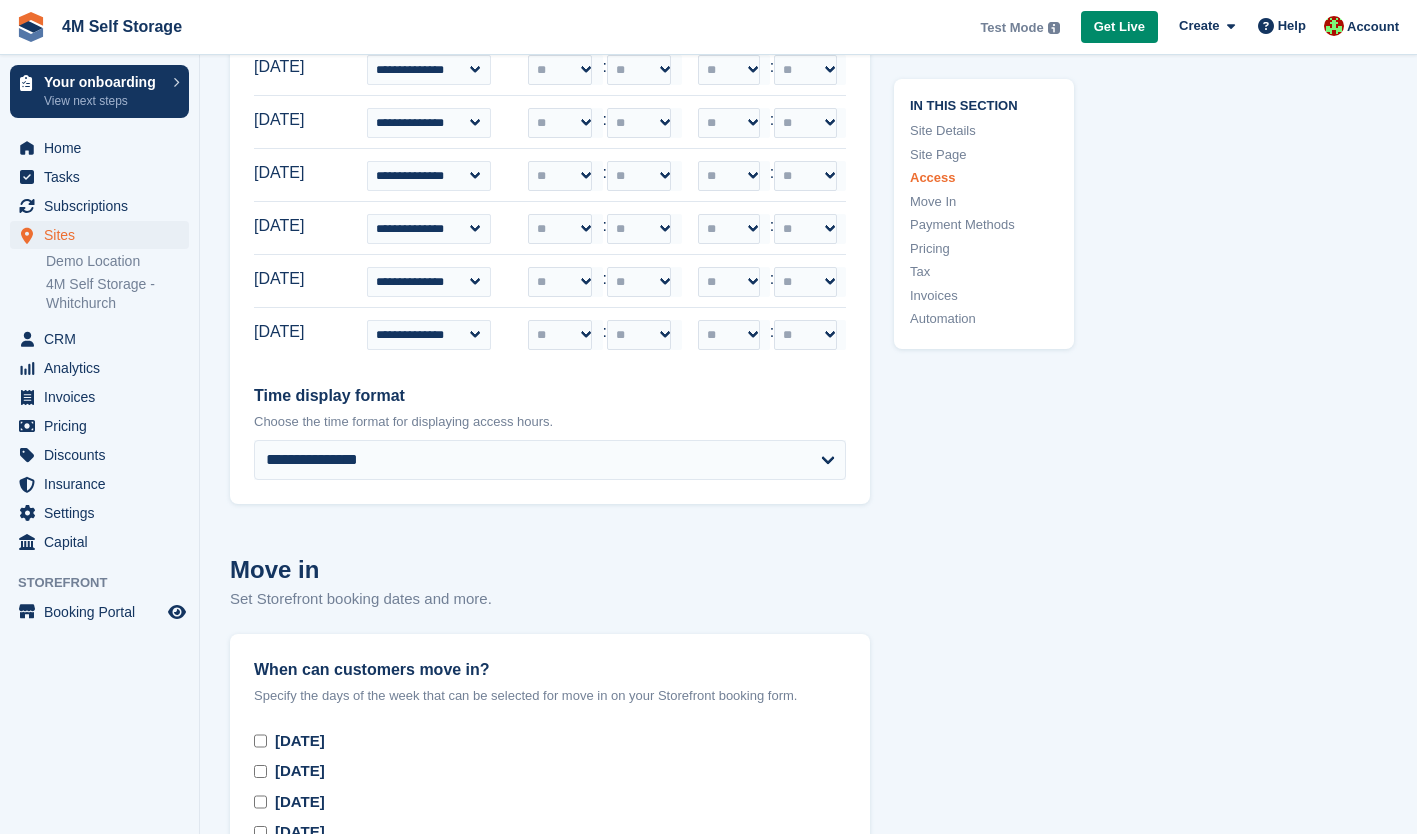 click on "In this section
Site Details
Site Page
Access
Move In
Payment Methods
Pricing
Tax
Invoices
Automation" at bounding box center (972, 217) 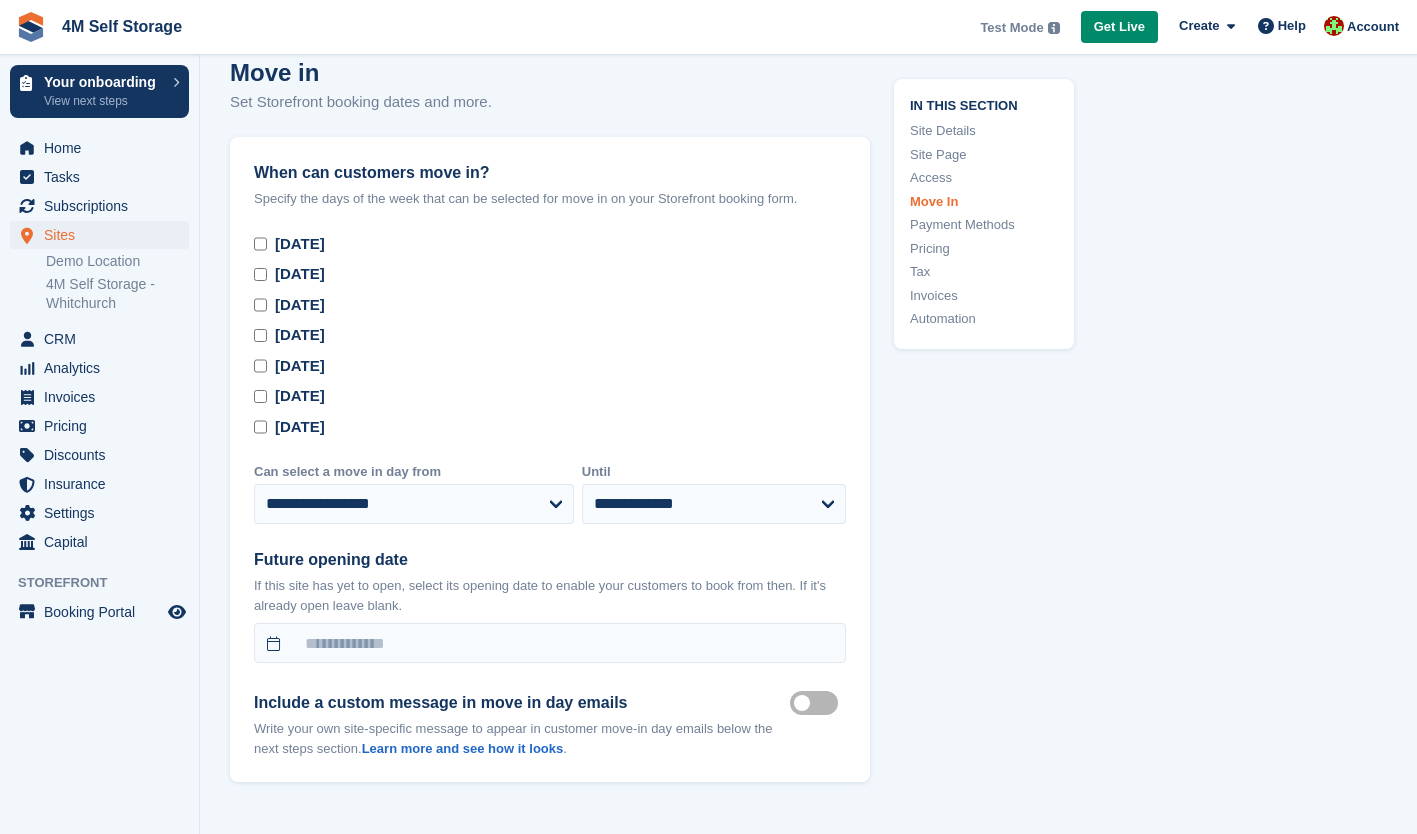 scroll, scrollTop: 4300, scrollLeft: 0, axis: vertical 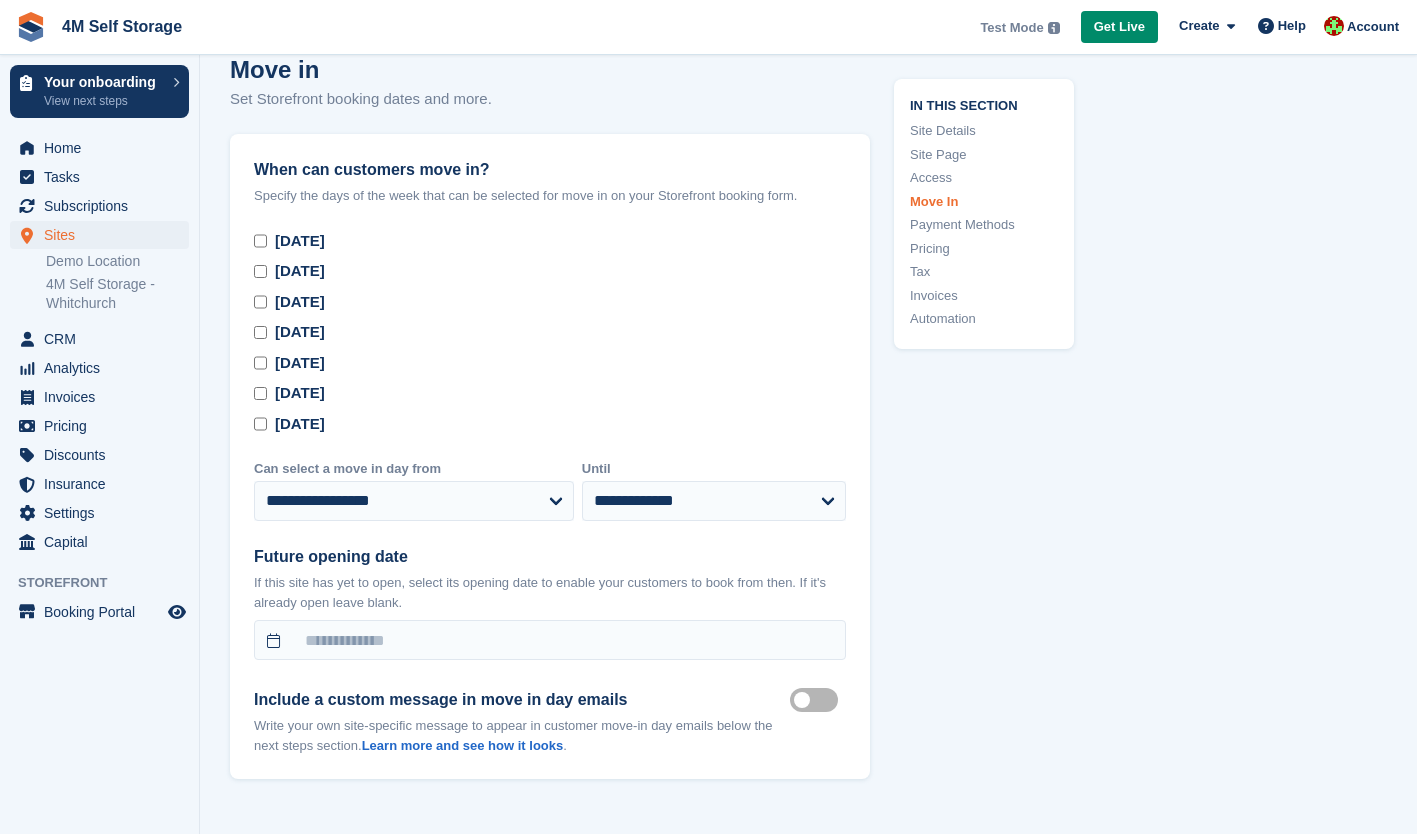 click on "[DATE]" at bounding box center [550, 424] 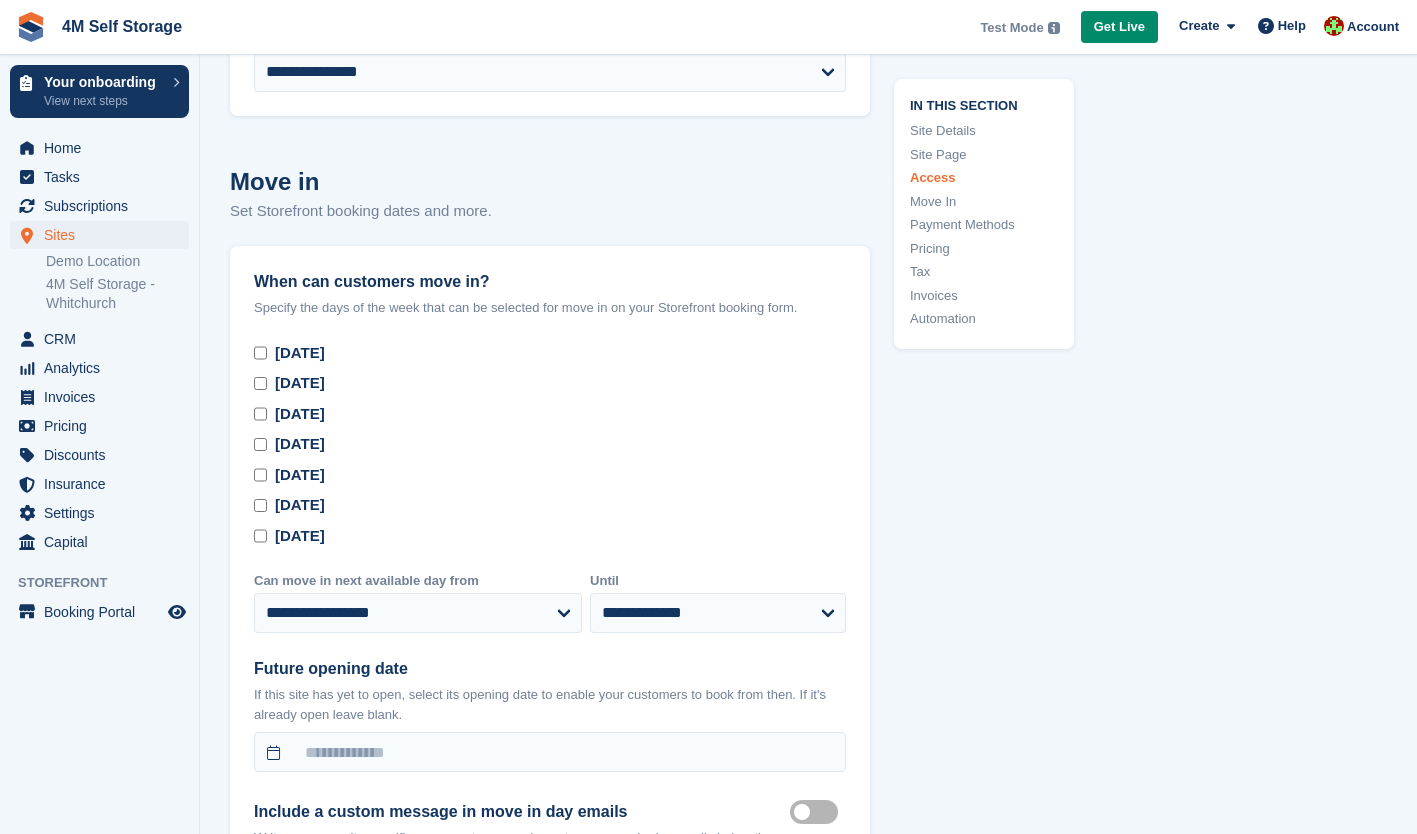 scroll, scrollTop: 4300, scrollLeft: 0, axis: vertical 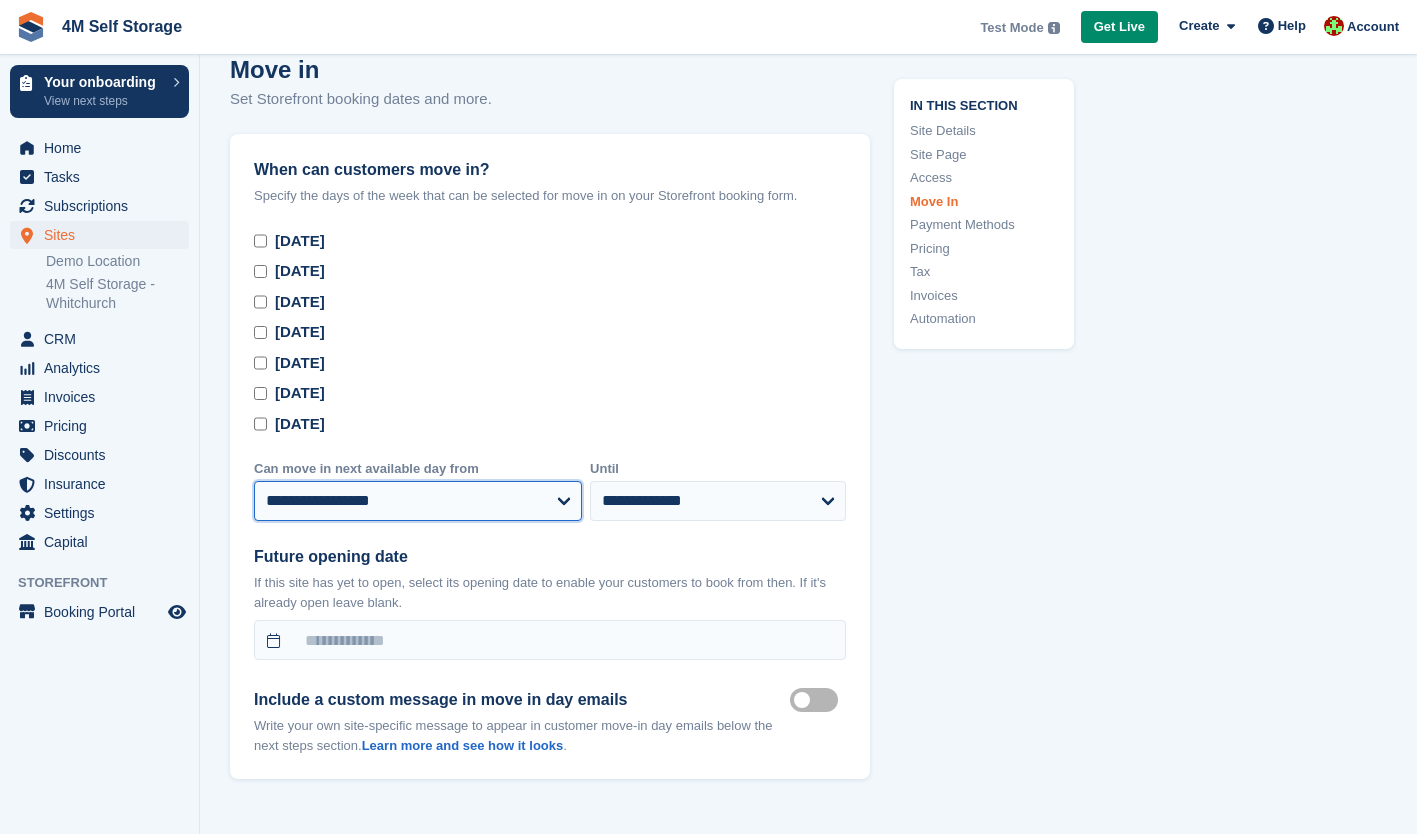 click on "**********" at bounding box center [418, 501] 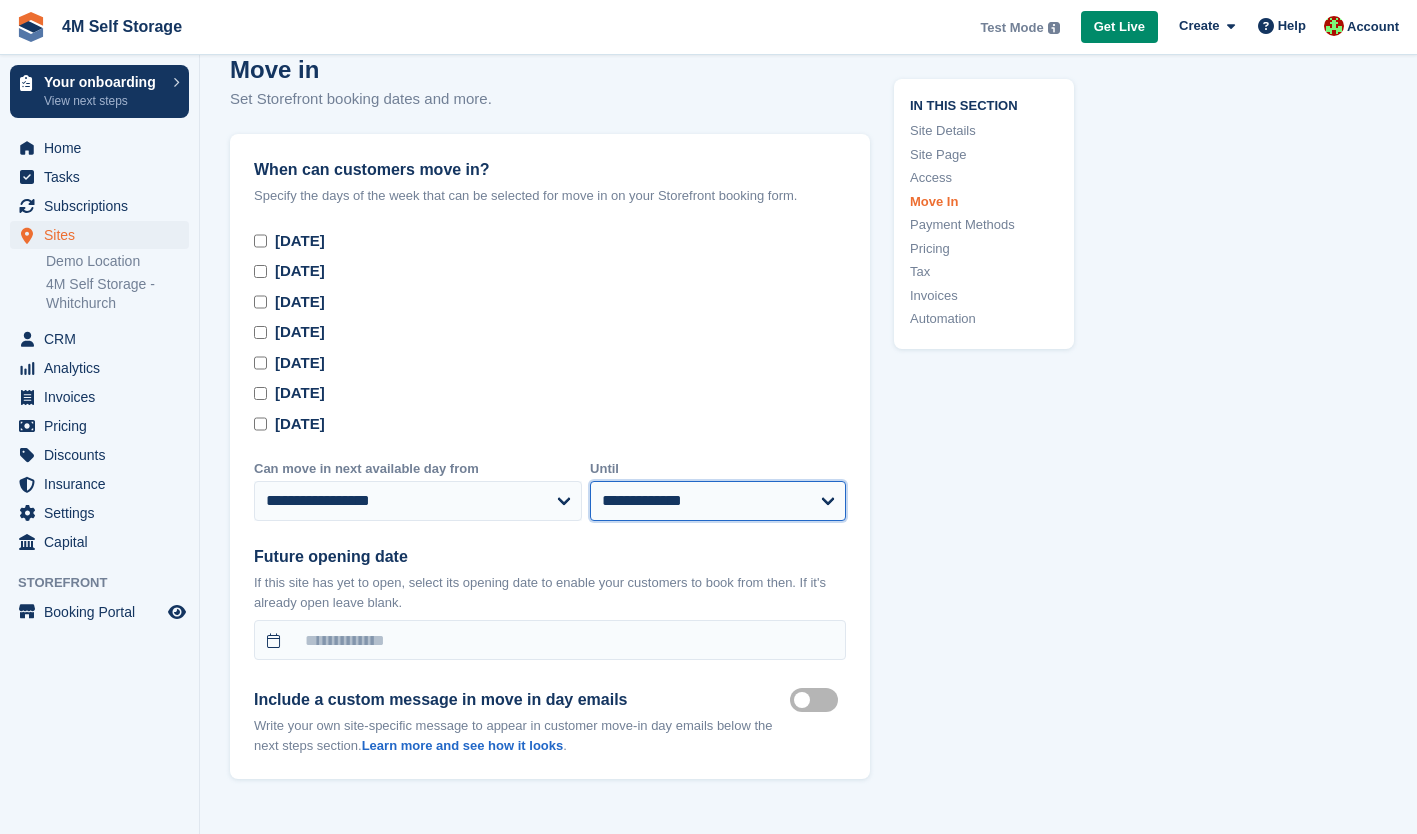 click on "**********" at bounding box center (718, 501) 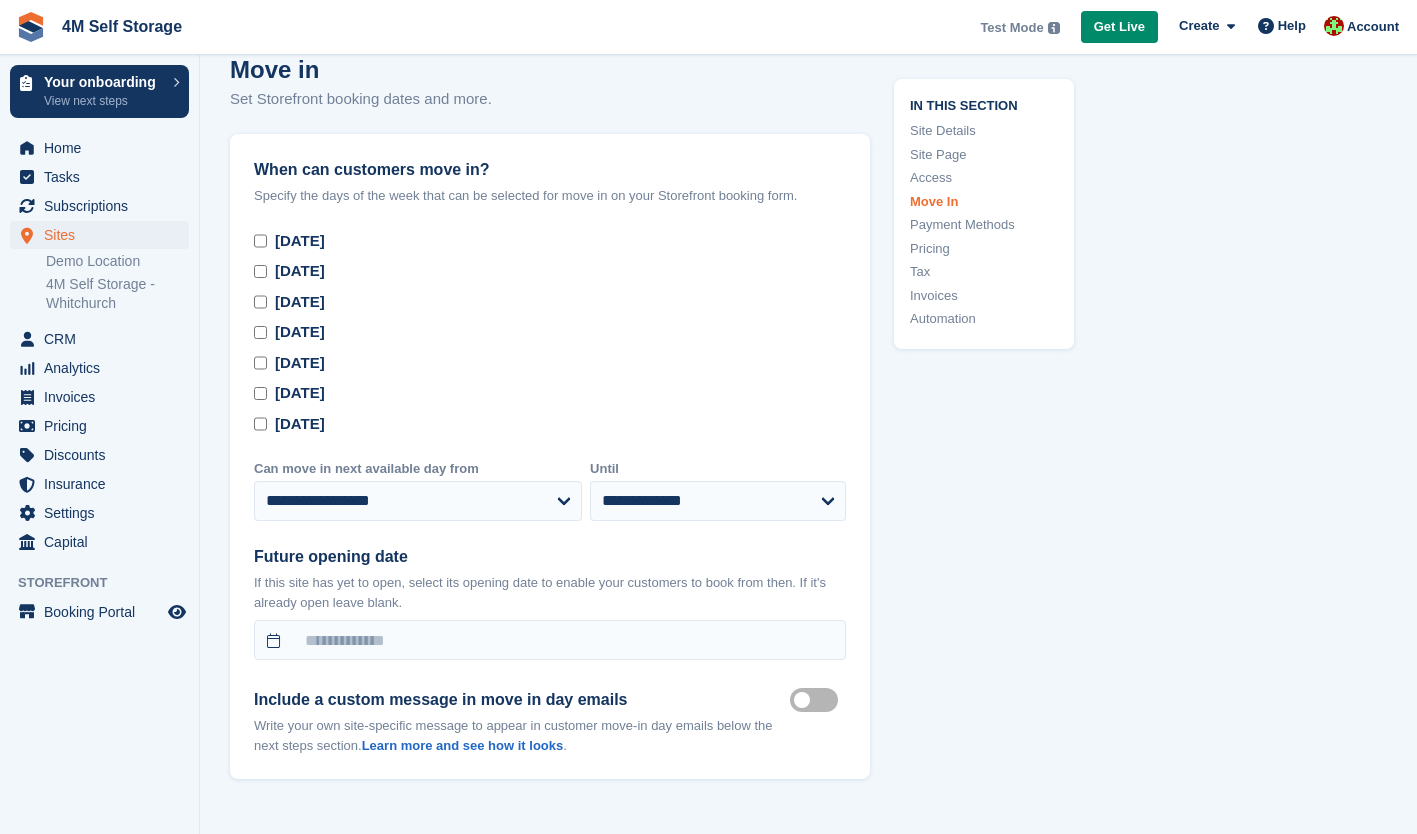 click on "Future opening date" at bounding box center (550, 557) 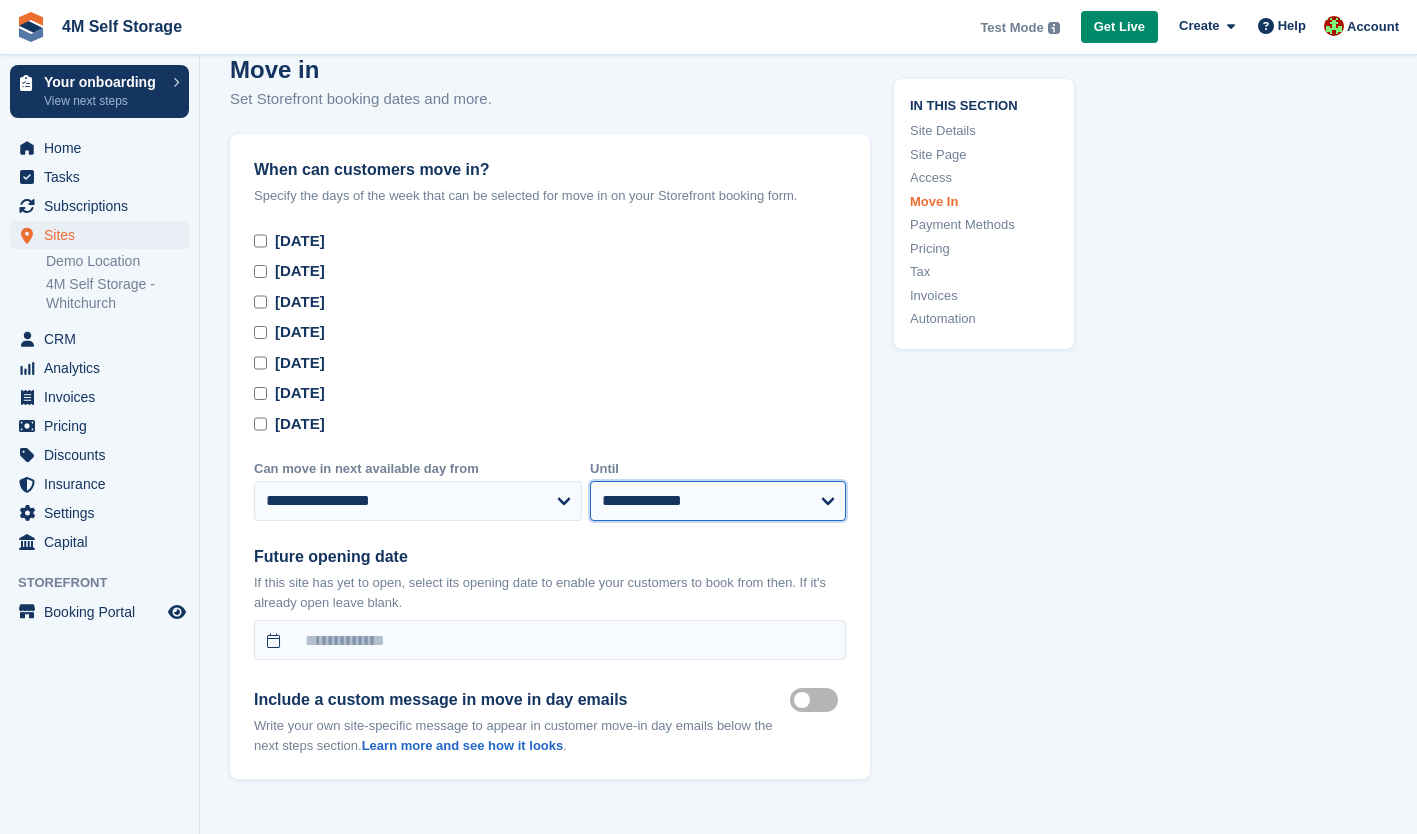 click on "**********" at bounding box center [718, 501] 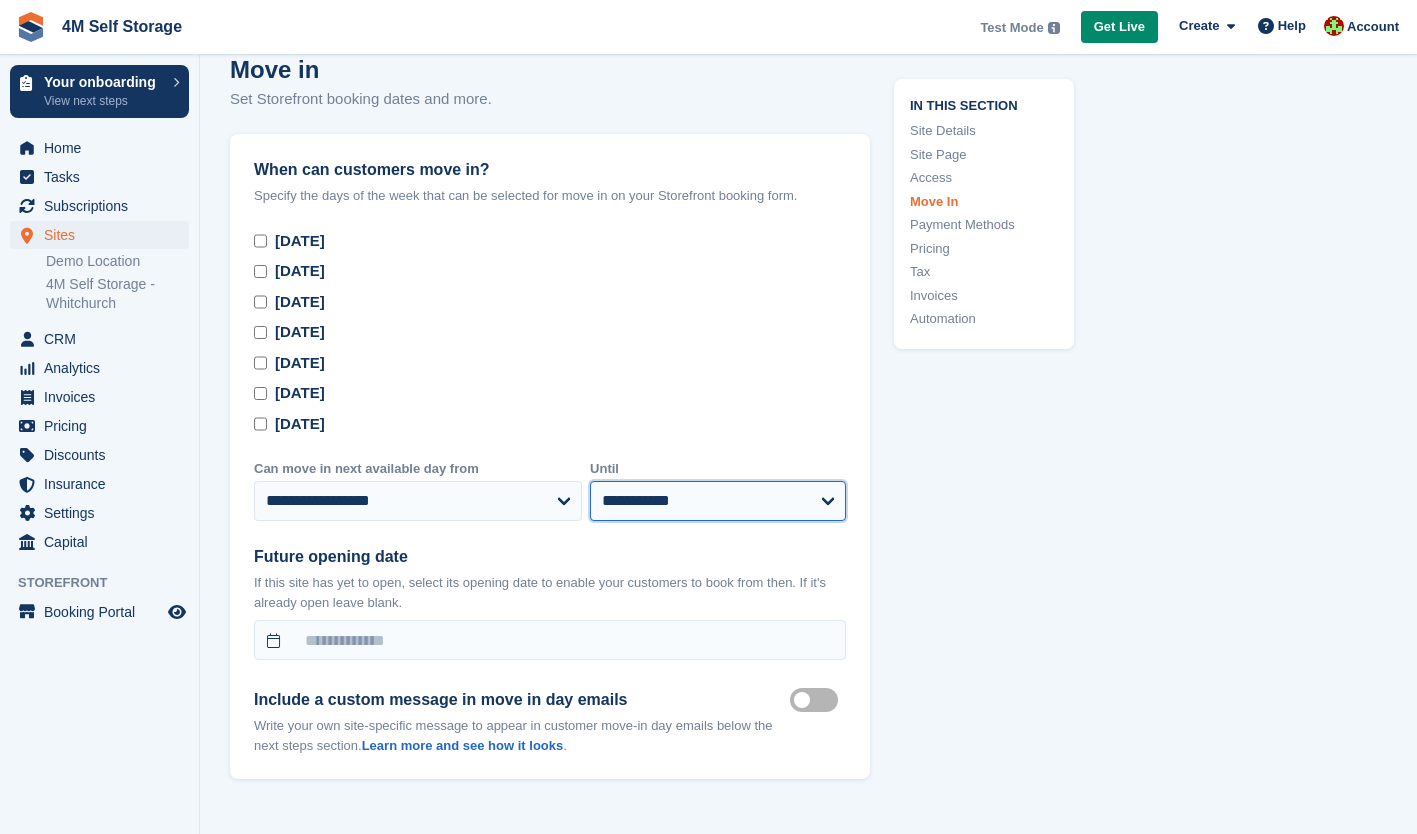 click on "**********" at bounding box center [718, 501] 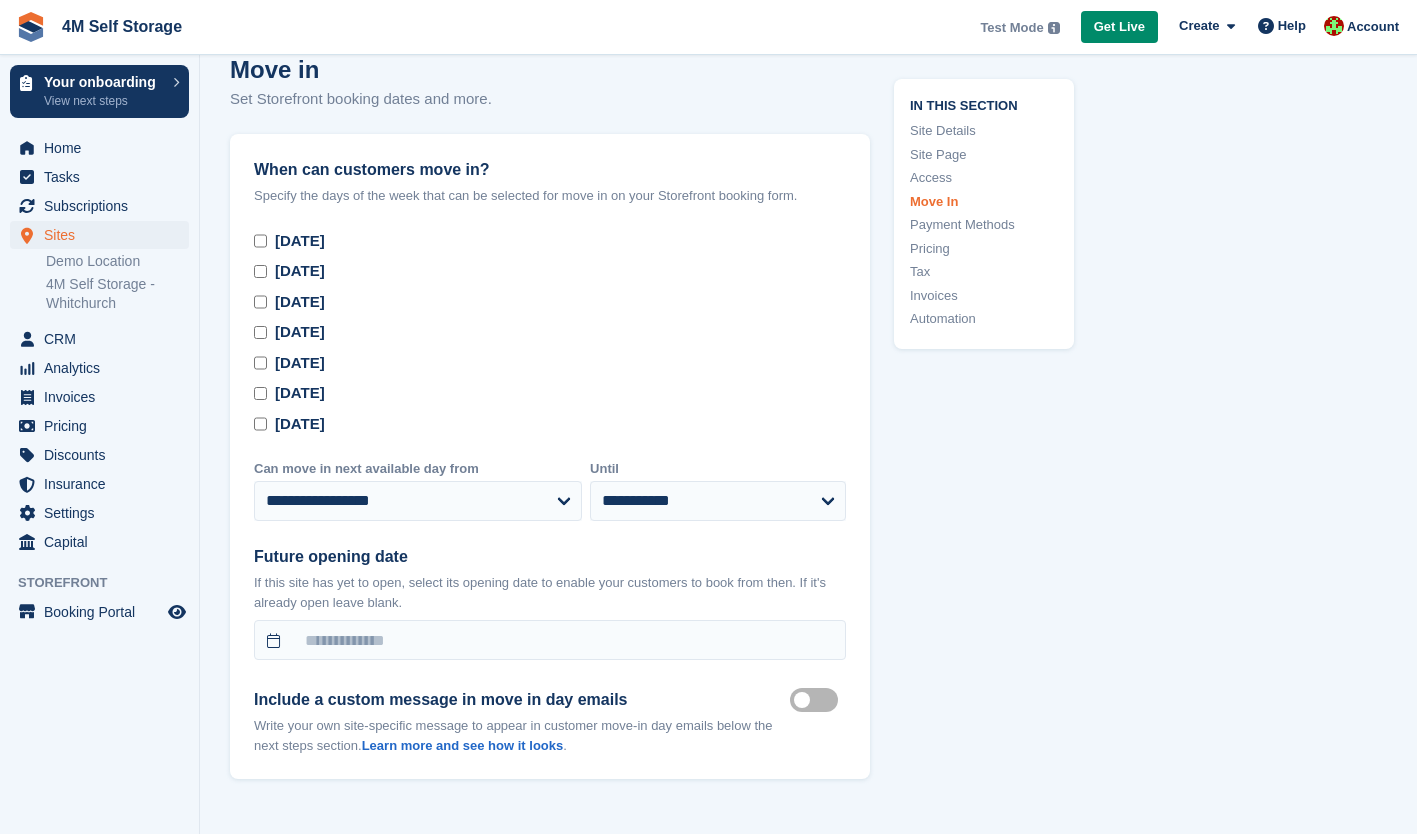 click on "[DATE]" at bounding box center (550, 393) 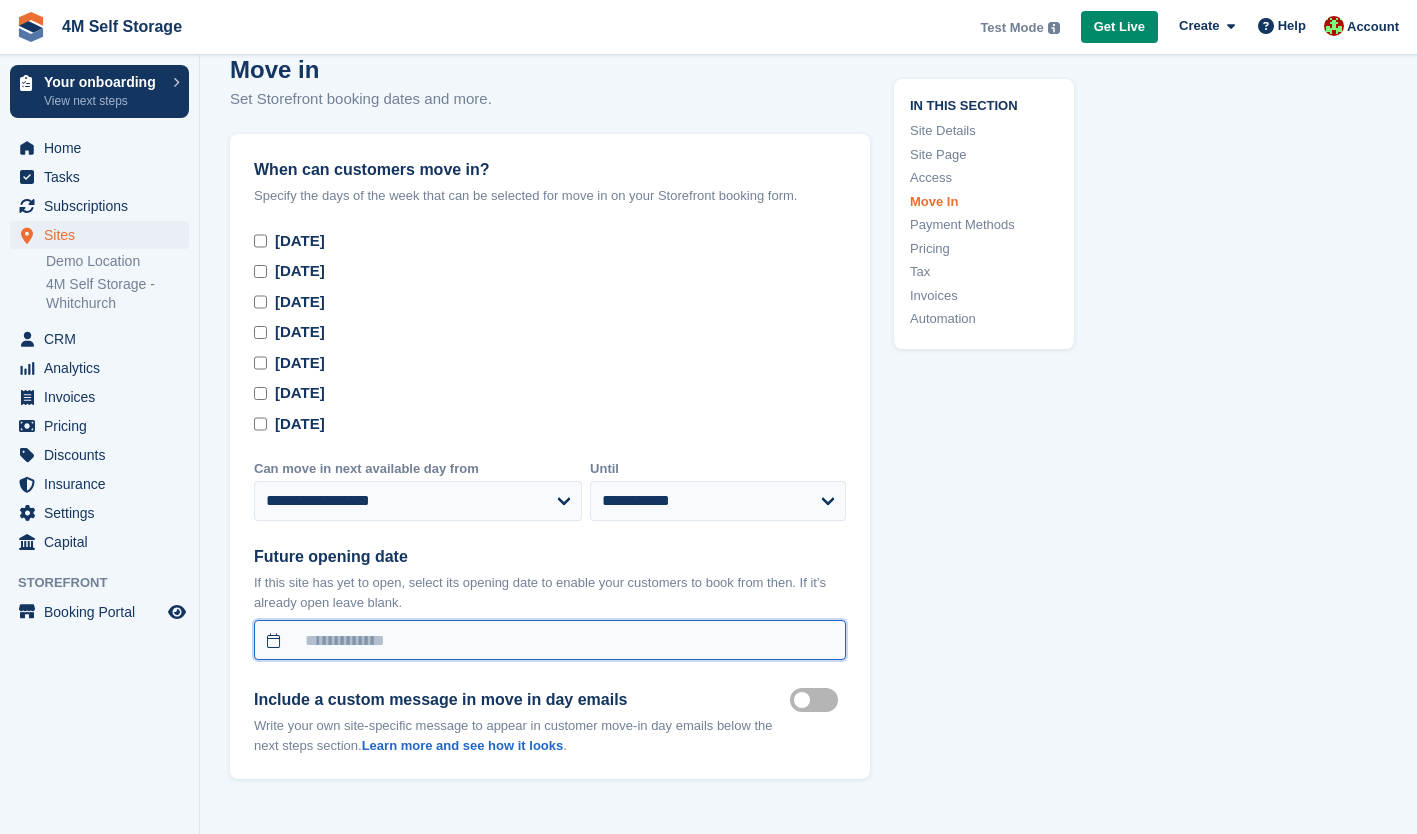click at bounding box center [550, 640] 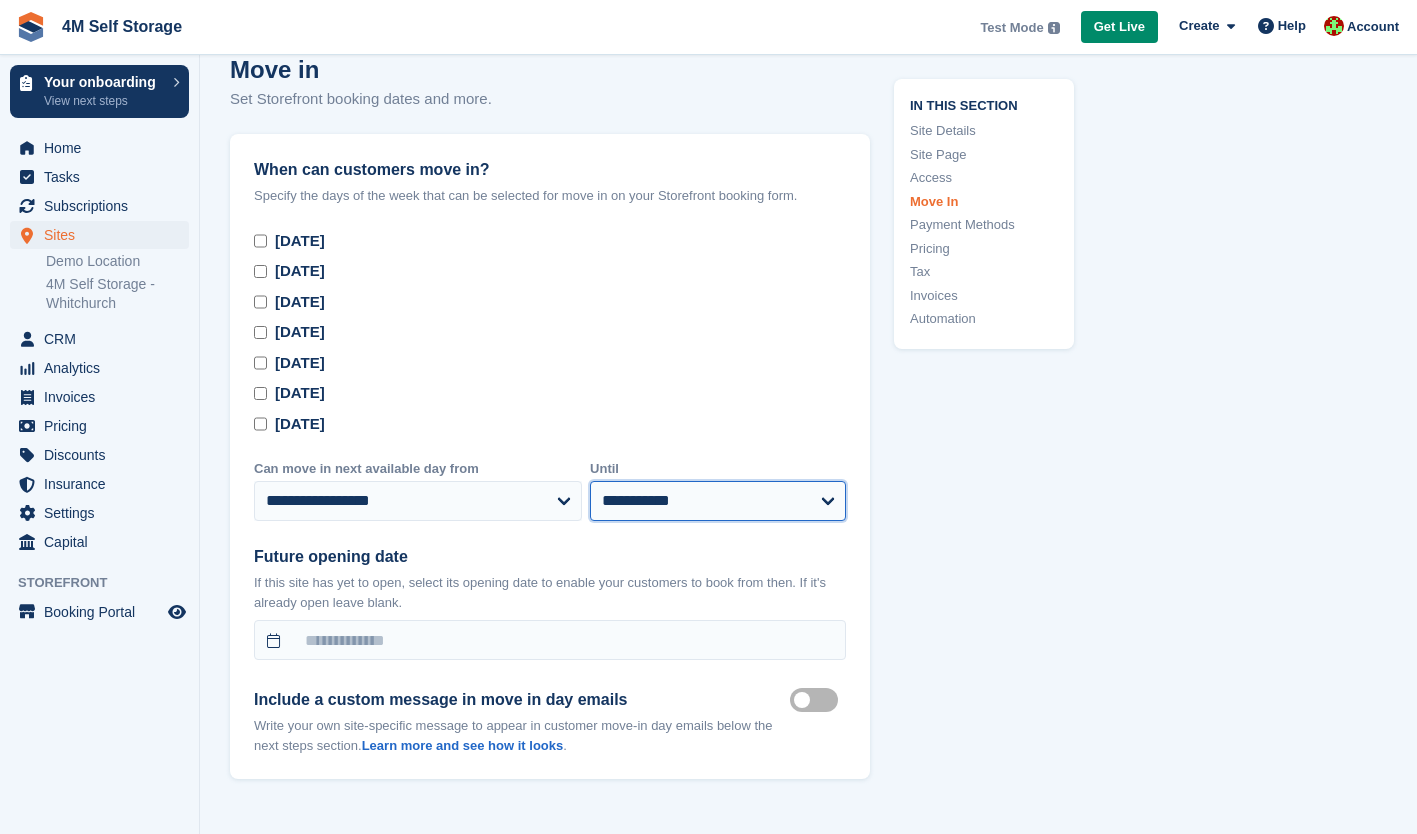 click on "**********" at bounding box center (718, 501) 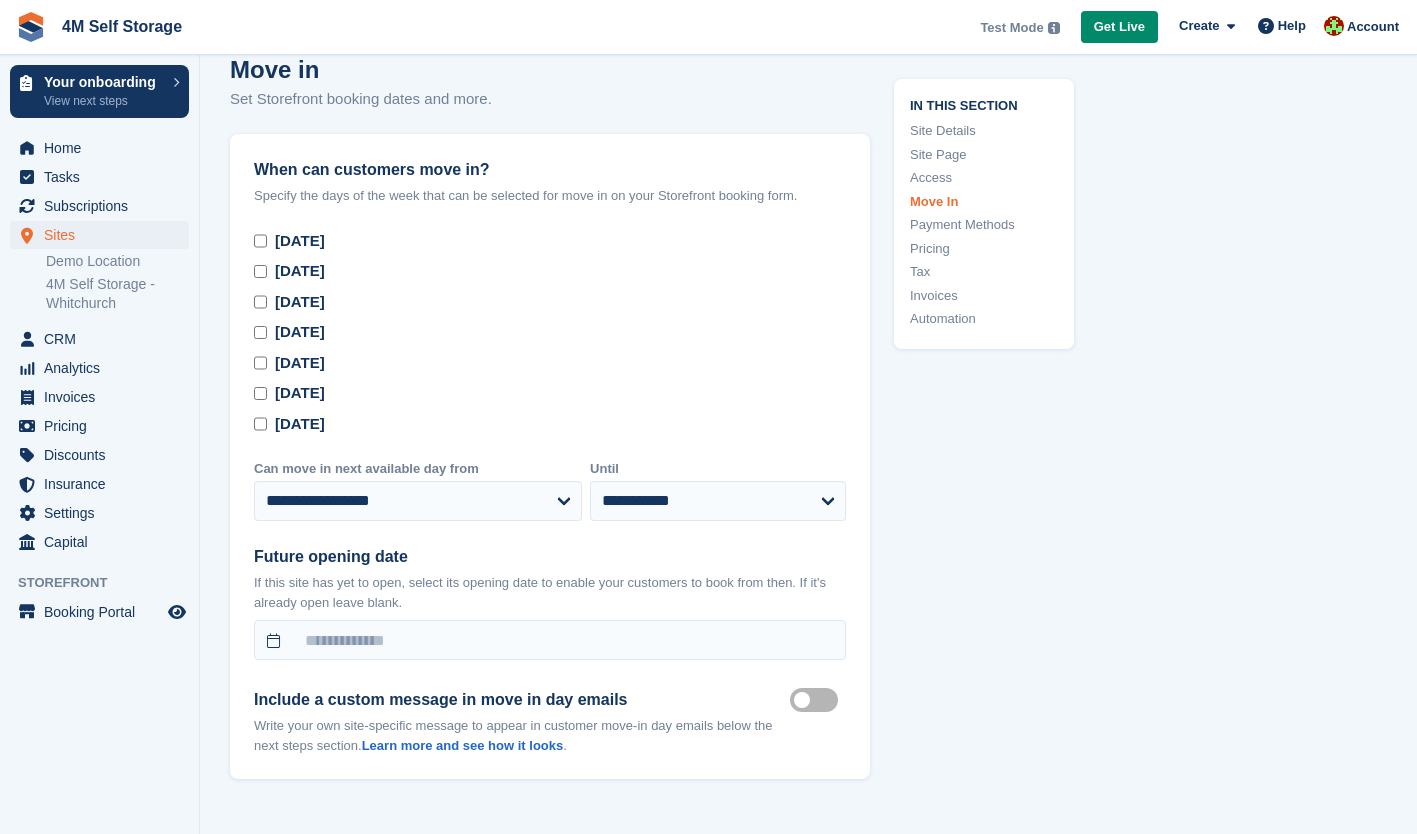 click on "Future opening date
If this site has yet to open, select its opening date to enable your customers to book from then. If it's already open leave blank." at bounding box center (550, 590) 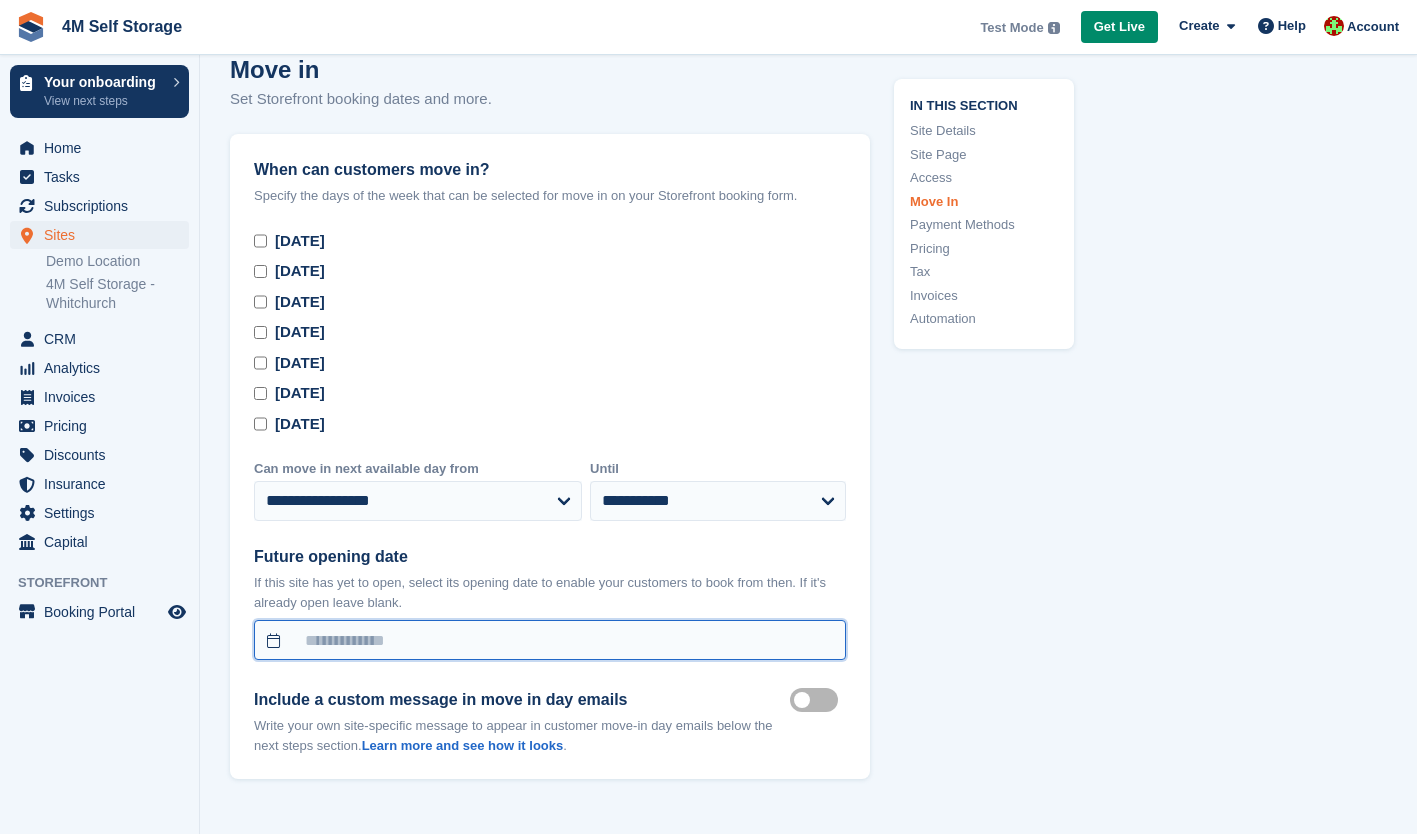 click at bounding box center (550, 640) 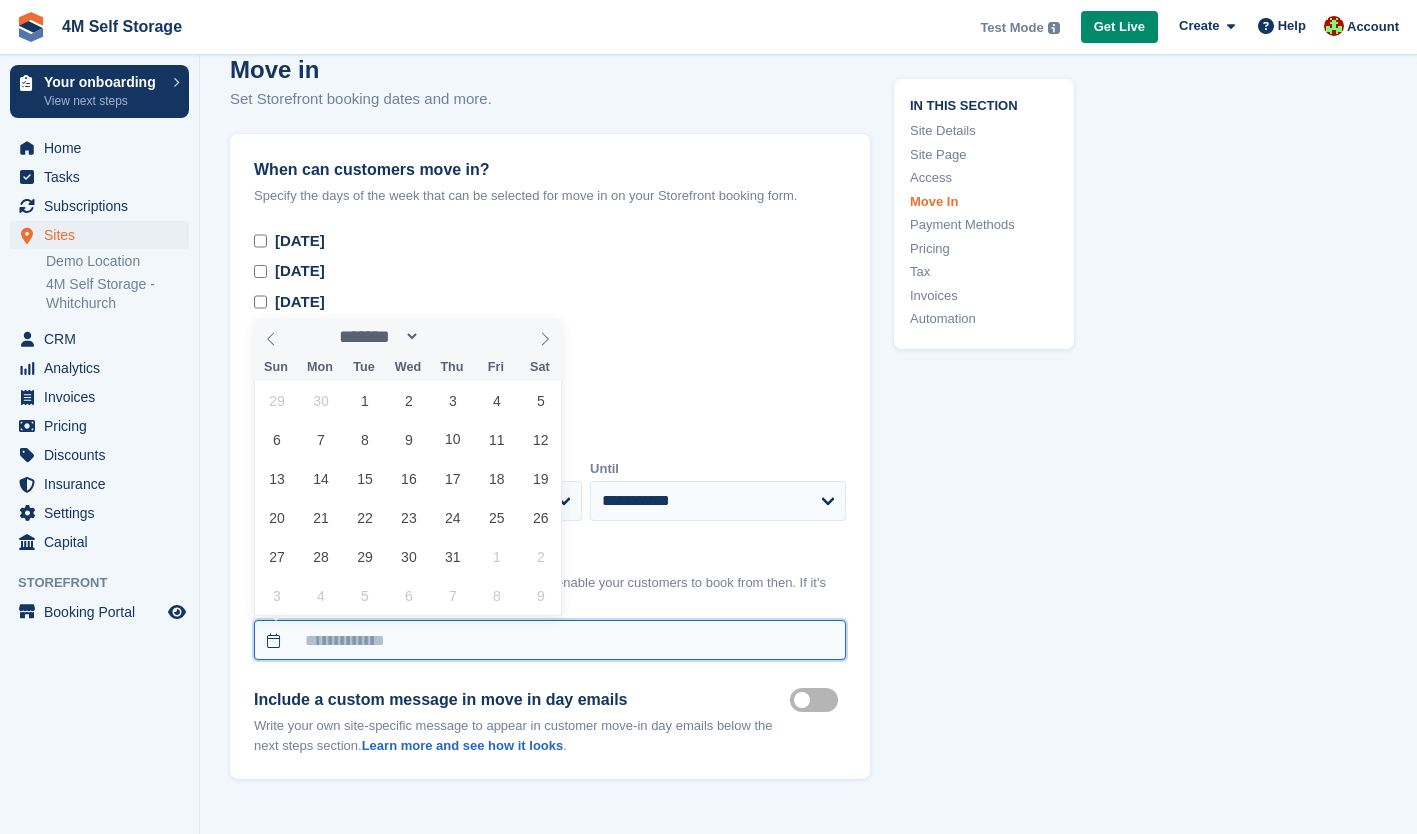 click at bounding box center (550, 640) 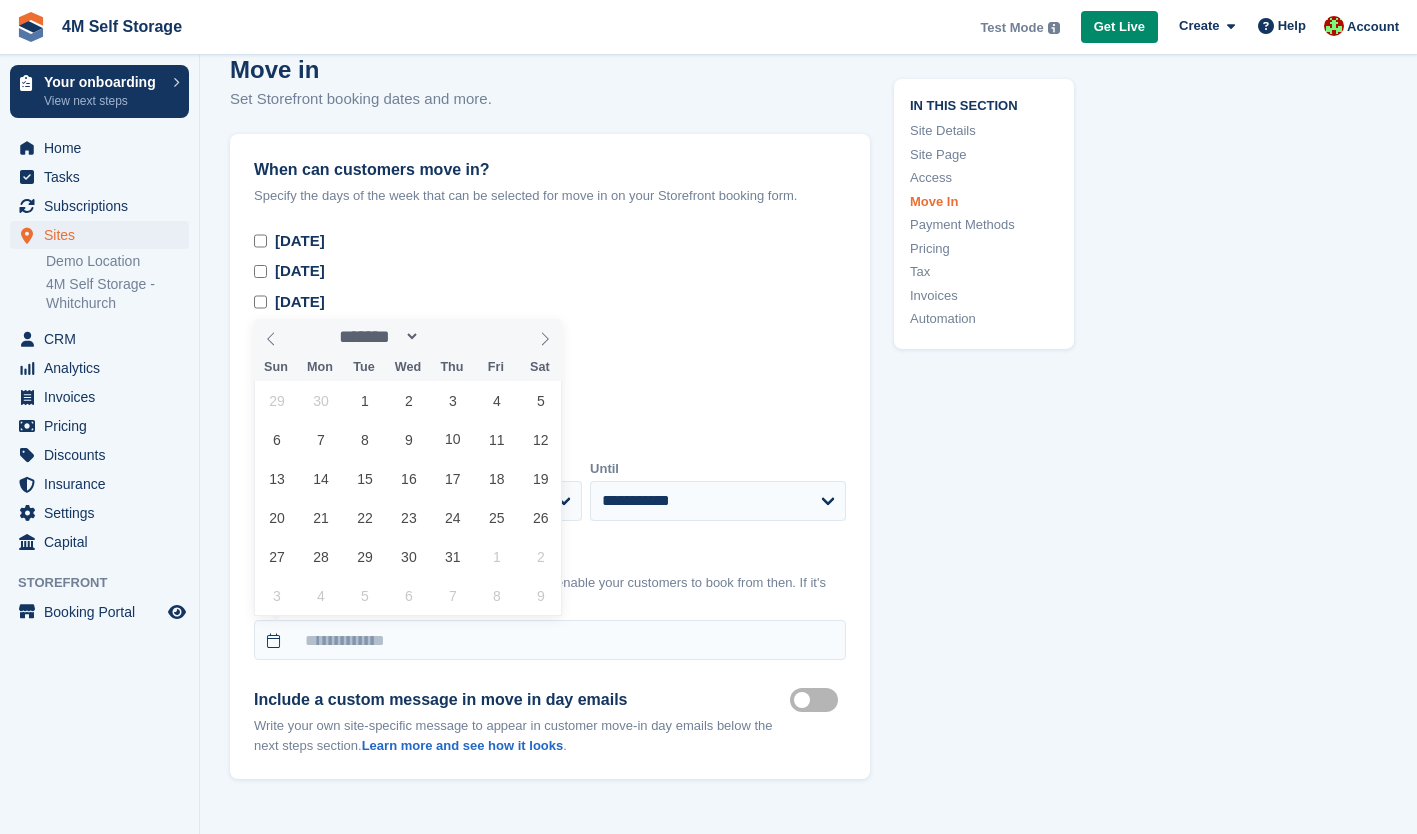 click on "In this section
Site Details
Site Page
Access
Move In
Payment Methods
Pricing
Tax
Invoices
Automation" at bounding box center (972, -283) 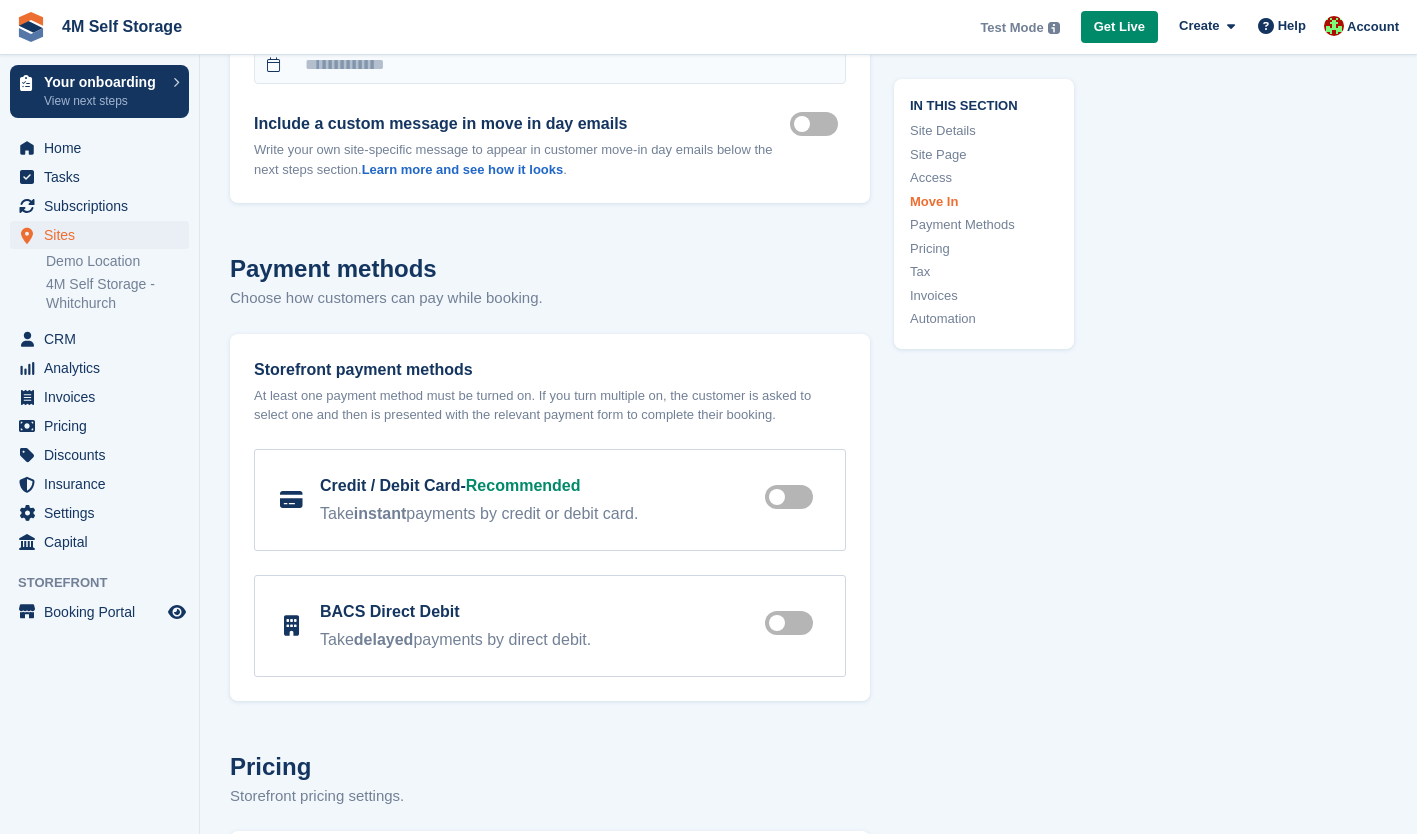 scroll, scrollTop: 4900, scrollLeft: 0, axis: vertical 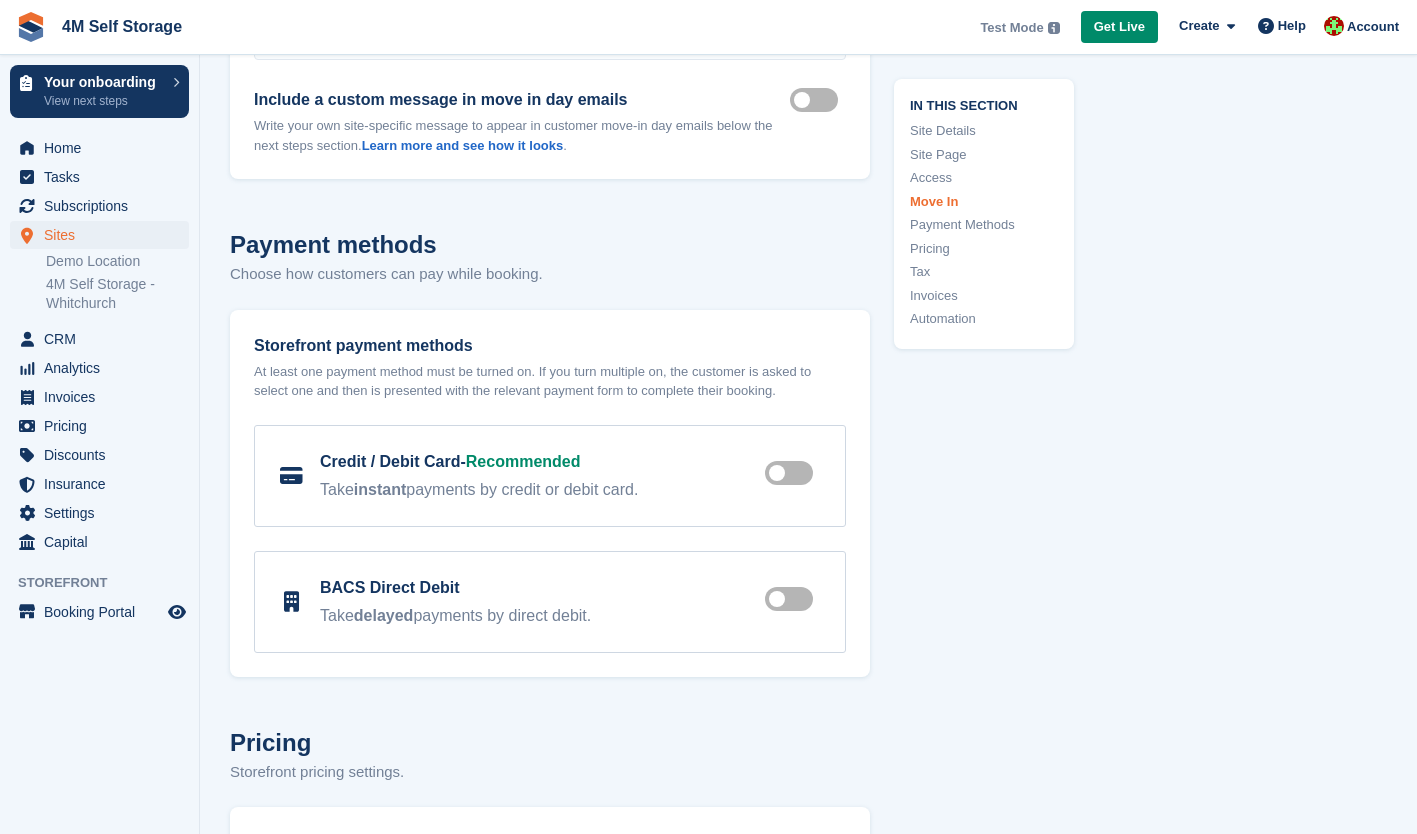click at bounding box center (793, 473) 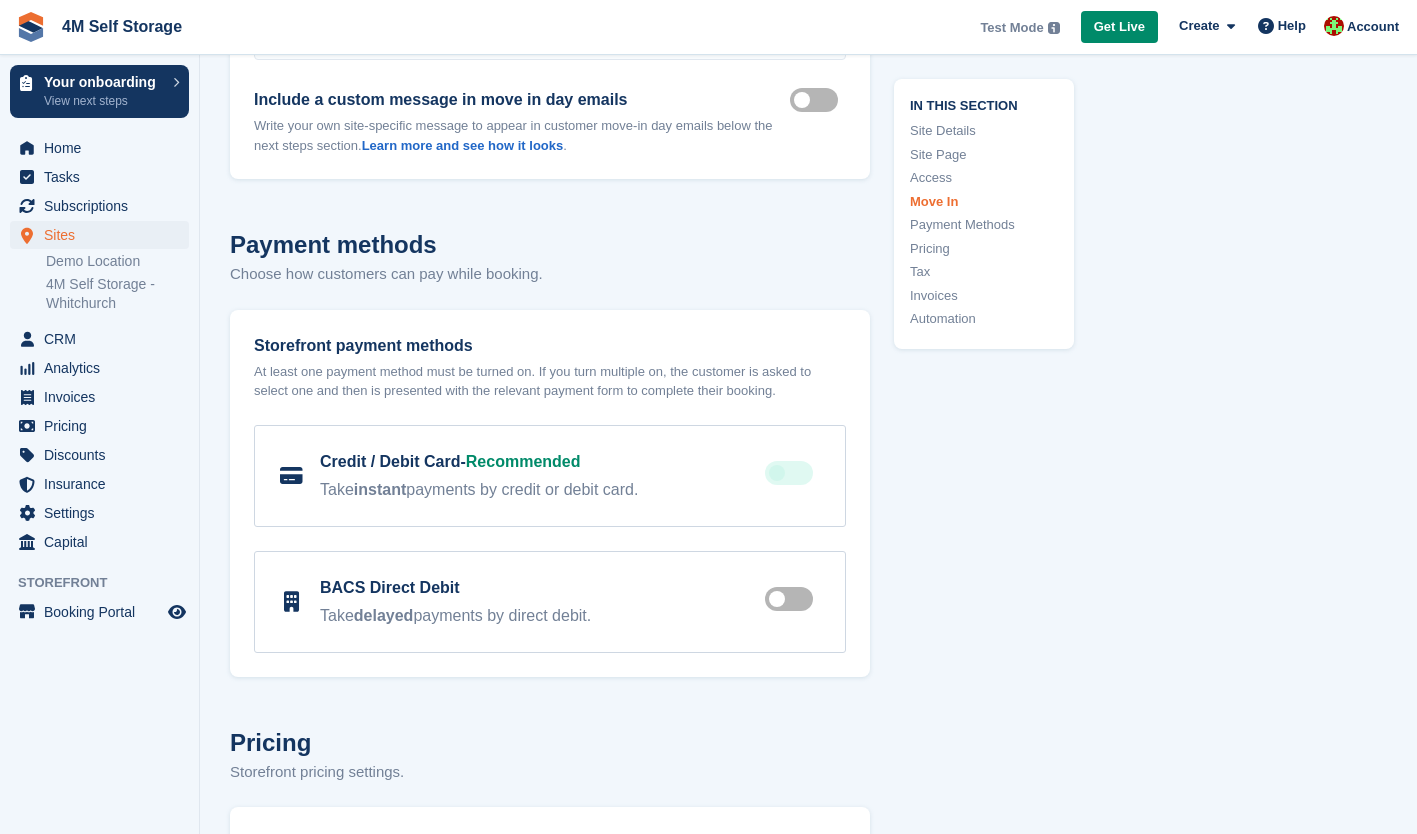 click on "In this section
Site Details
Site Page
Access
Move In
Payment Methods
Pricing
Tax
Invoices
Automation" at bounding box center (972, -883) 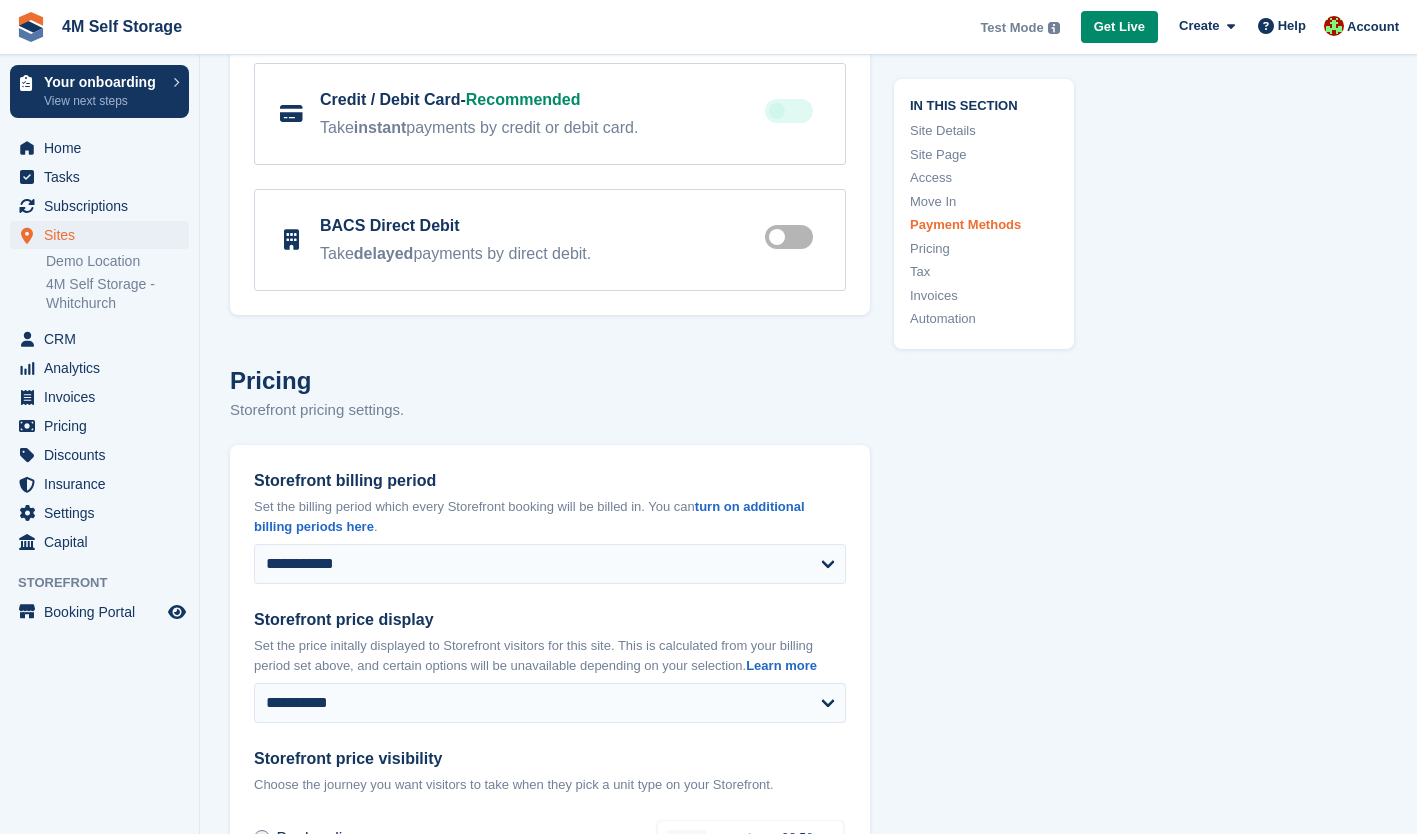 scroll, scrollTop: 5300, scrollLeft: 0, axis: vertical 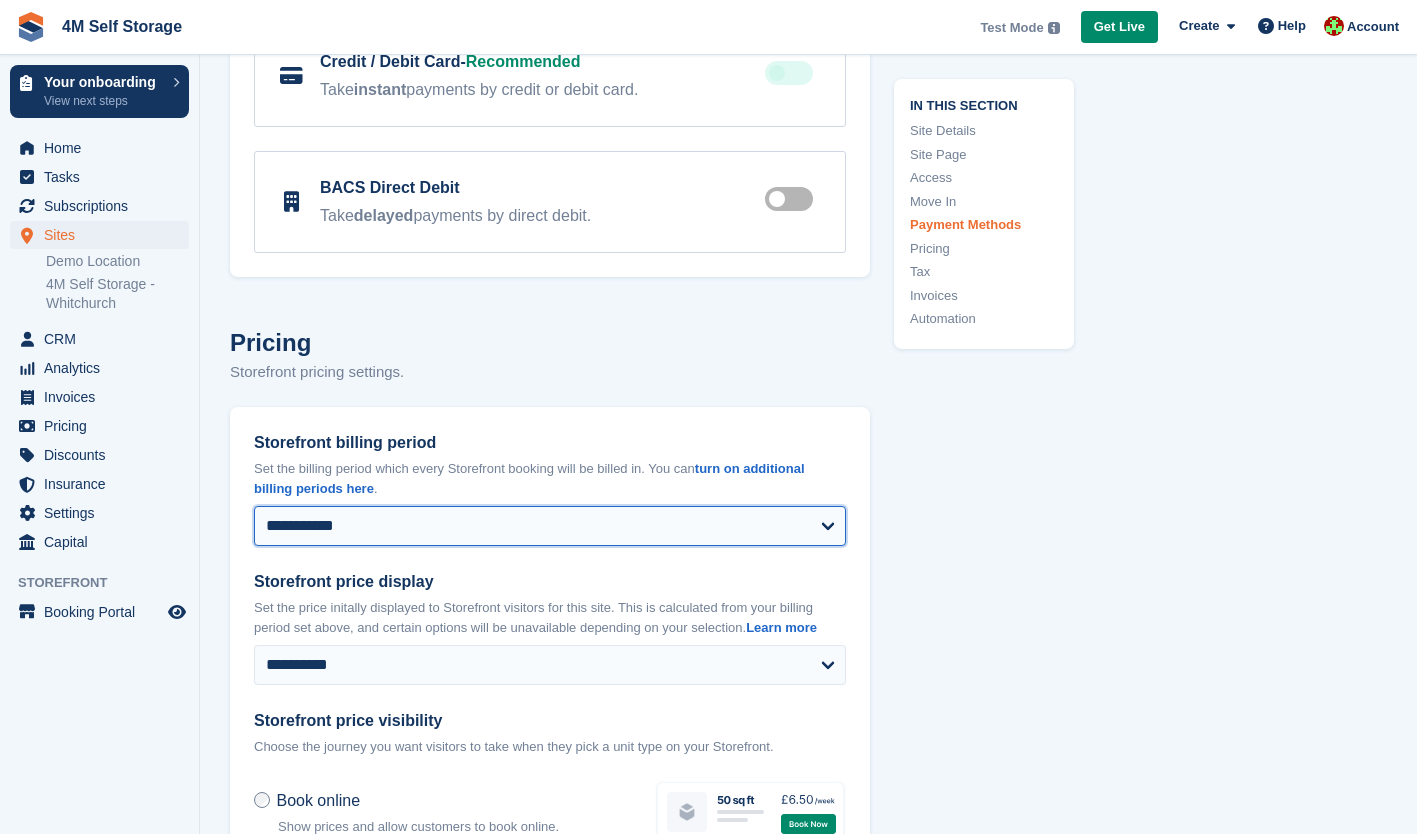 click on "**********" at bounding box center [550, 526] 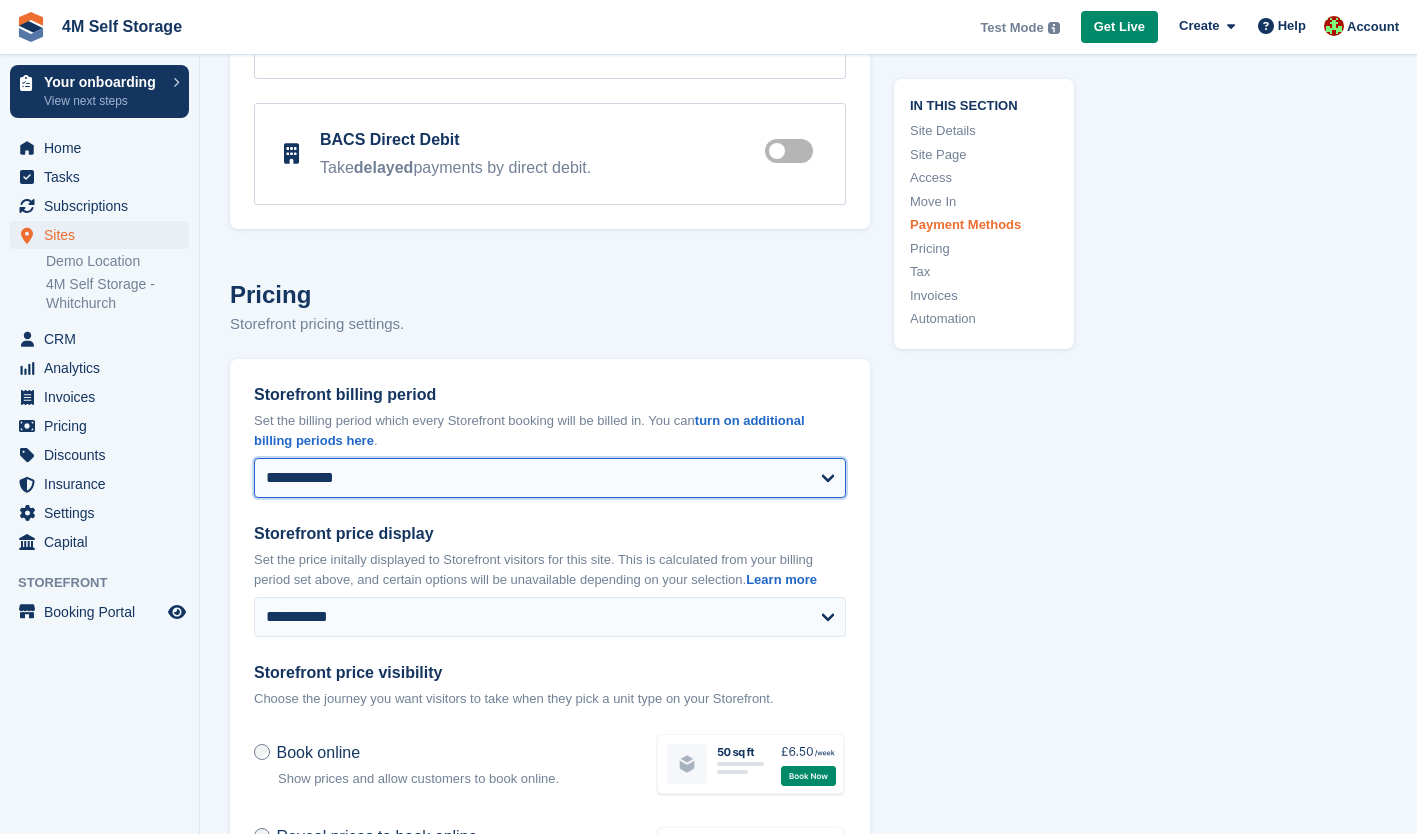 scroll, scrollTop: 5400, scrollLeft: 0, axis: vertical 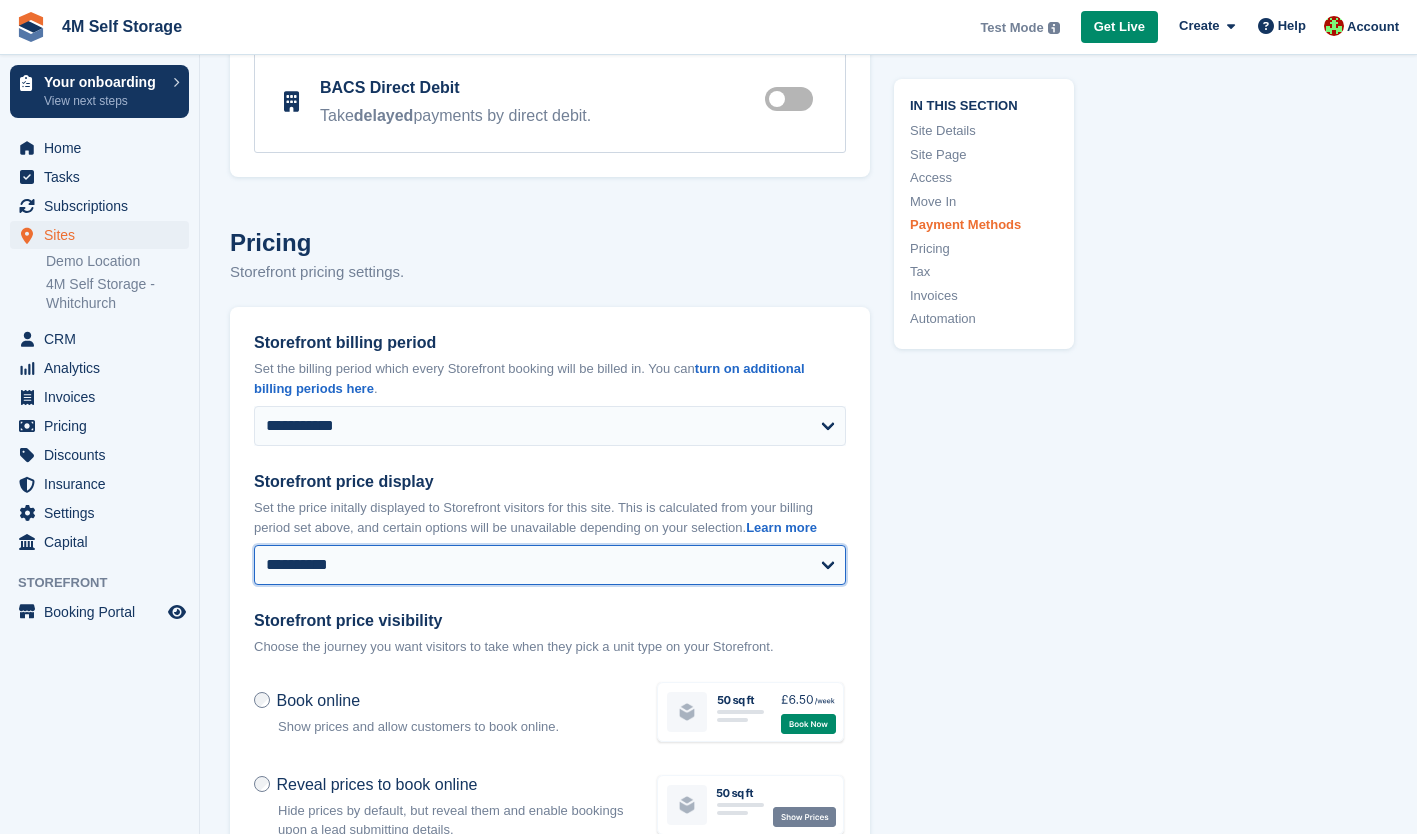 click on "**********" at bounding box center (550, 565) 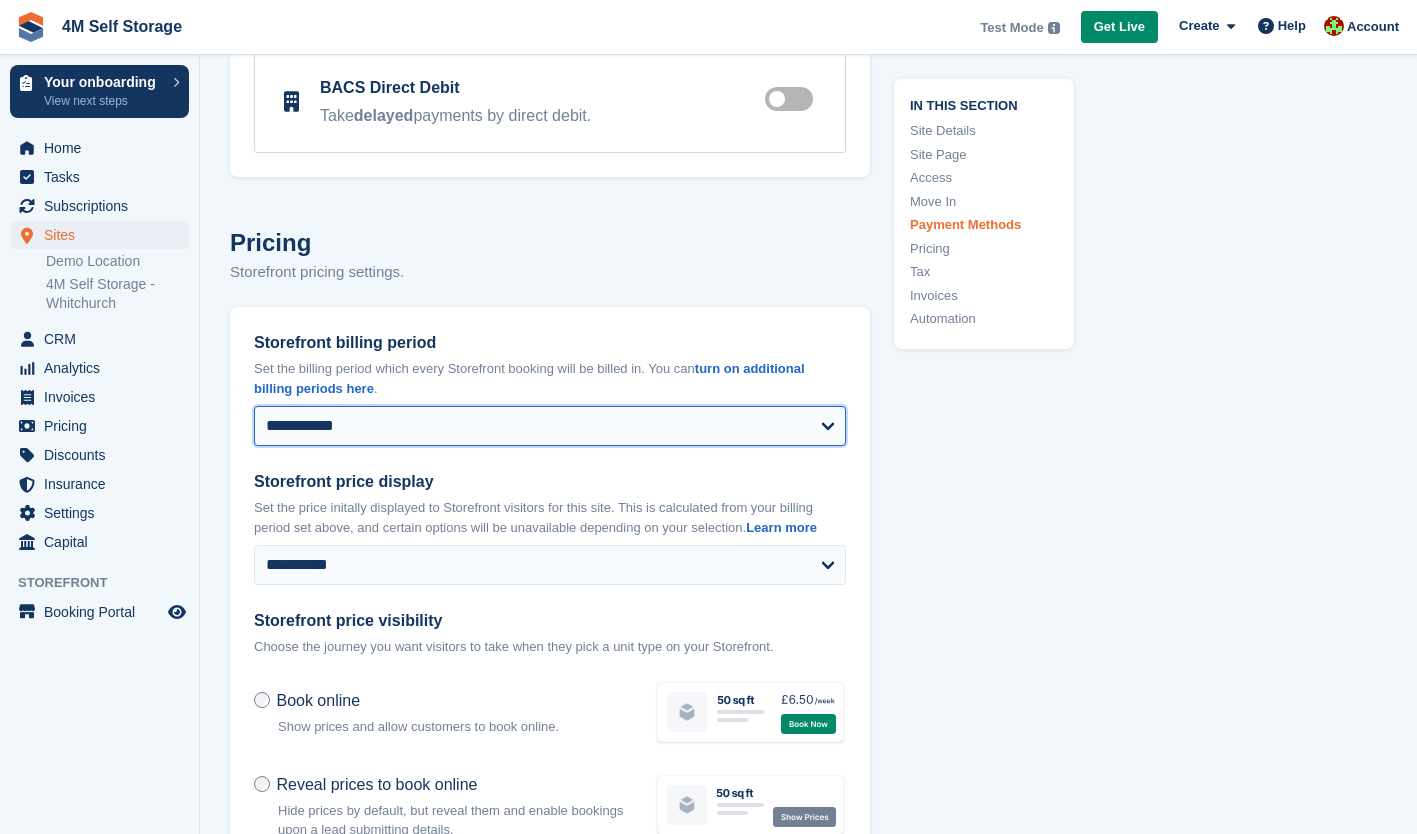 click on "**********" at bounding box center (550, 426) 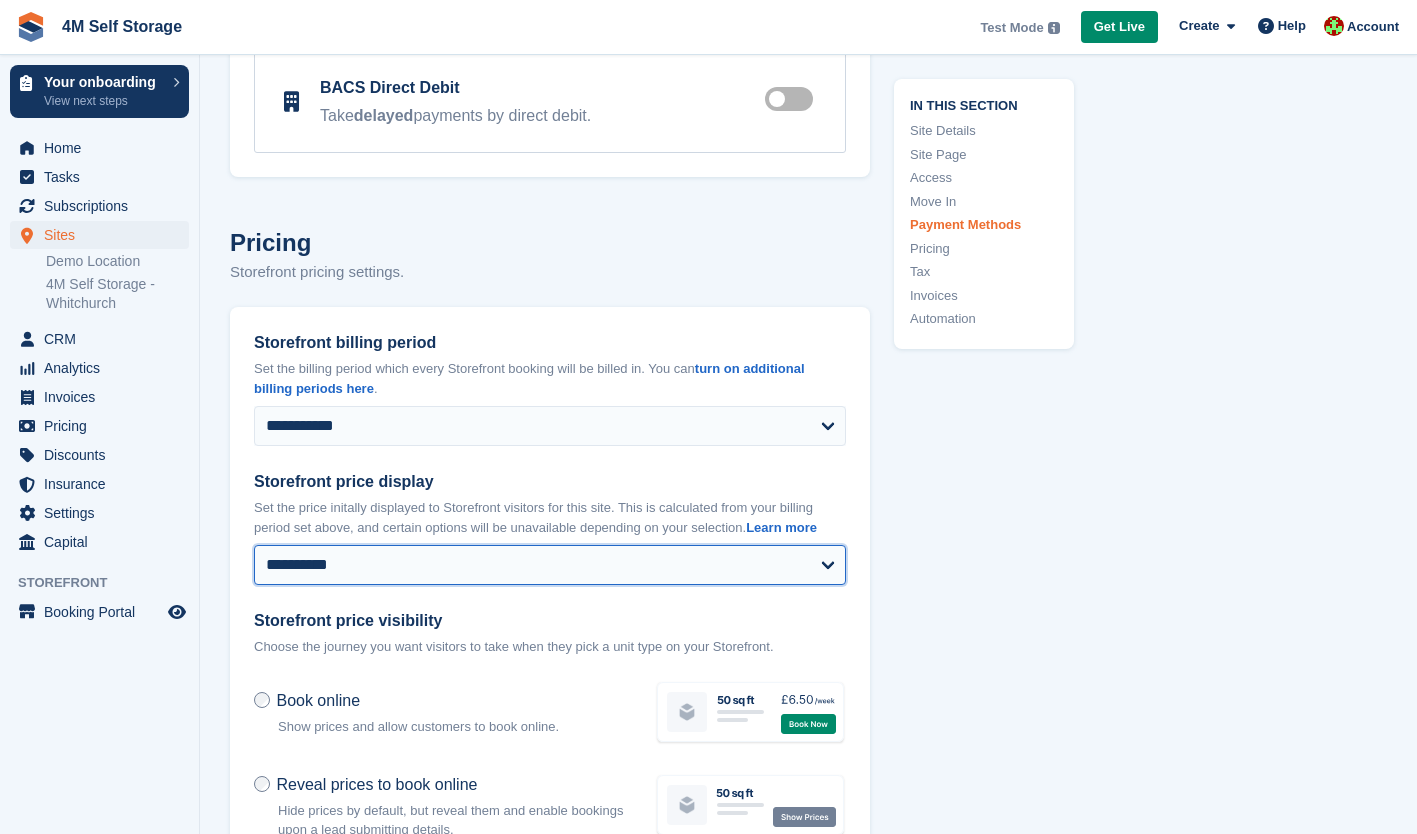 click on "**********" at bounding box center [550, 565] 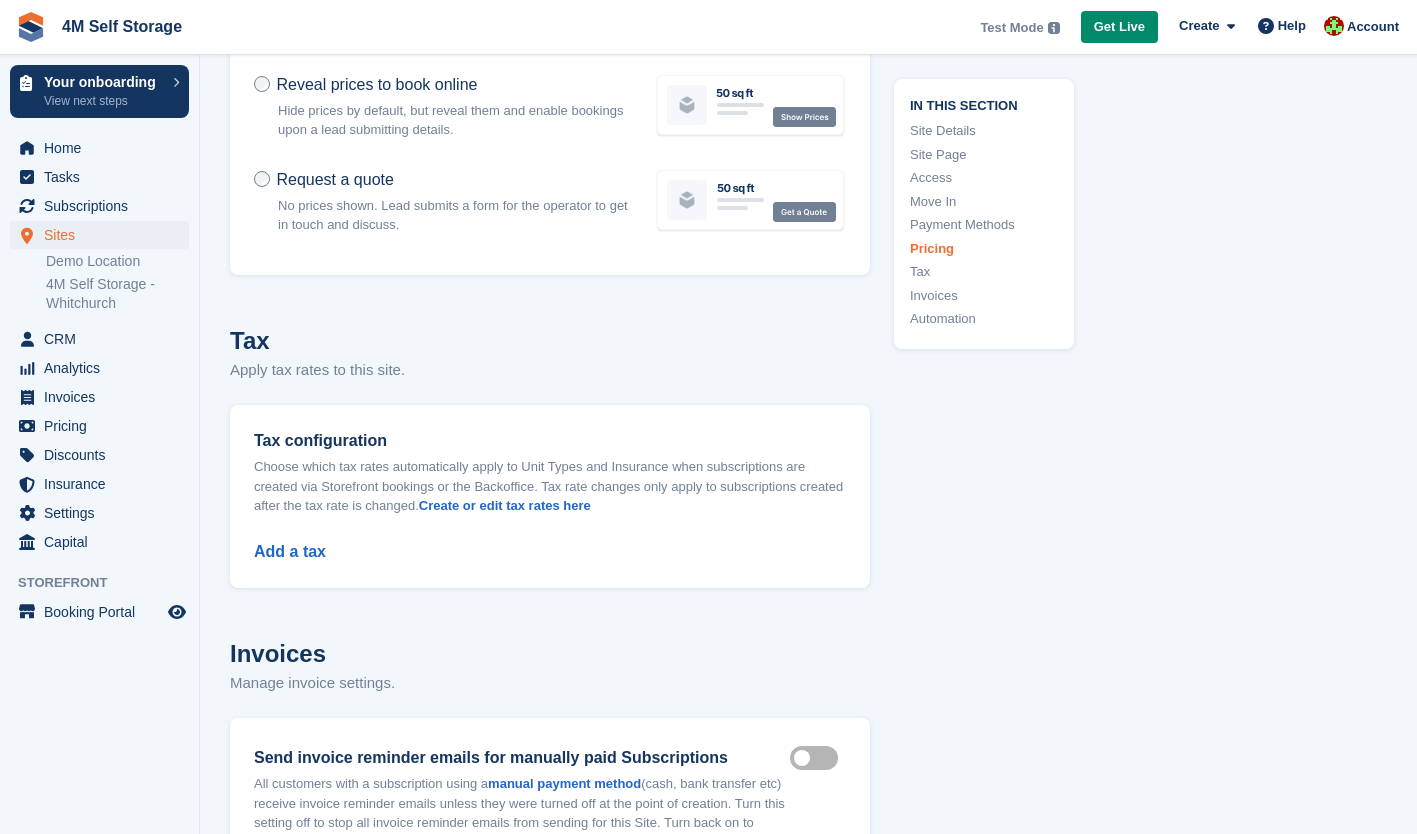 scroll, scrollTop: 6200, scrollLeft: 0, axis: vertical 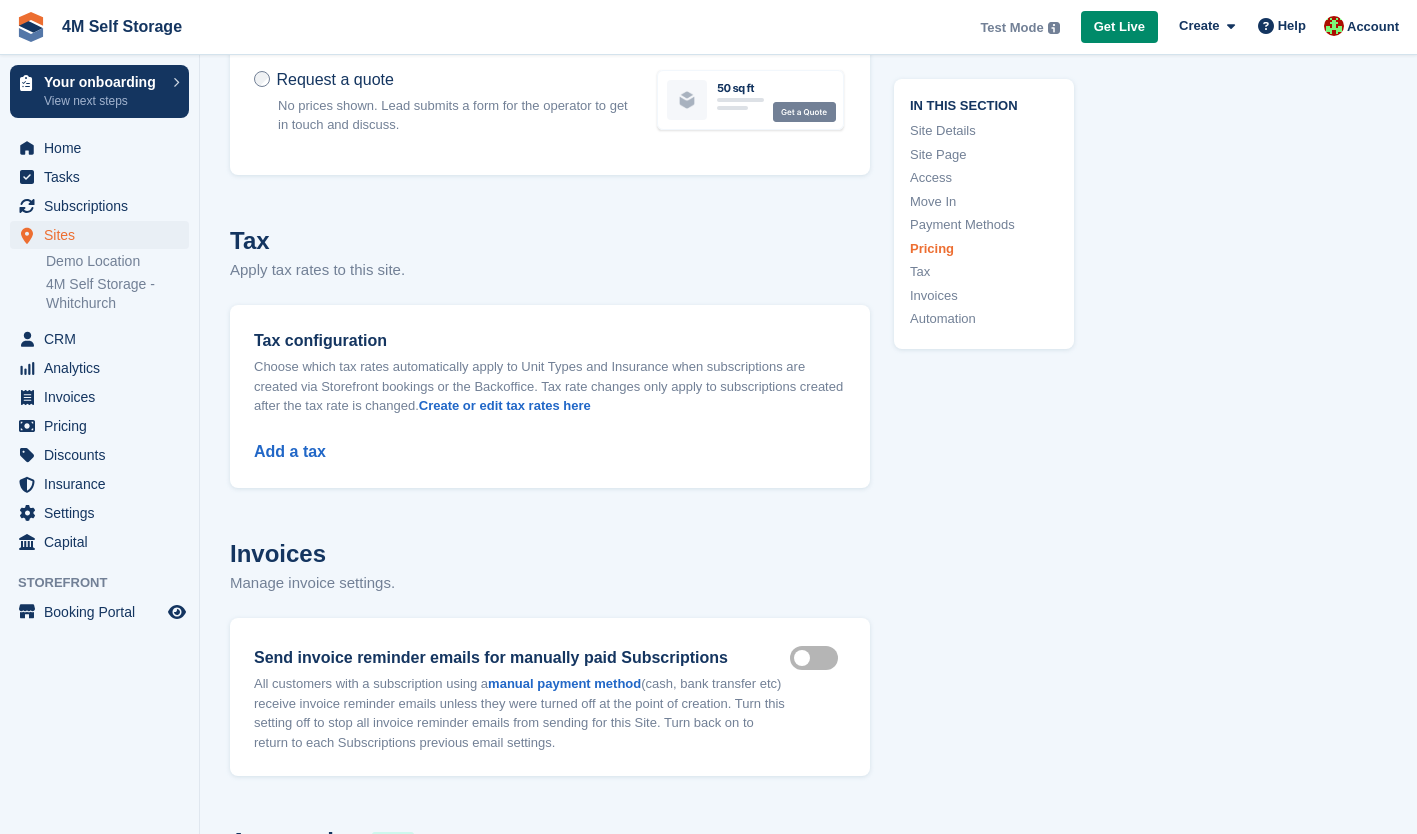 click on "Add a tax" at bounding box center (550, 440) 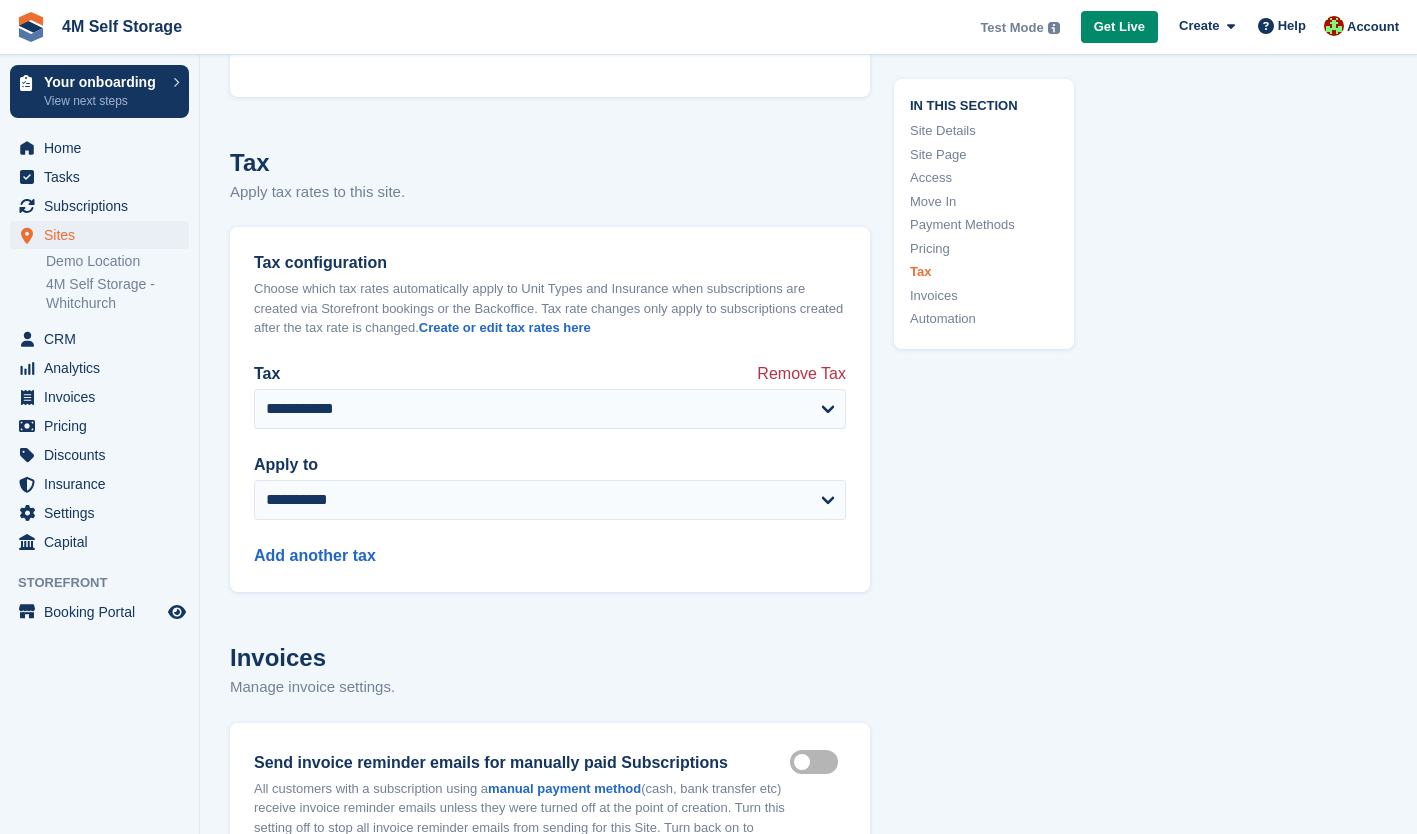 scroll, scrollTop: 6300, scrollLeft: 0, axis: vertical 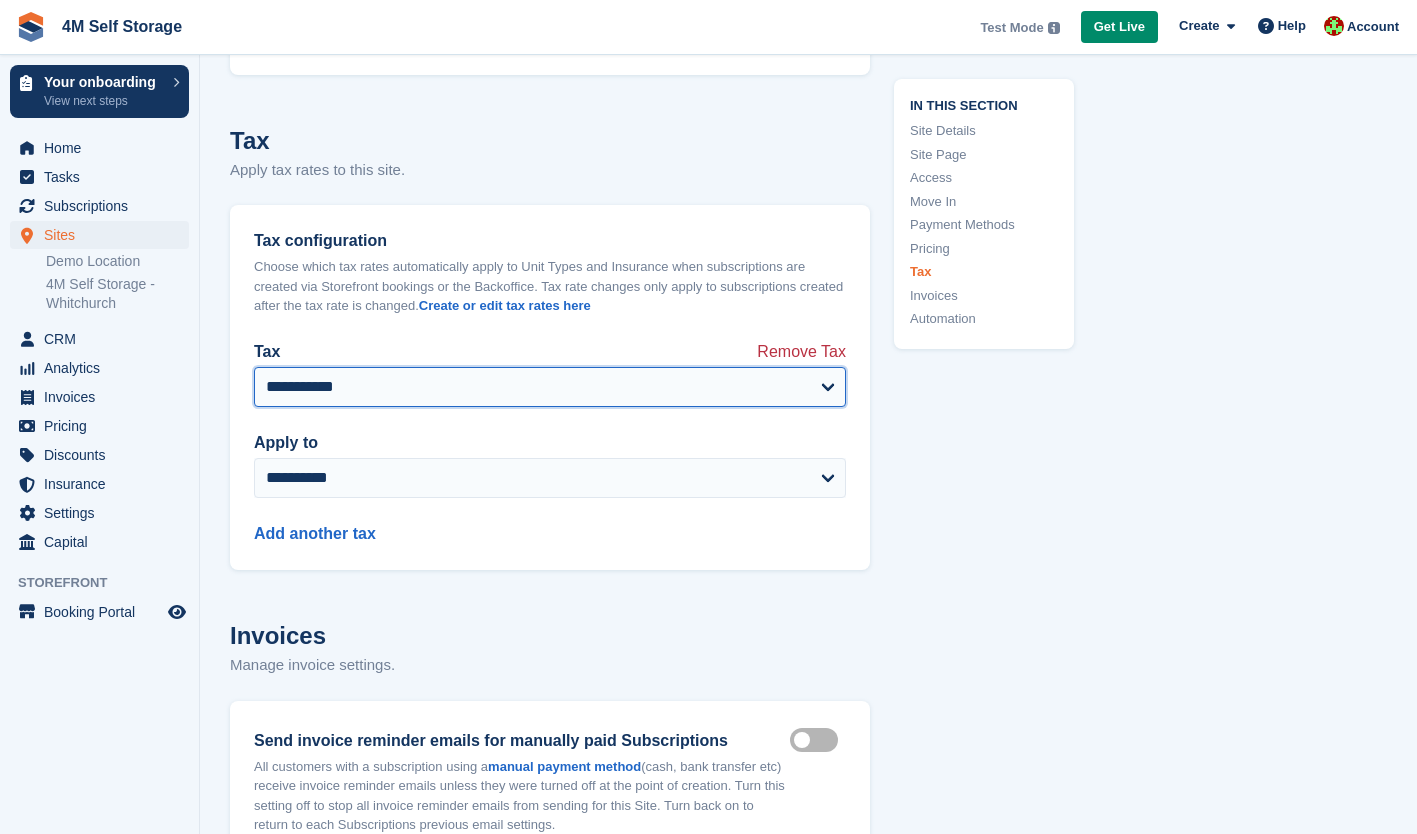 click on "**********" at bounding box center [550, 387] 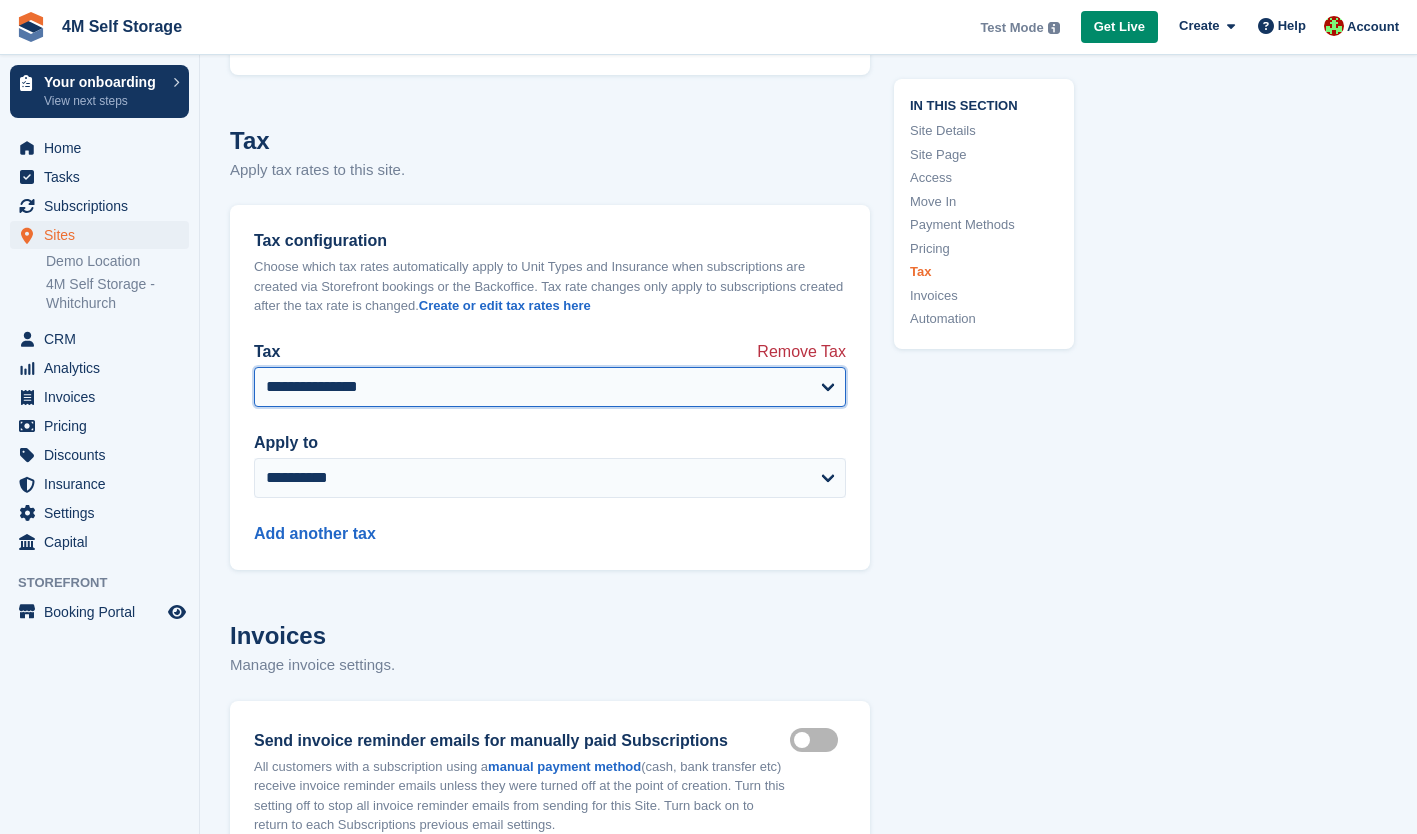 click on "**********" at bounding box center [550, 387] 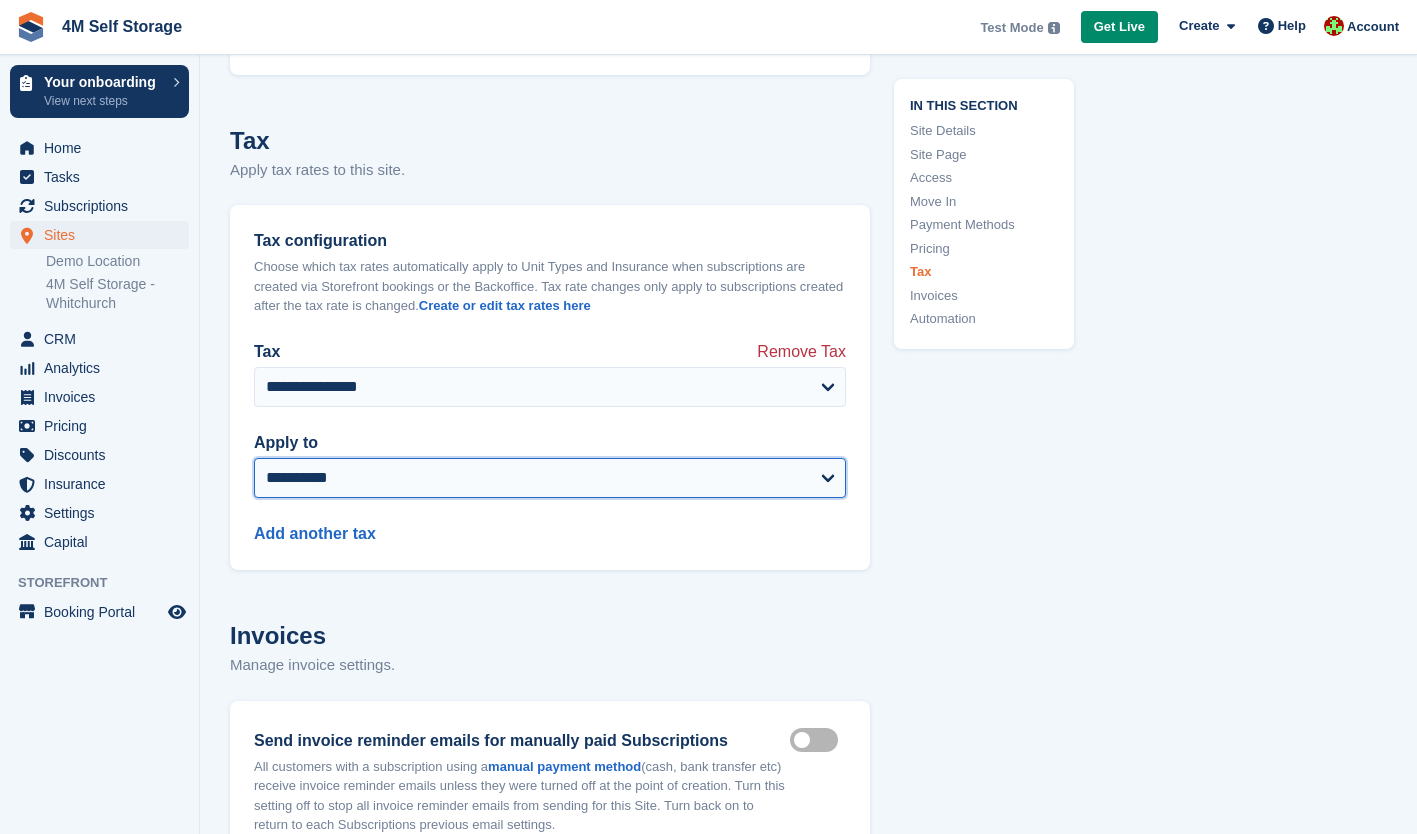 click on "**********" at bounding box center (550, 478) 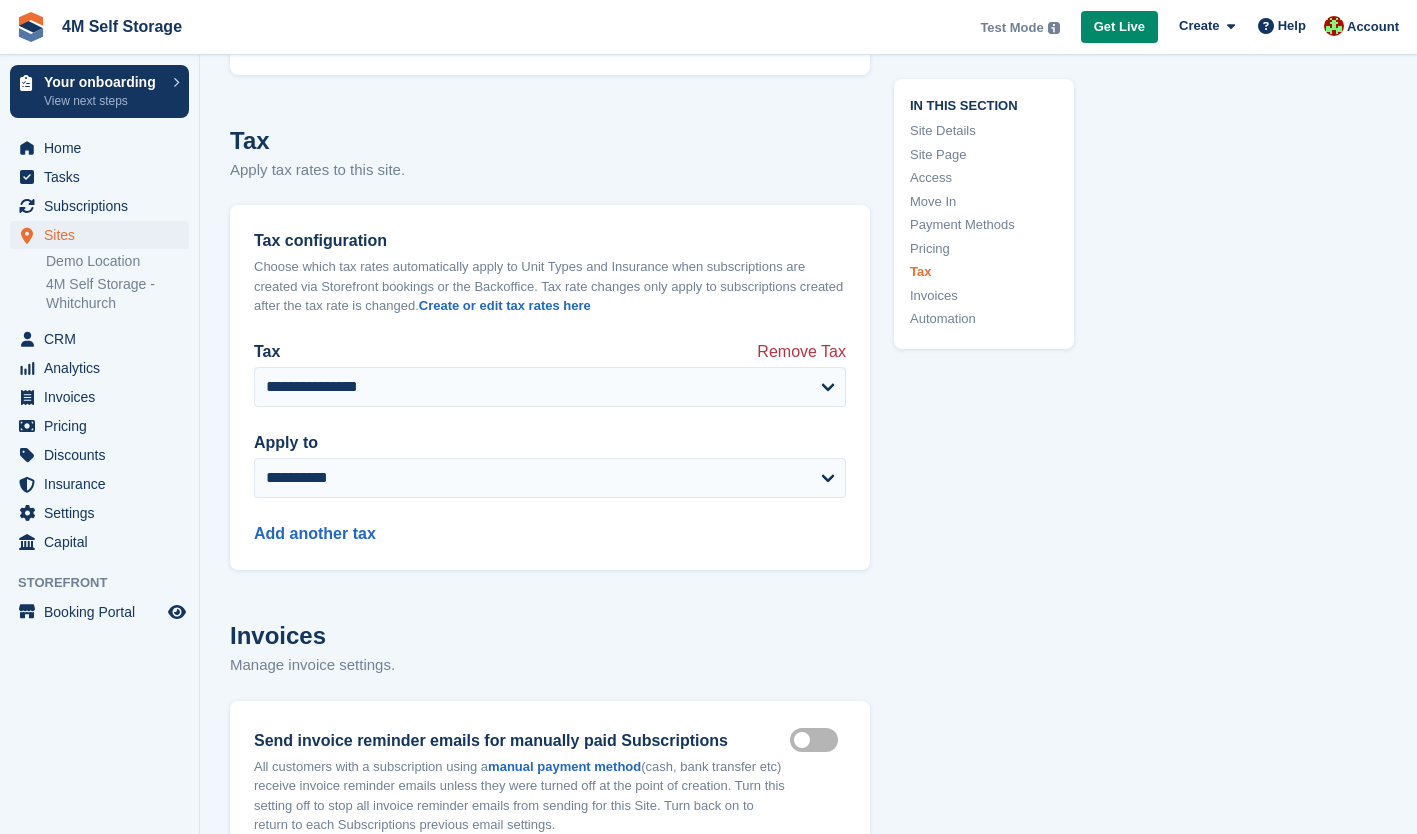 click on "In this section
Site Details
Site Page
Access
Move In
Payment Methods
Pricing
Tax
Invoices
Automation" at bounding box center (972, -2192) 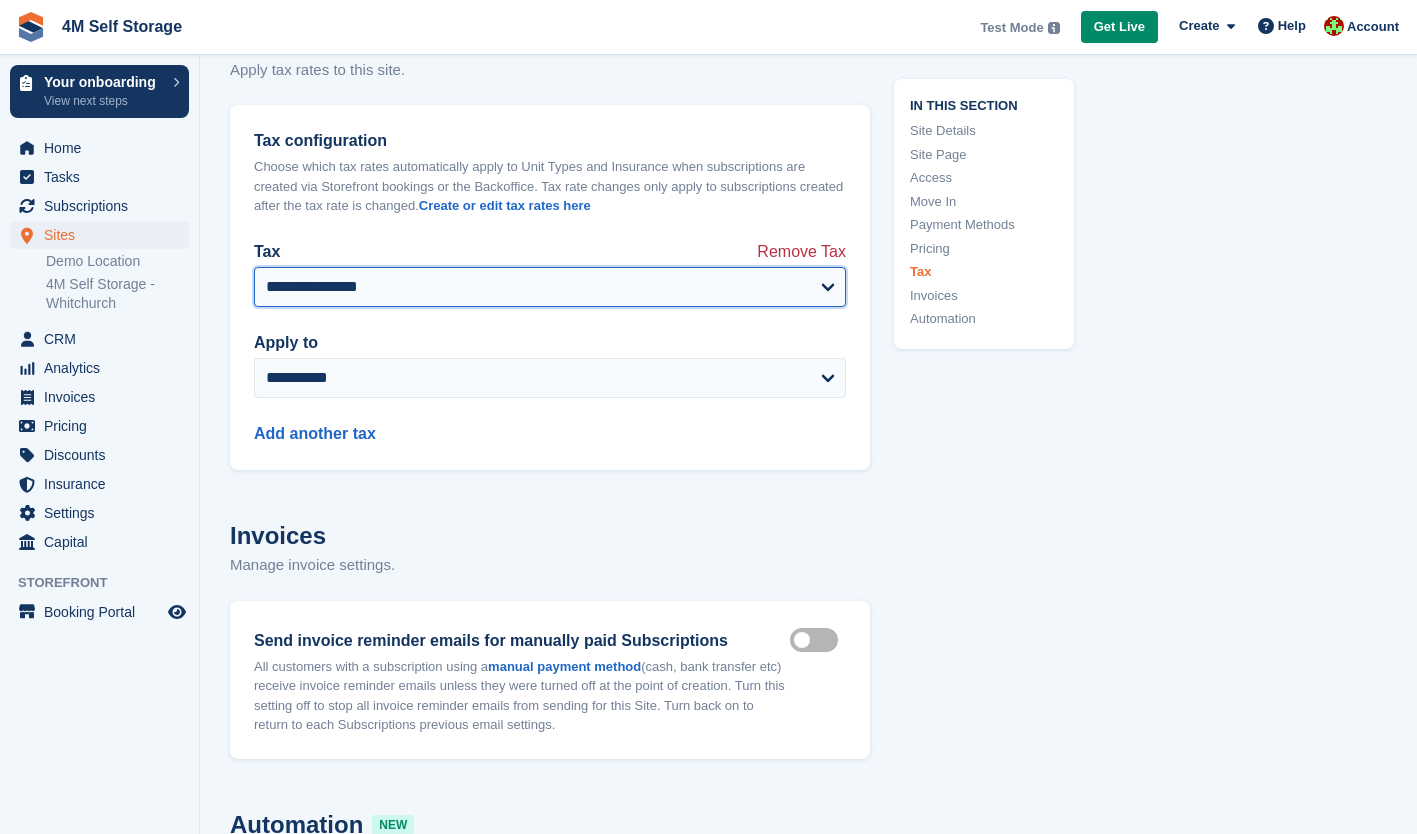click on "**********" at bounding box center (550, 307) 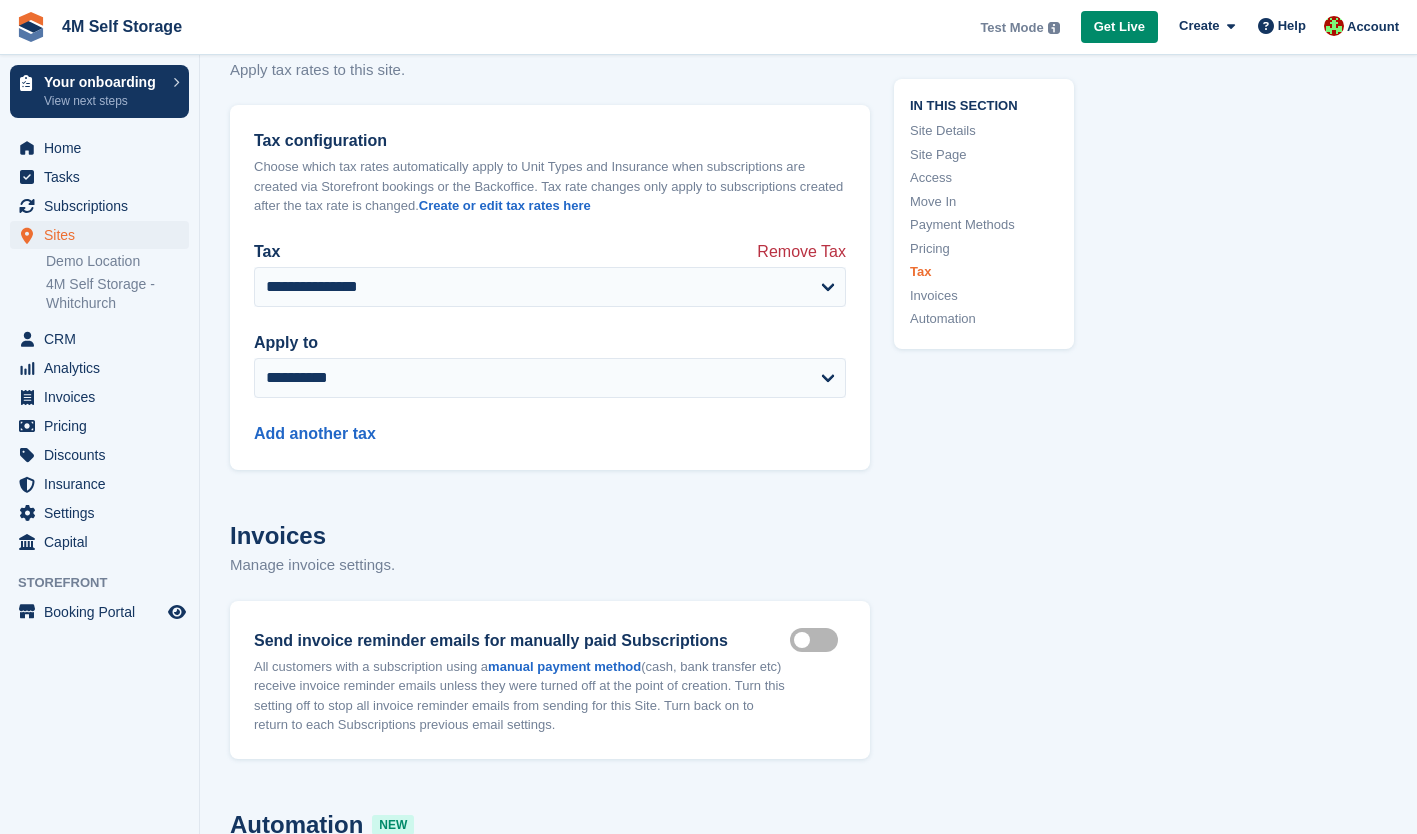 click on "In this section
Site Details
Site Page
Access
Move In
Payment Methods
Pricing
Tax
Invoices
Automation" at bounding box center (972, -2292) 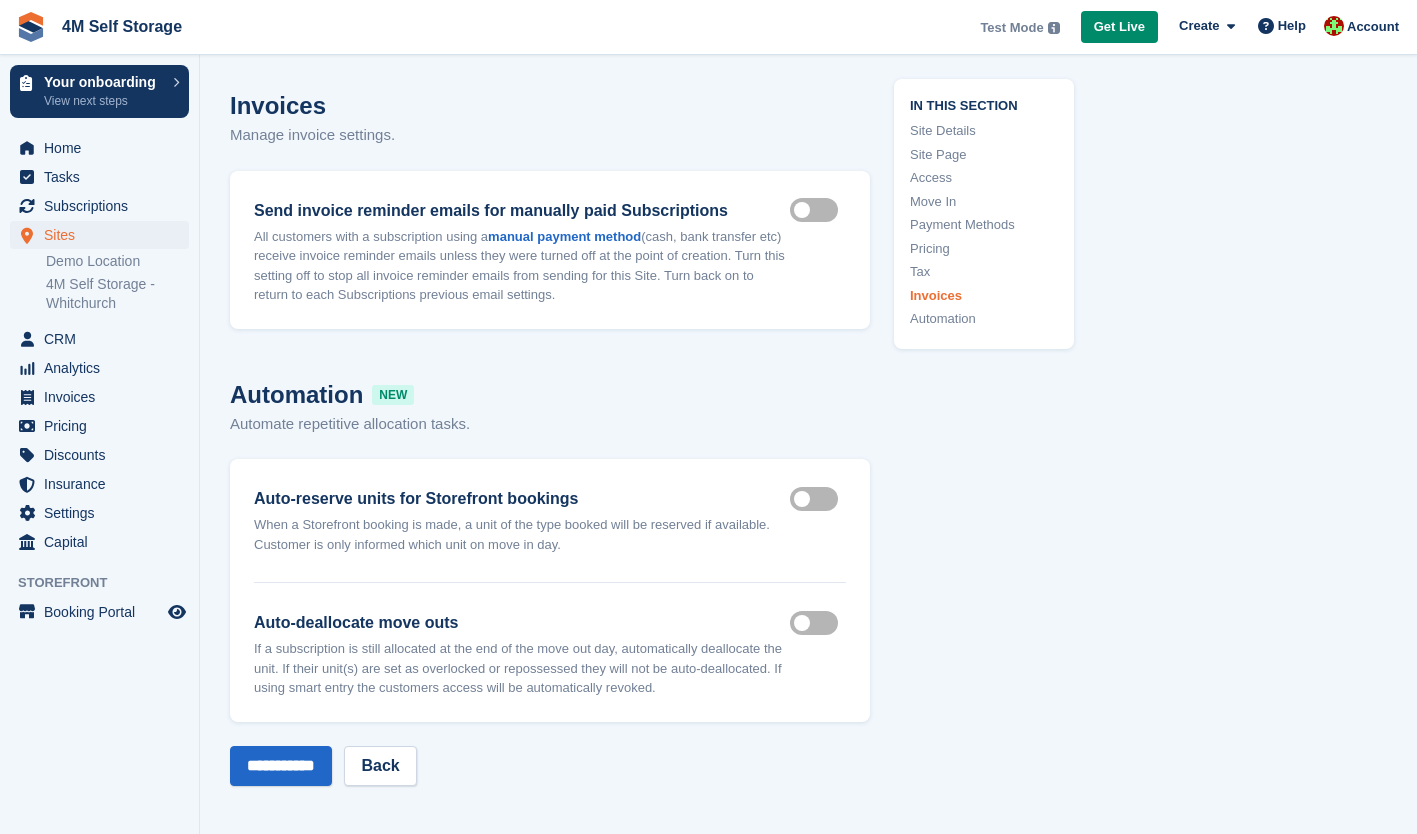 scroll, scrollTop: 6900, scrollLeft: 0, axis: vertical 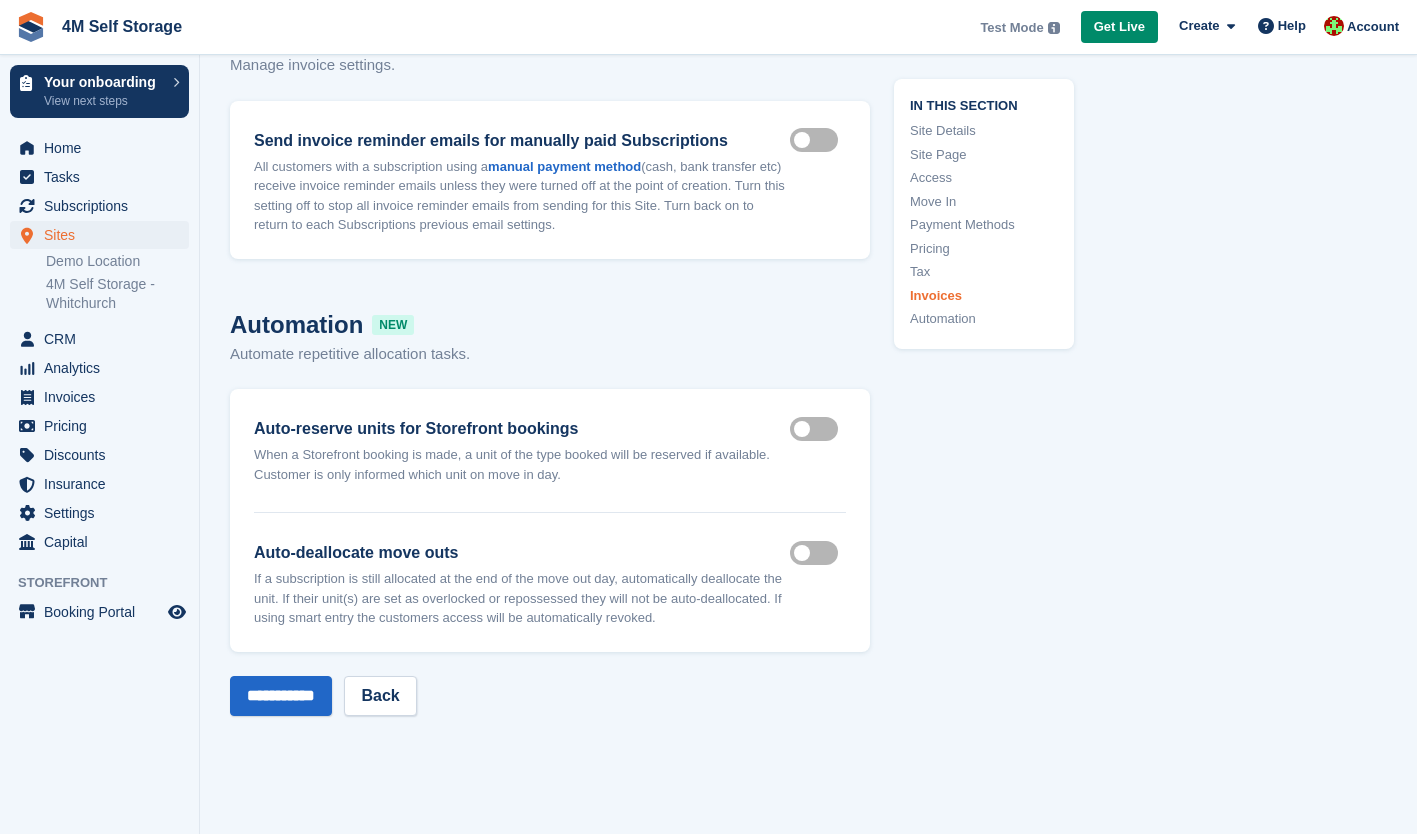 click on "Auto deallocate move outs" at bounding box center (818, 552) 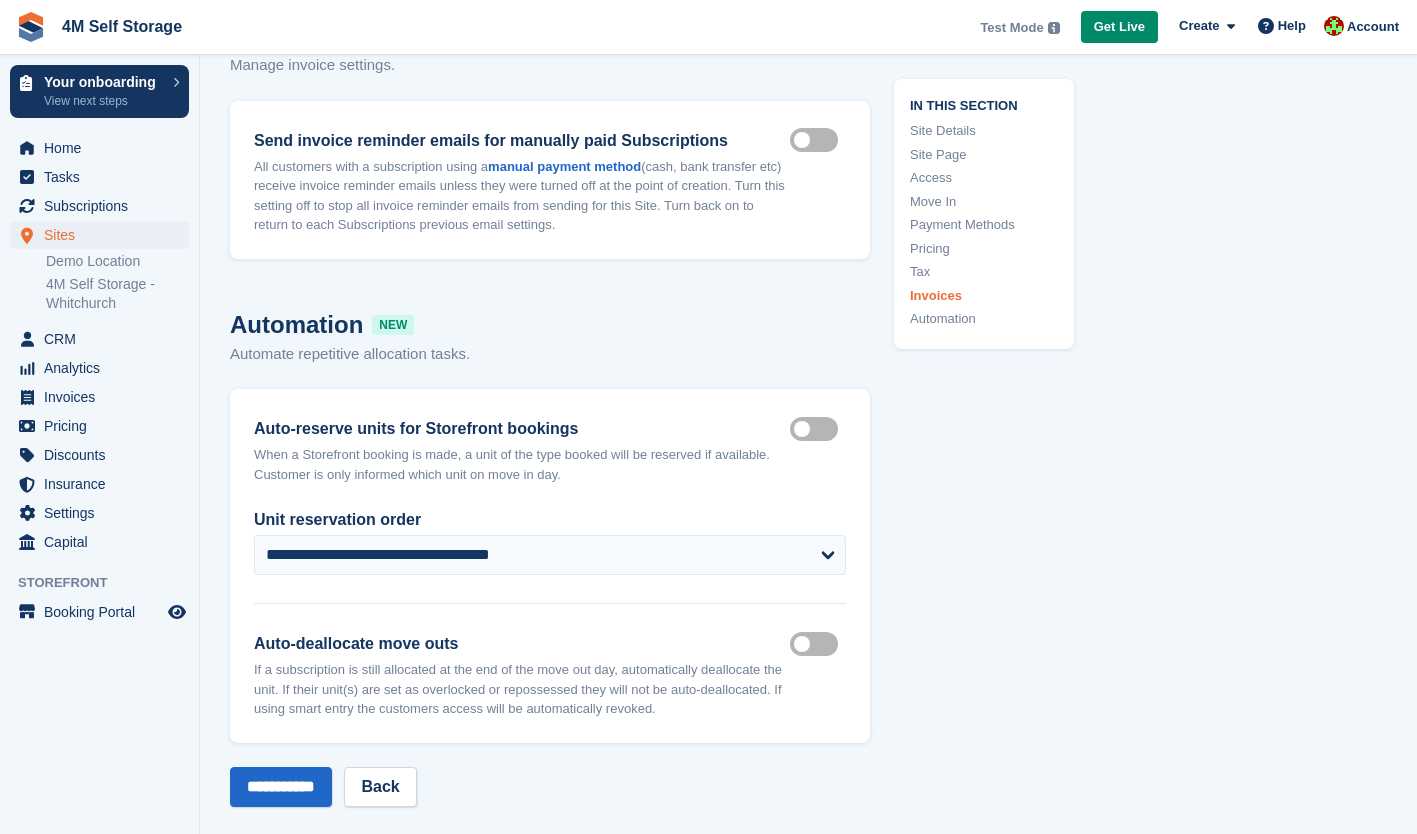 click on "Auto deallocate move outs" at bounding box center (818, 643) 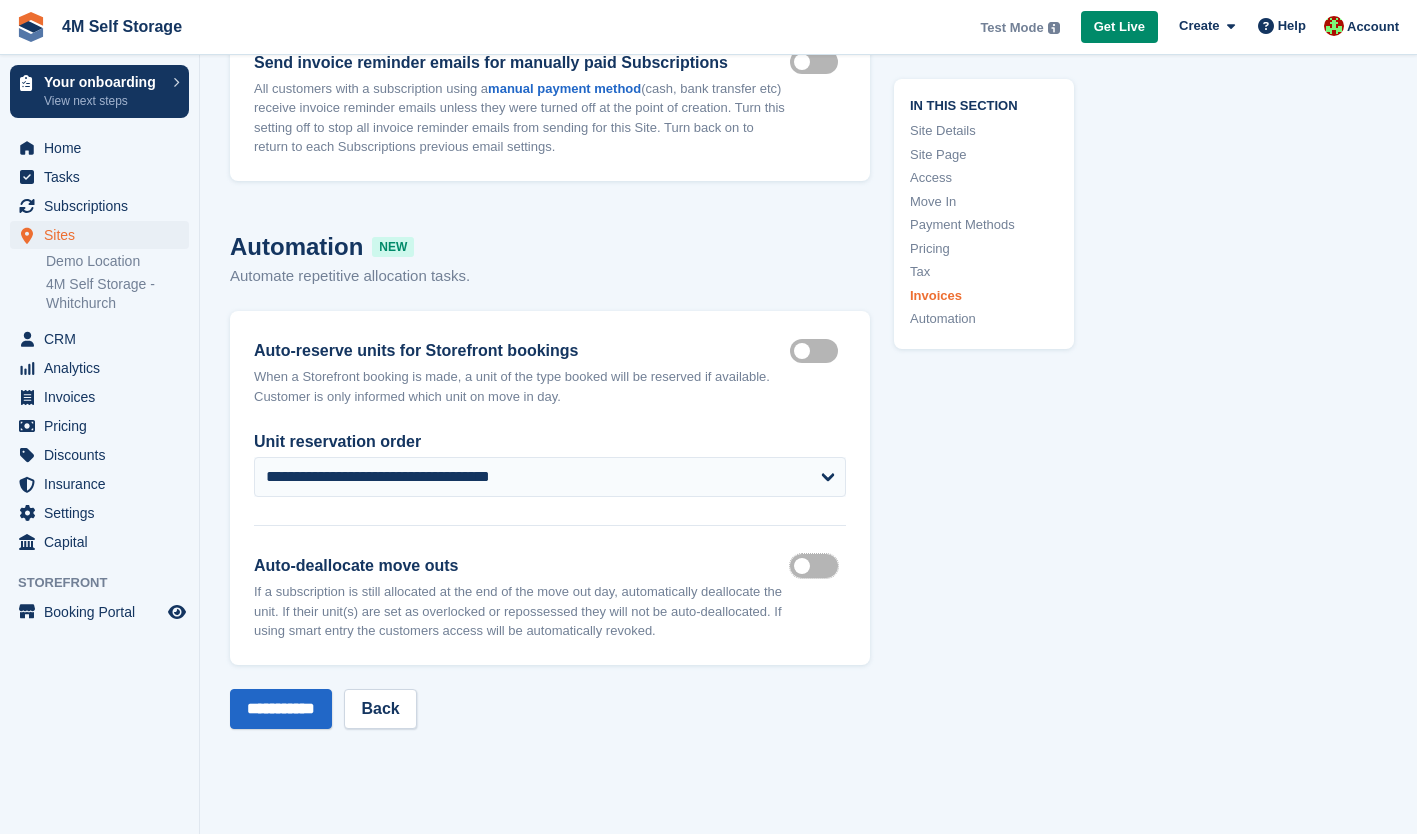 scroll, scrollTop: 7000, scrollLeft: 0, axis: vertical 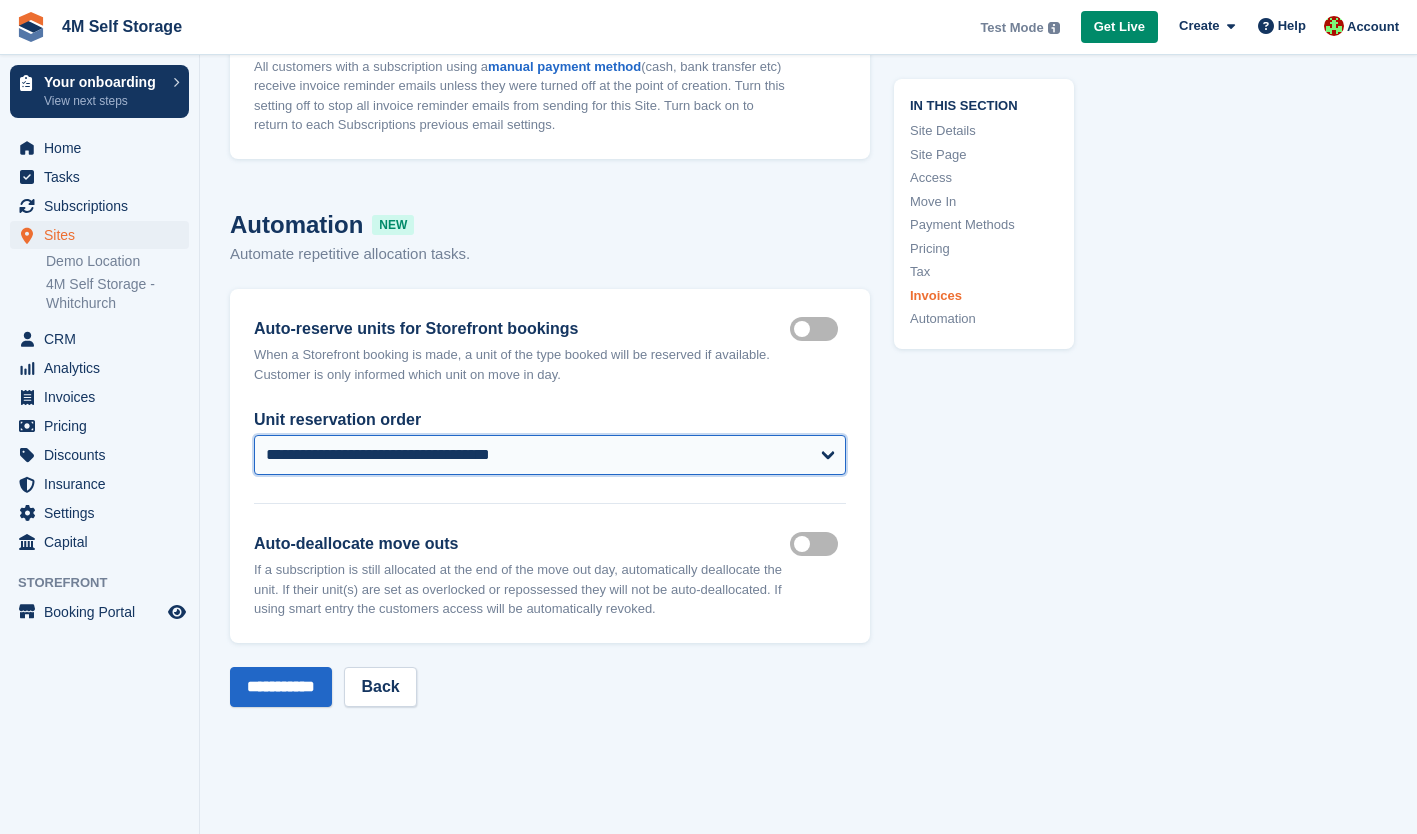 click on "**********" at bounding box center [550, 455] 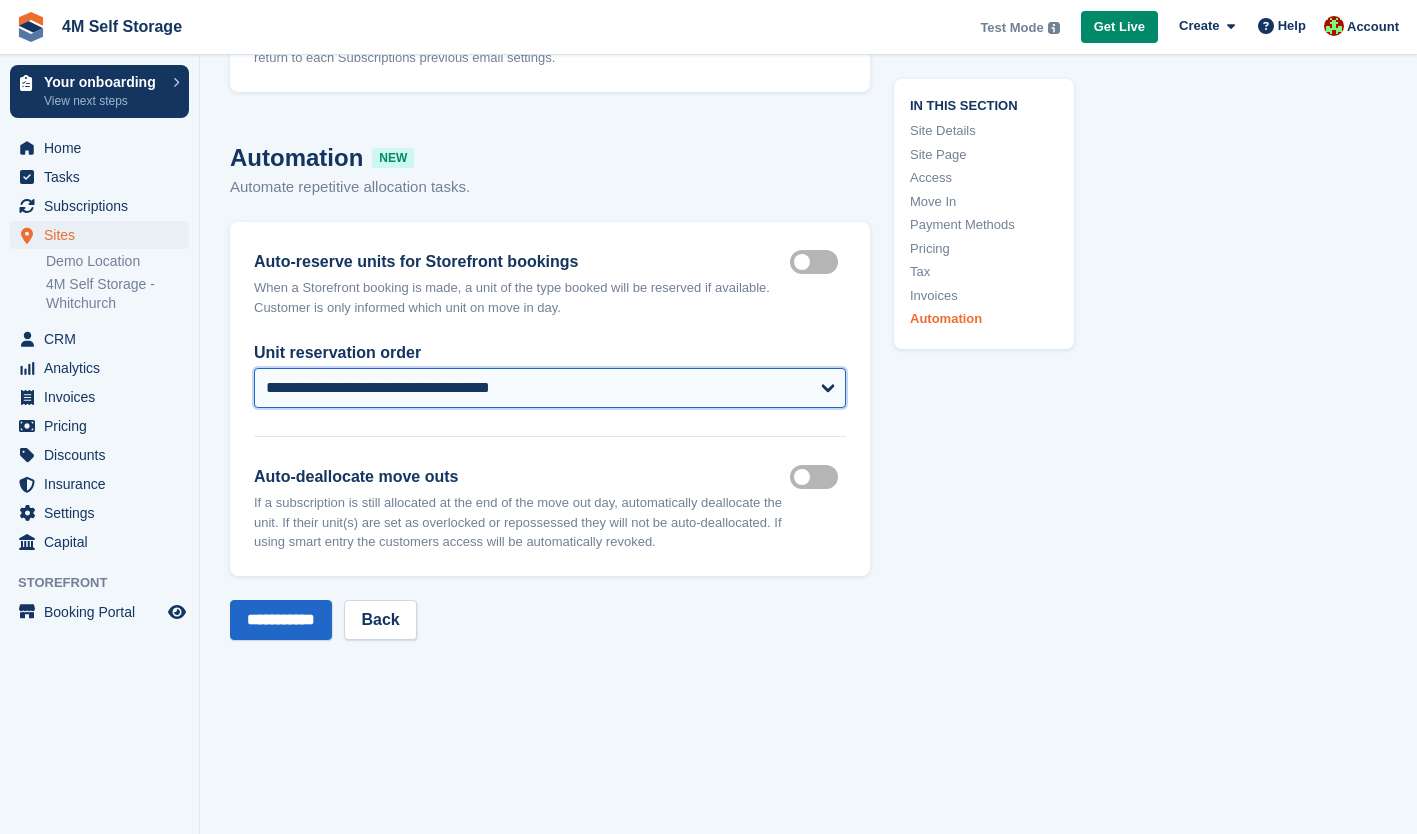 scroll, scrollTop: 7100, scrollLeft: 0, axis: vertical 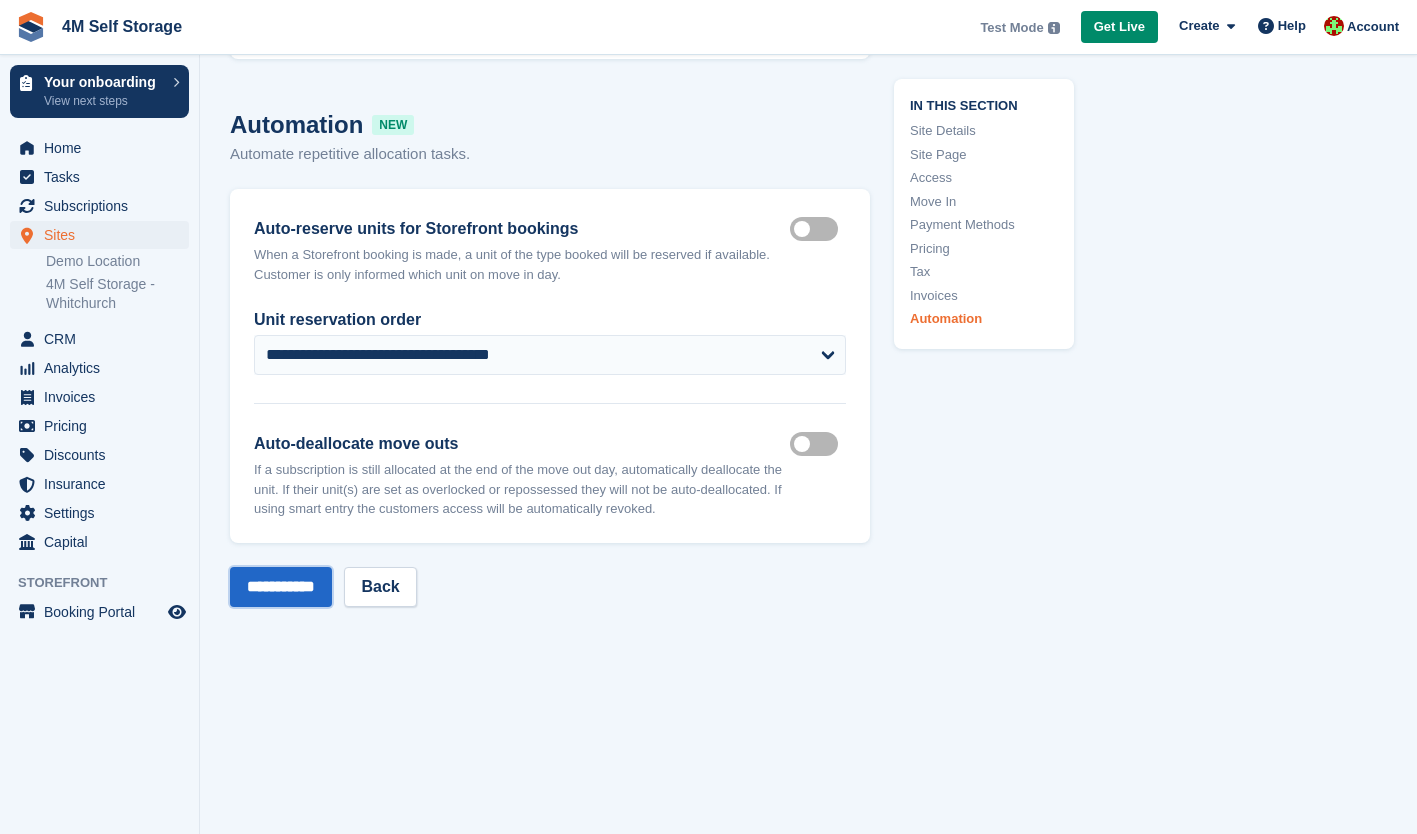 click on "**********" at bounding box center (281, 587) 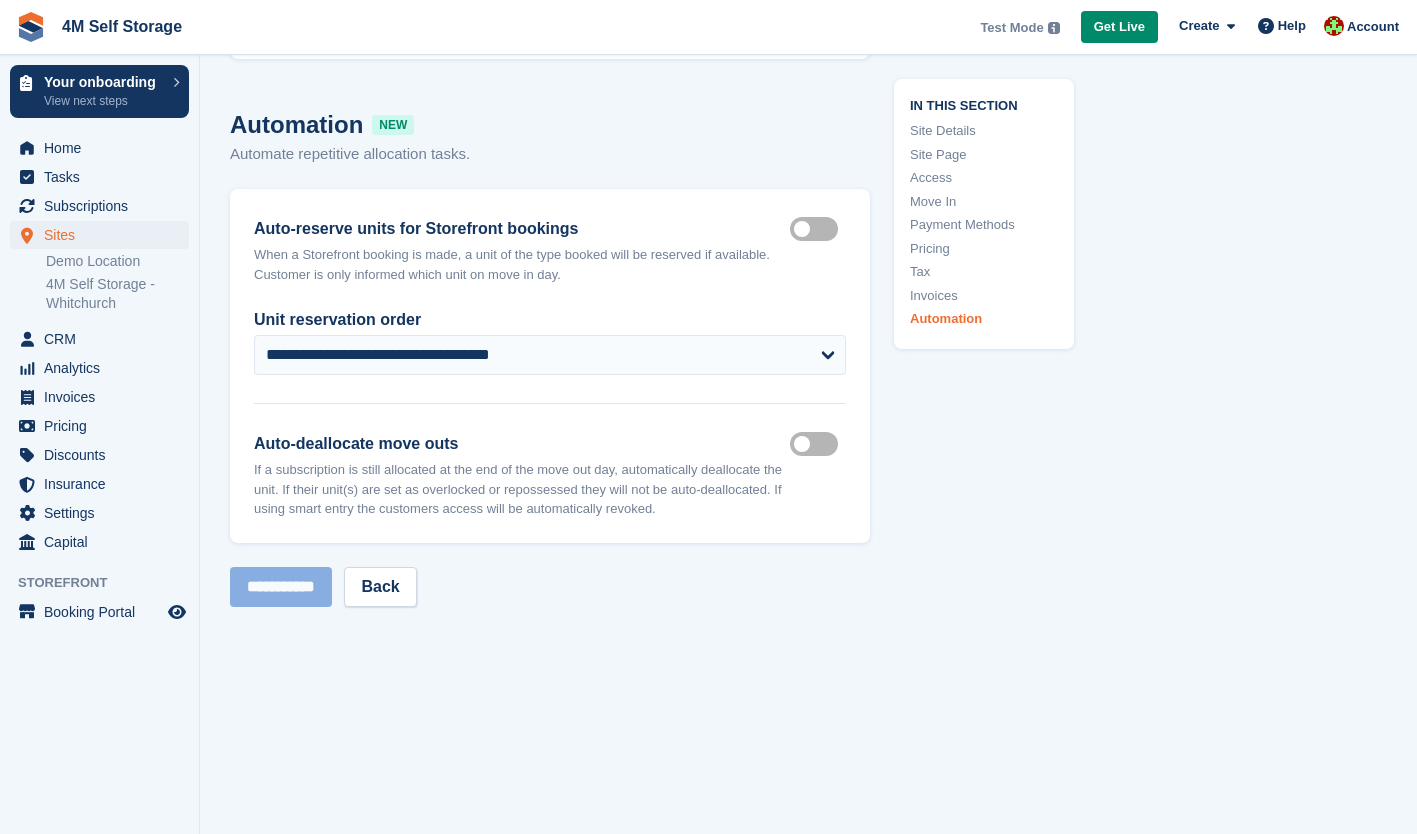 scroll, scrollTop: 6701, scrollLeft: 0, axis: vertical 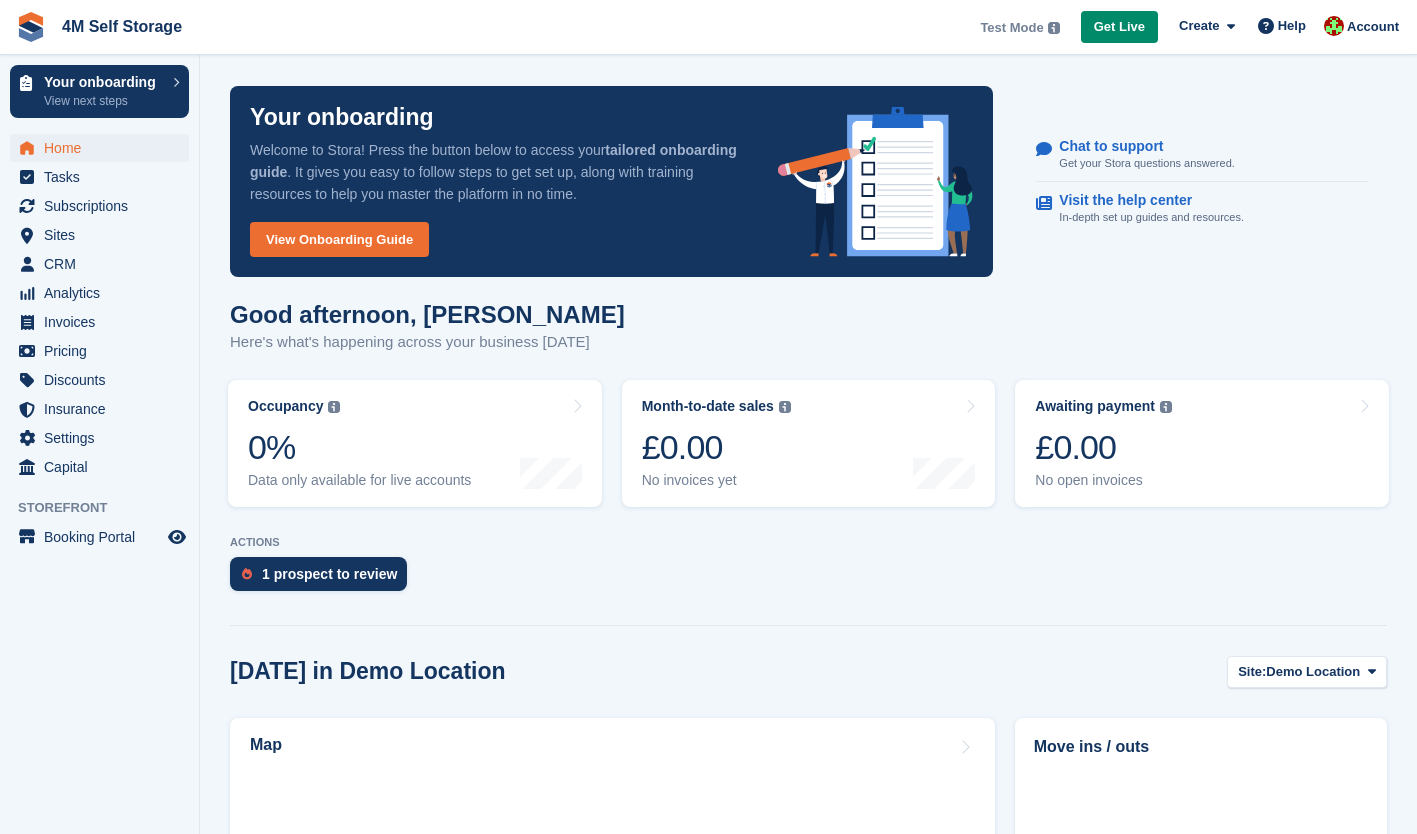 click at bounding box center [1334, 26] 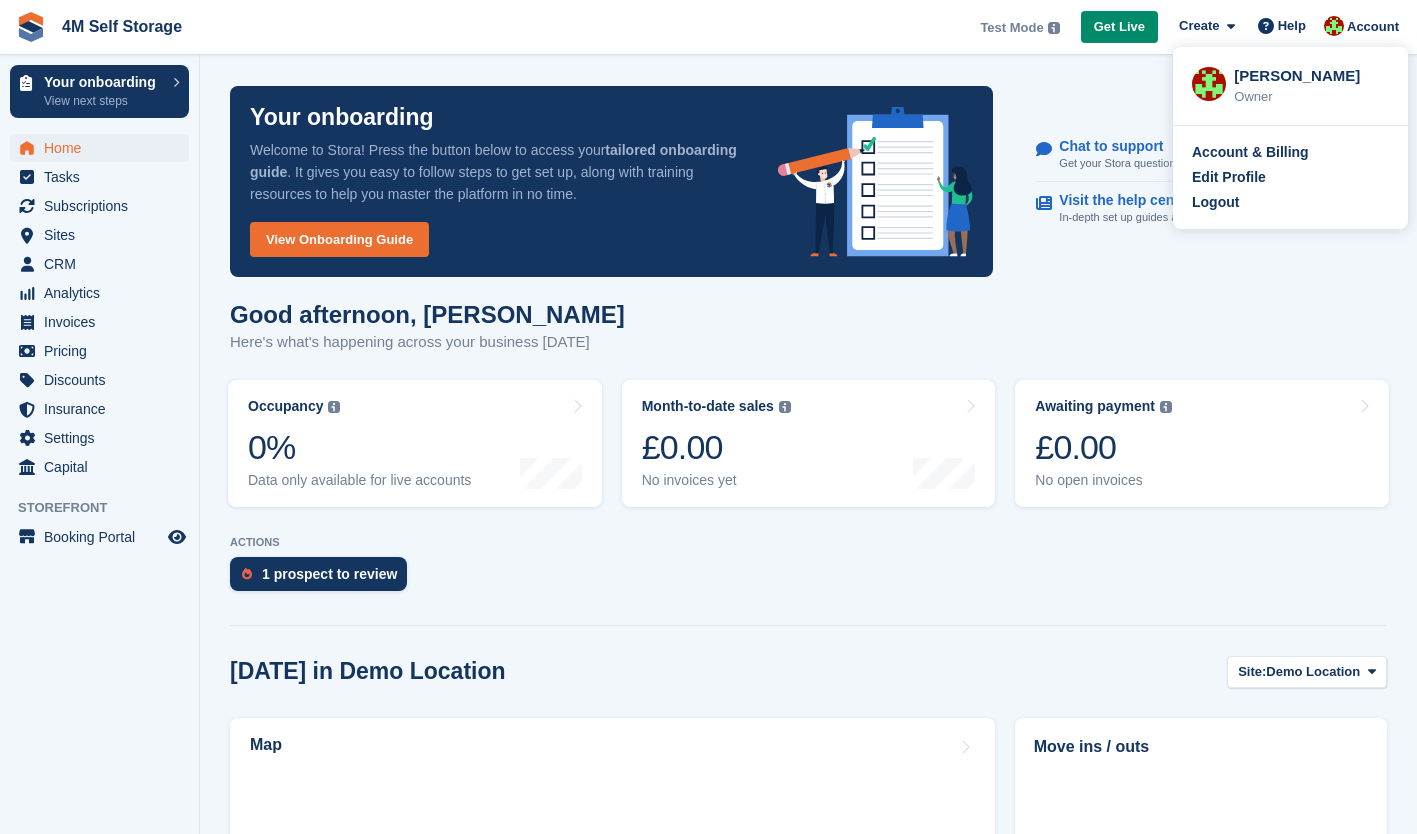 click on "Logout" at bounding box center [1215, 202] 